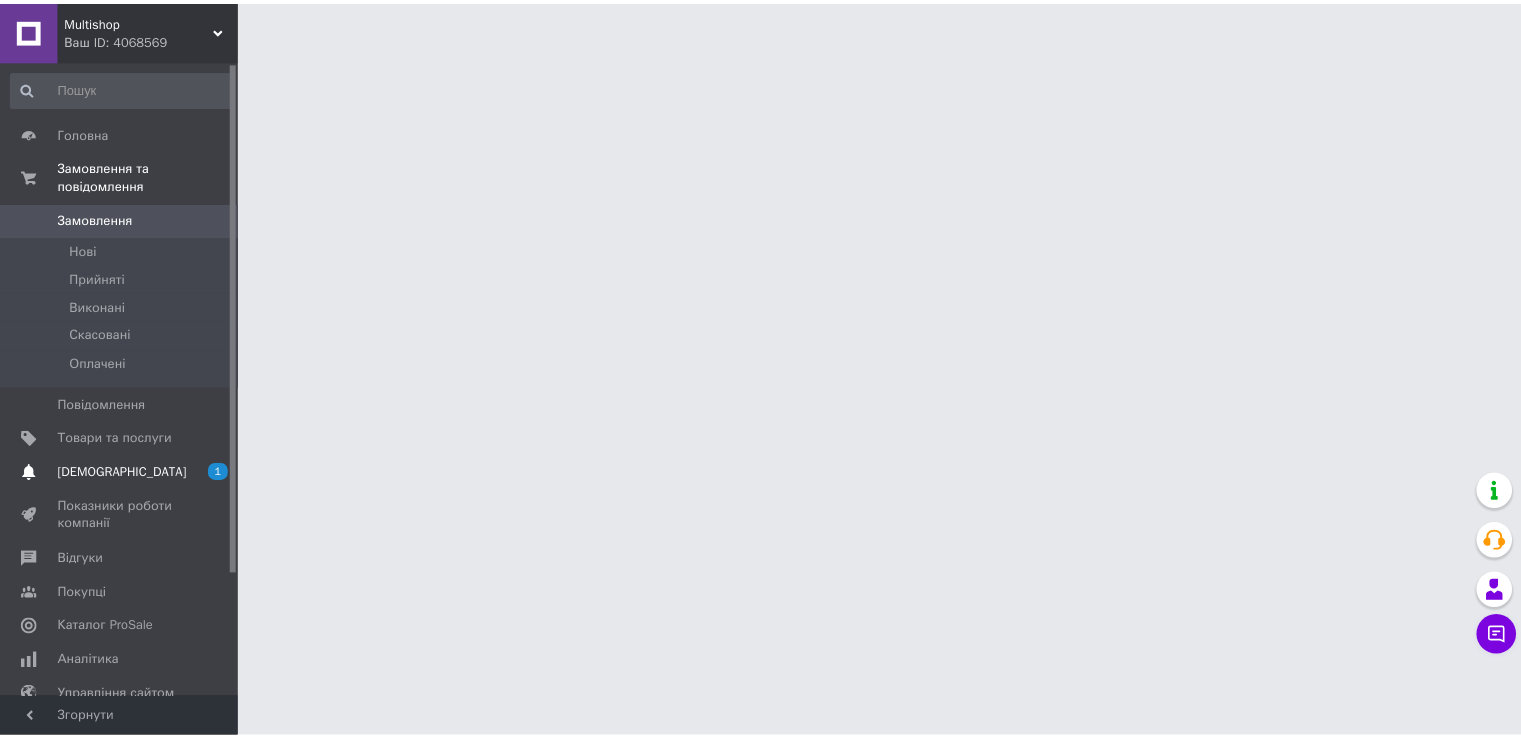 scroll, scrollTop: 0, scrollLeft: 0, axis: both 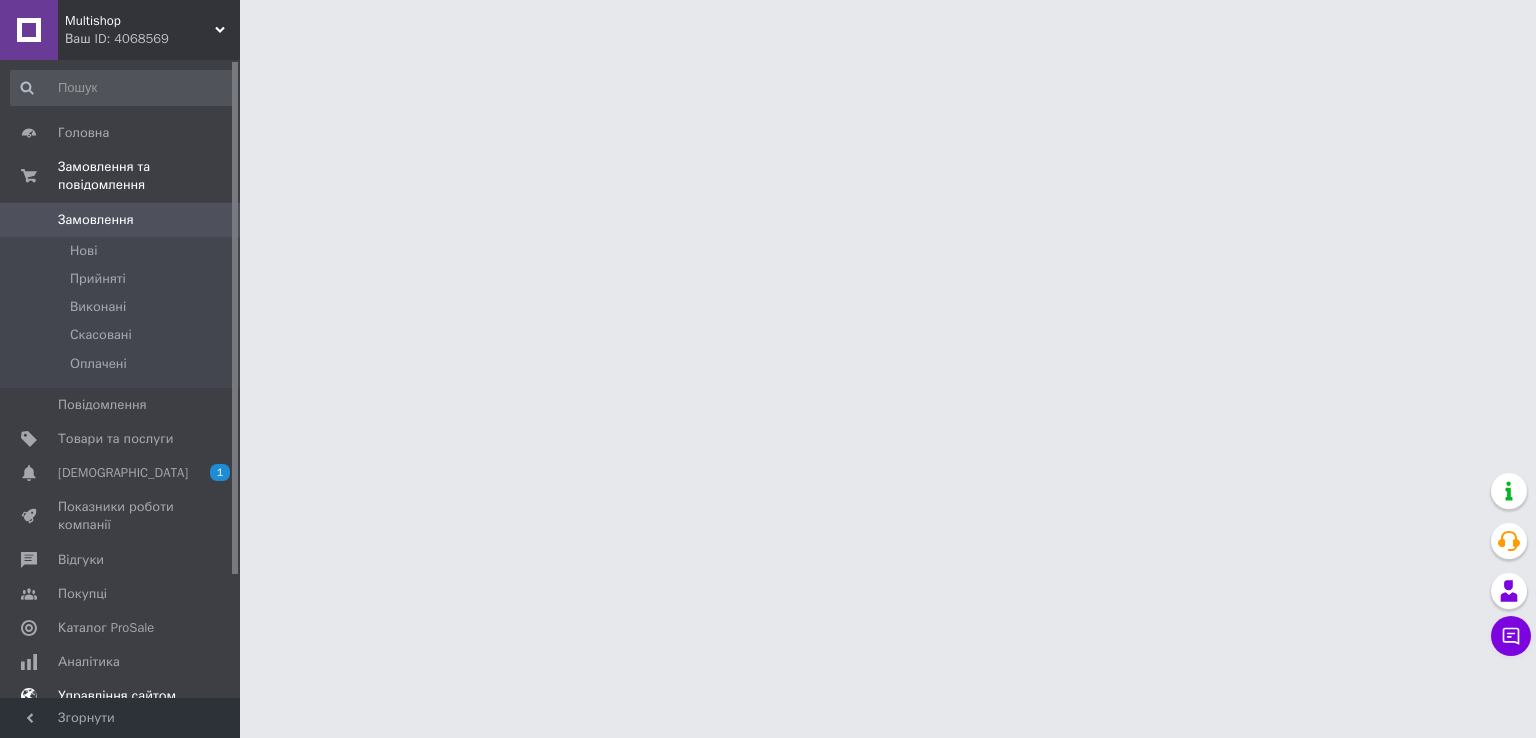 click on "[DEMOGRAPHIC_DATA] 1 0" at bounding box center (123, 473) 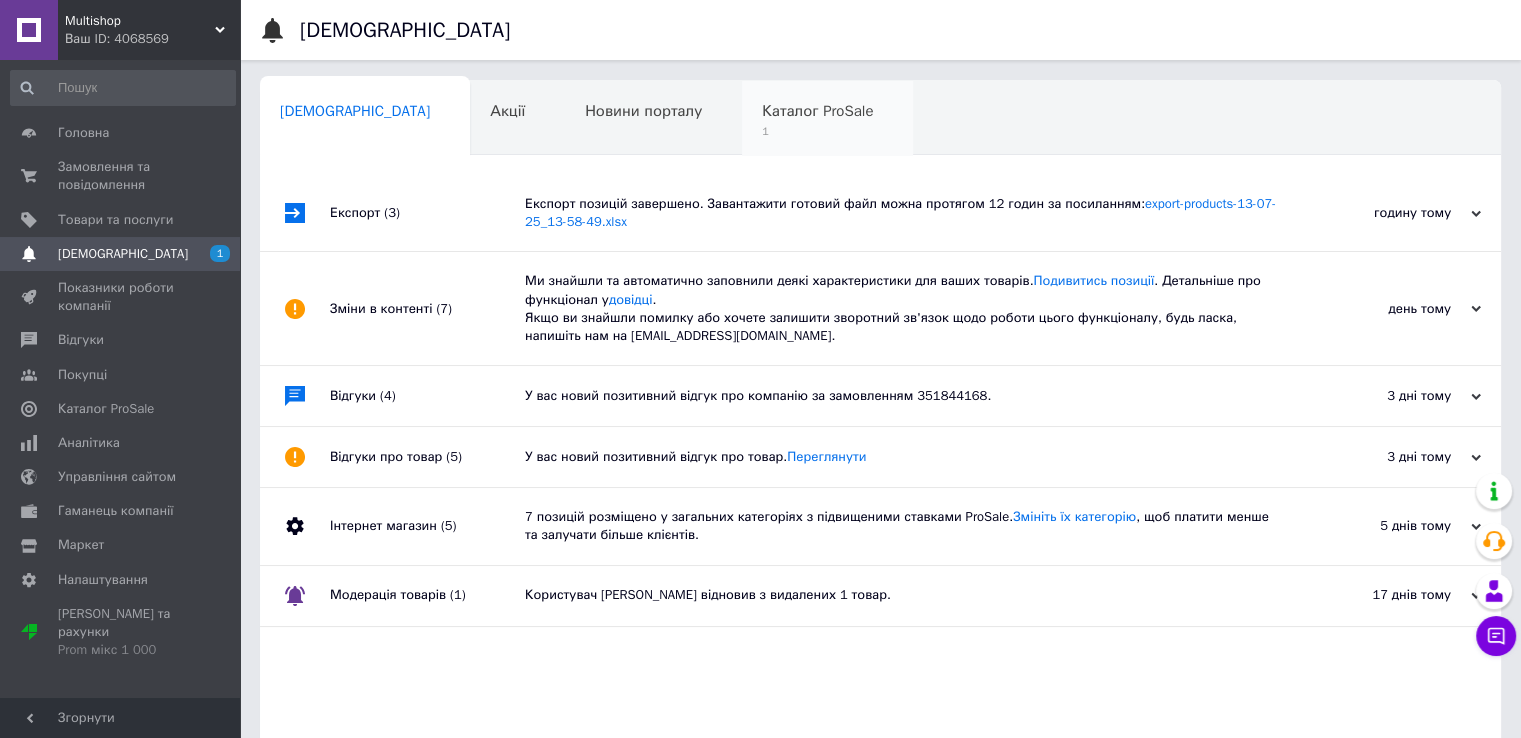 click on "Каталог ProSale 1" at bounding box center (827, 119) 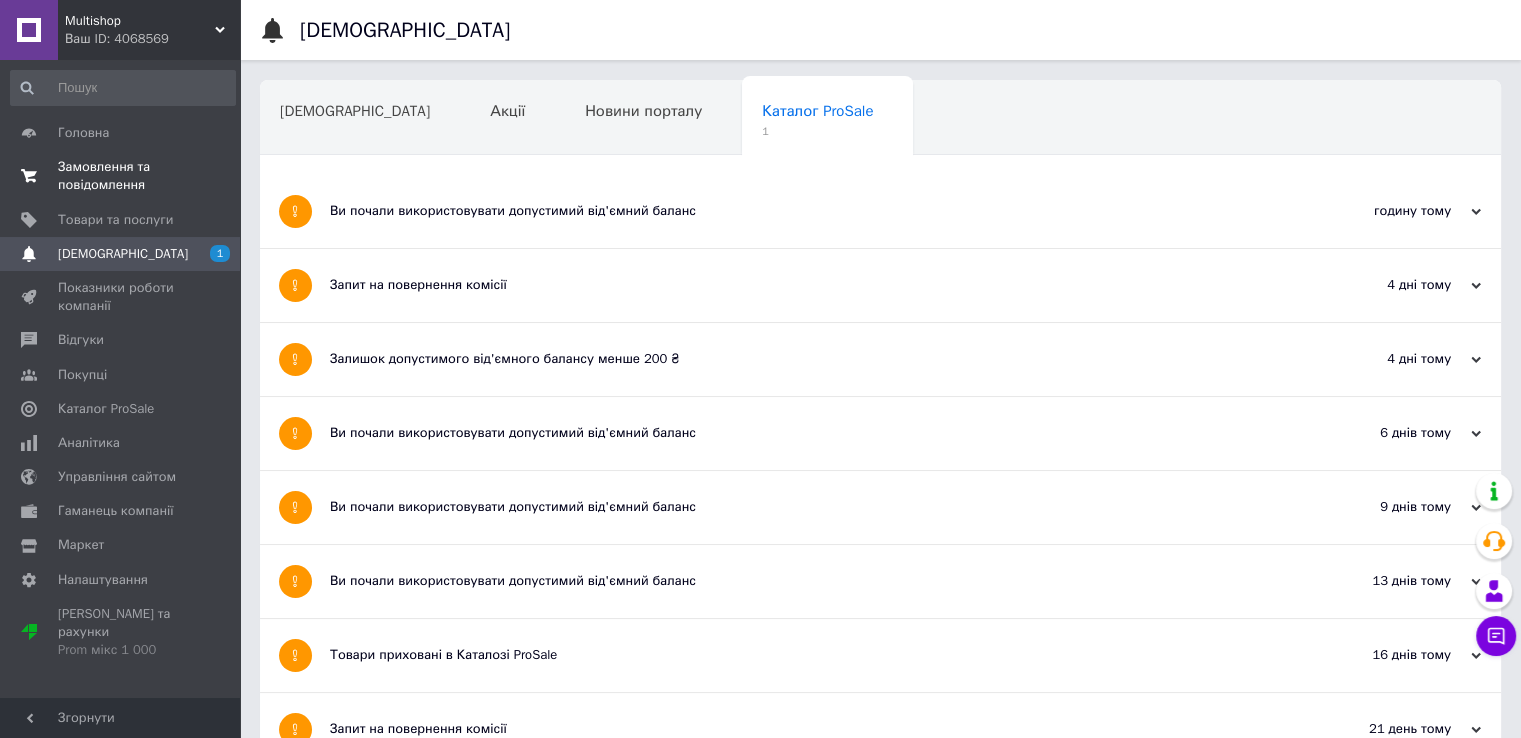 click on "Замовлення та повідомлення" at bounding box center (121, 176) 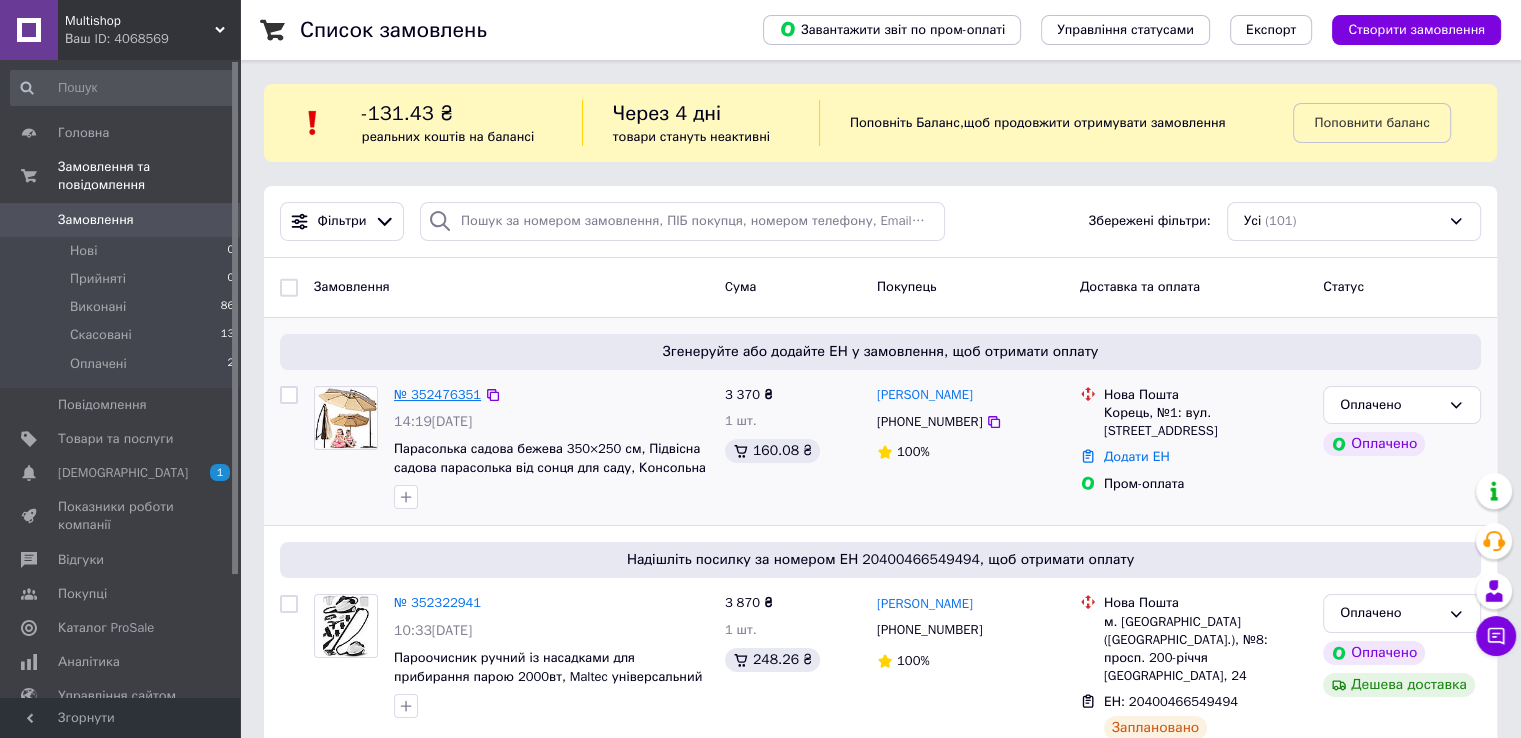 click on "№ 352476351" at bounding box center (437, 394) 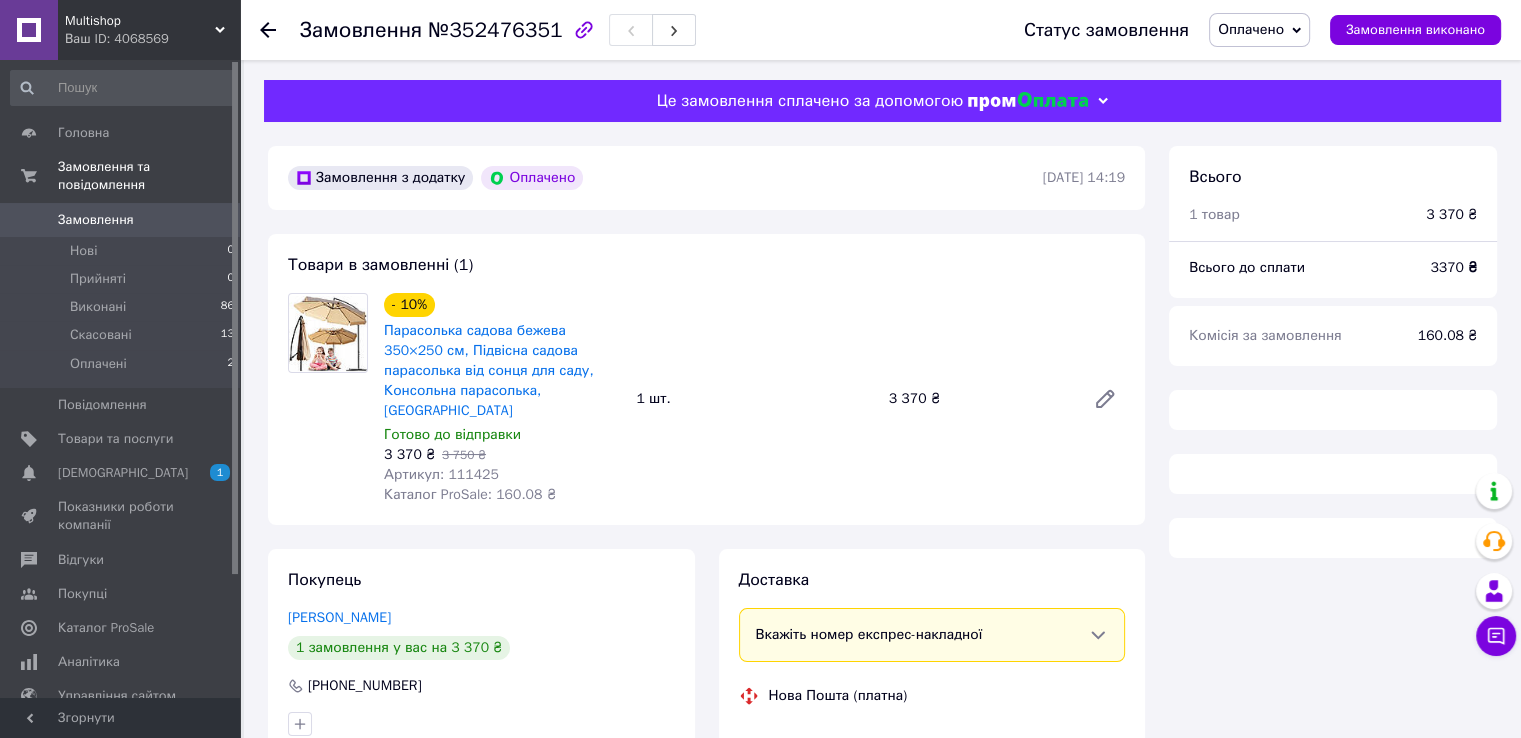 click on "Артикул: 111425" at bounding box center [441, 474] 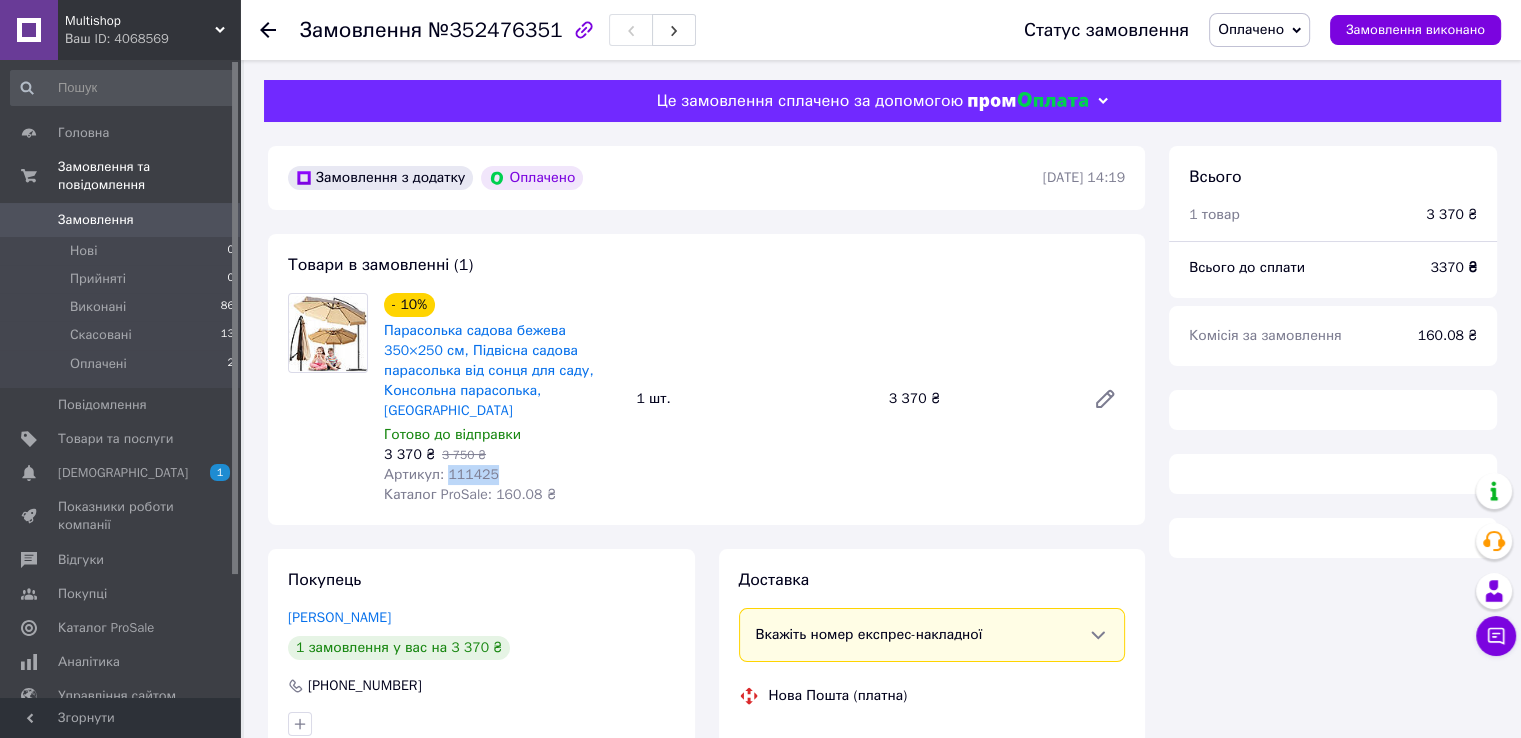 click on "Артикул: 111425" at bounding box center [441, 474] 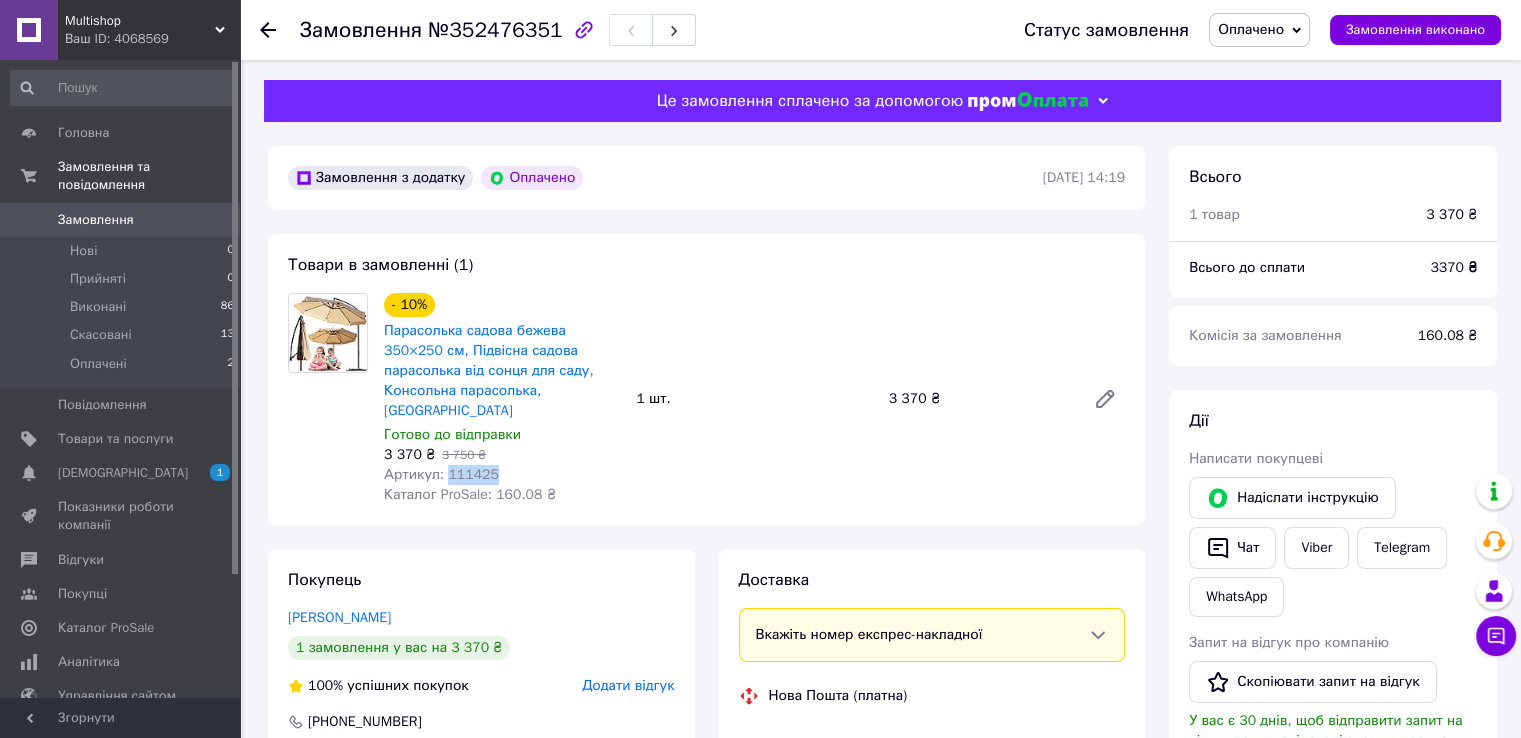 copy on "111425" 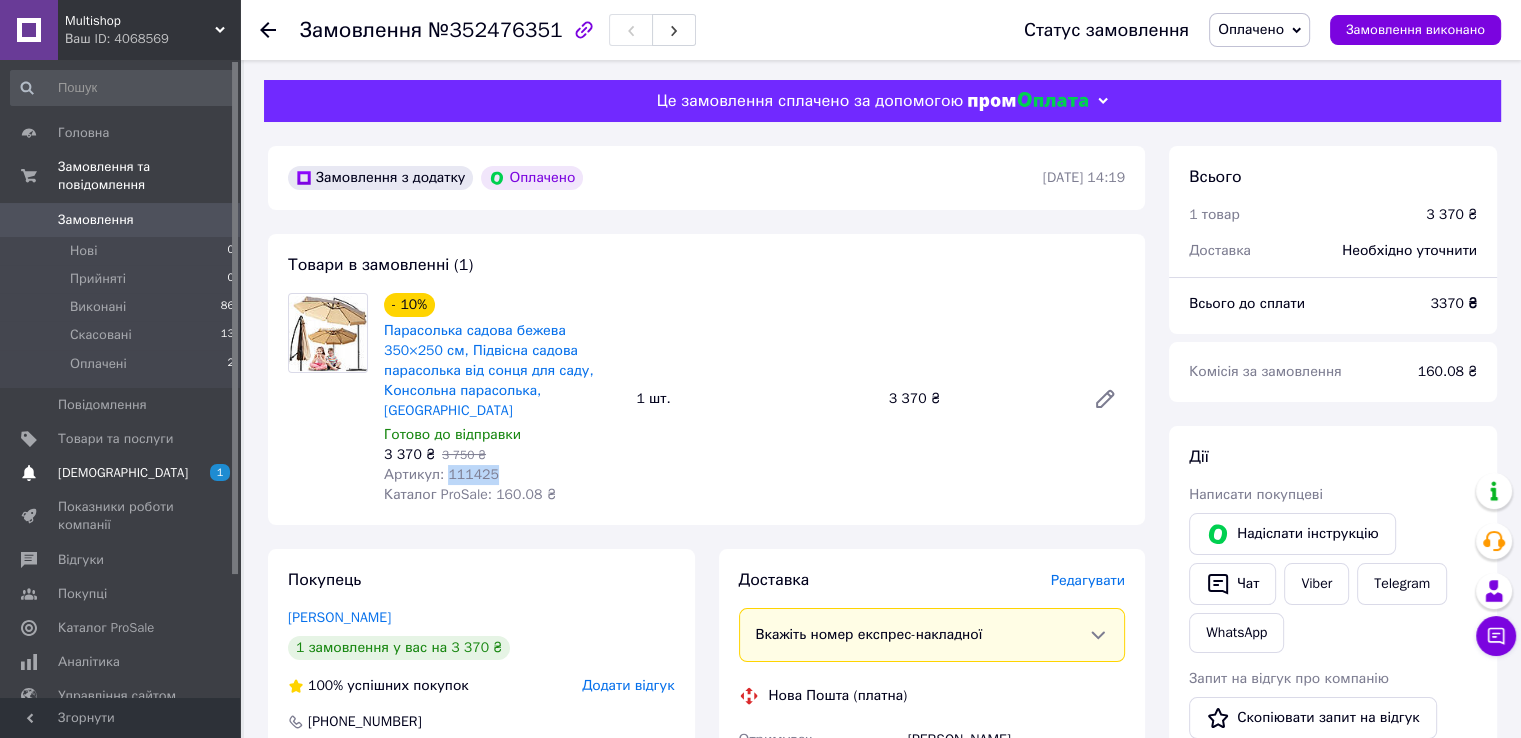 click on "[DEMOGRAPHIC_DATA]" at bounding box center (121, 473) 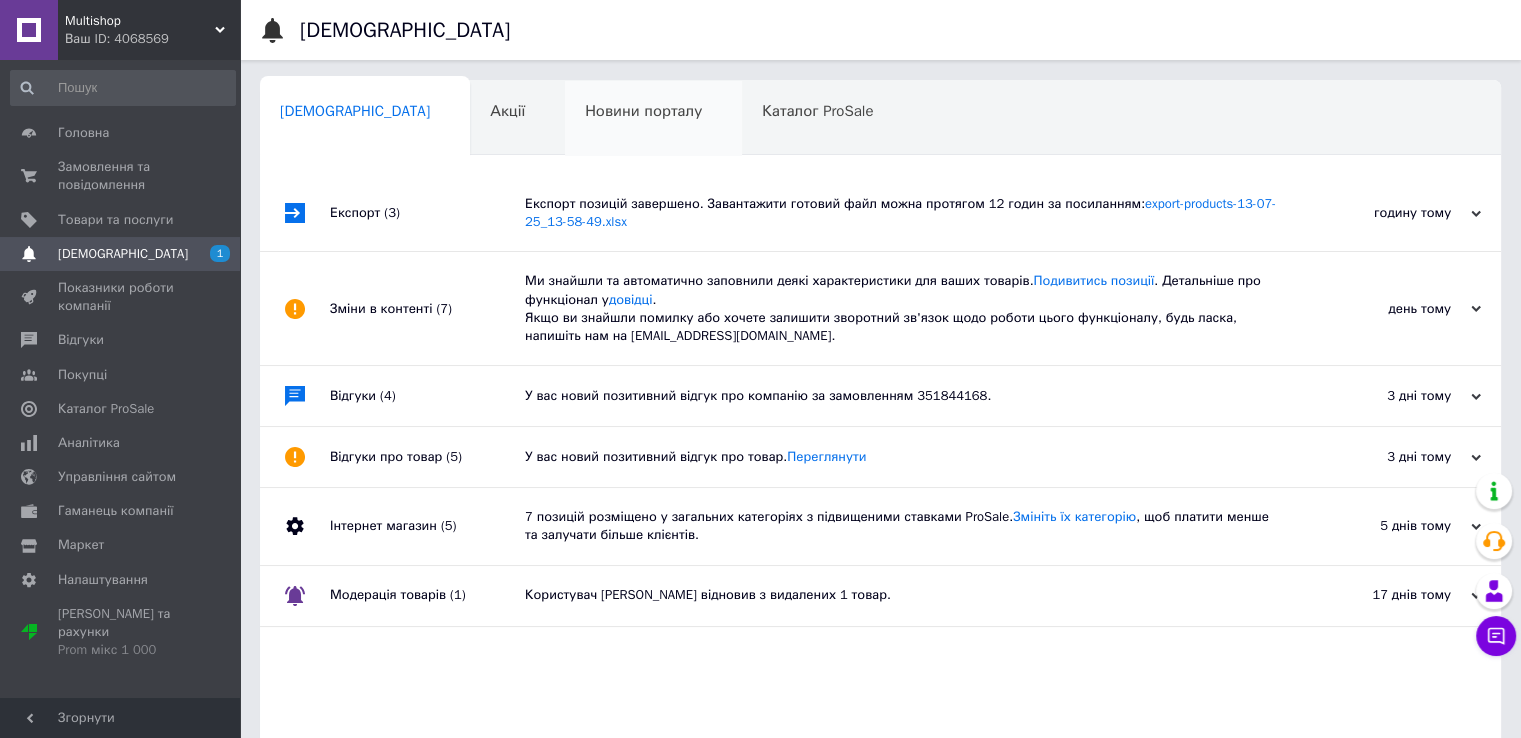 click on "Новини порталу 0" at bounding box center [653, 119] 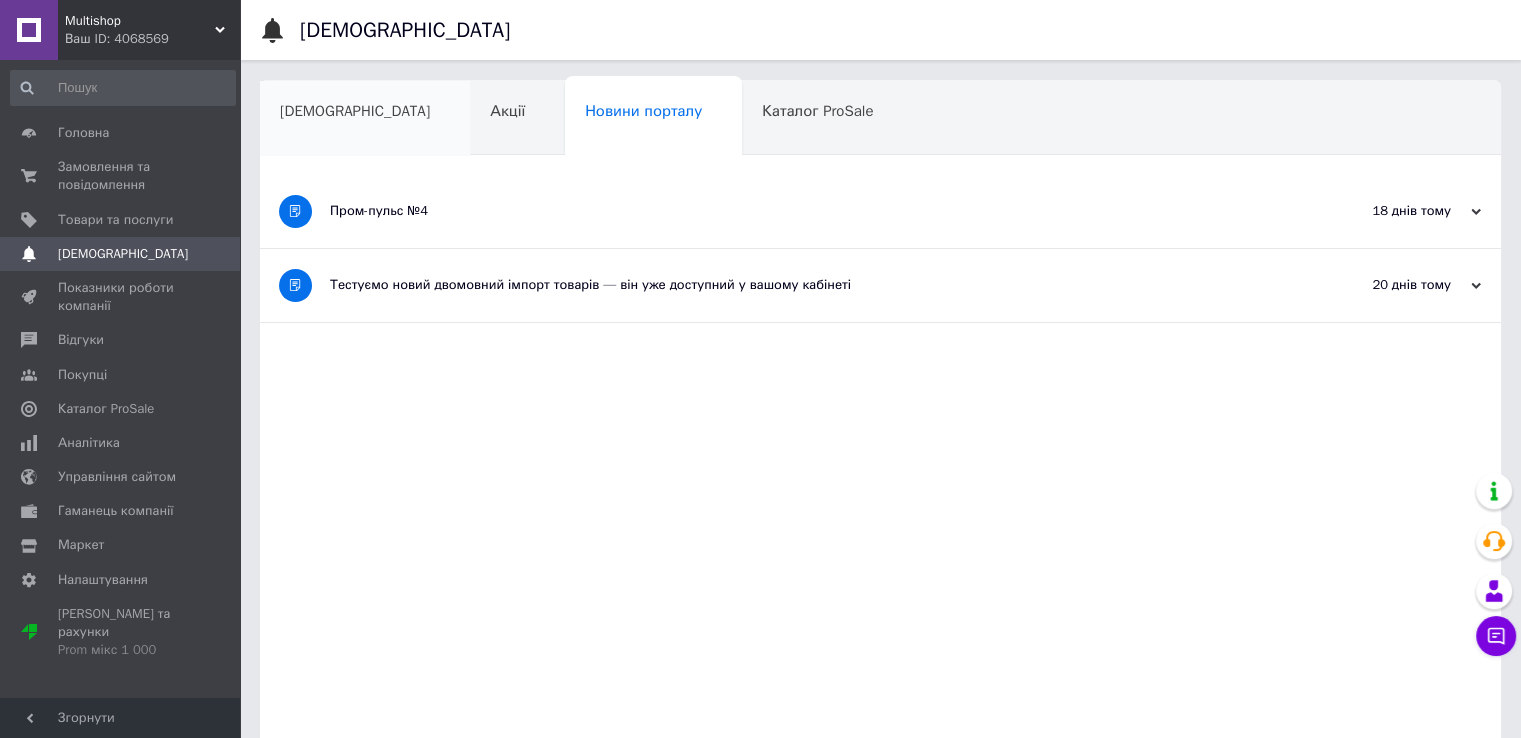 click on "[DEMOGRAPHIC_DATA]" at bounding box center [365, 119] 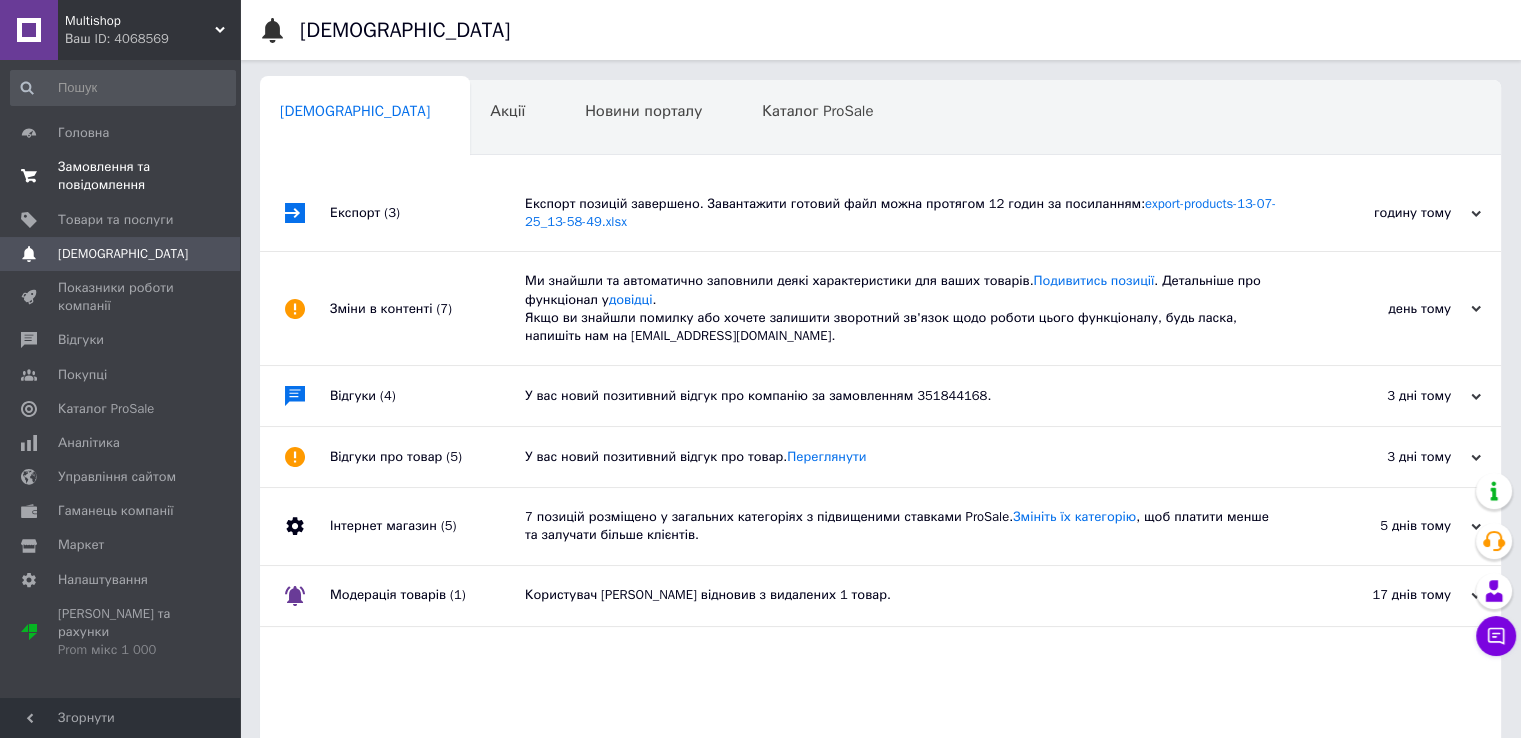 click on "Замовлення та повідомлення 0 0" at bounding box center [123, 176] 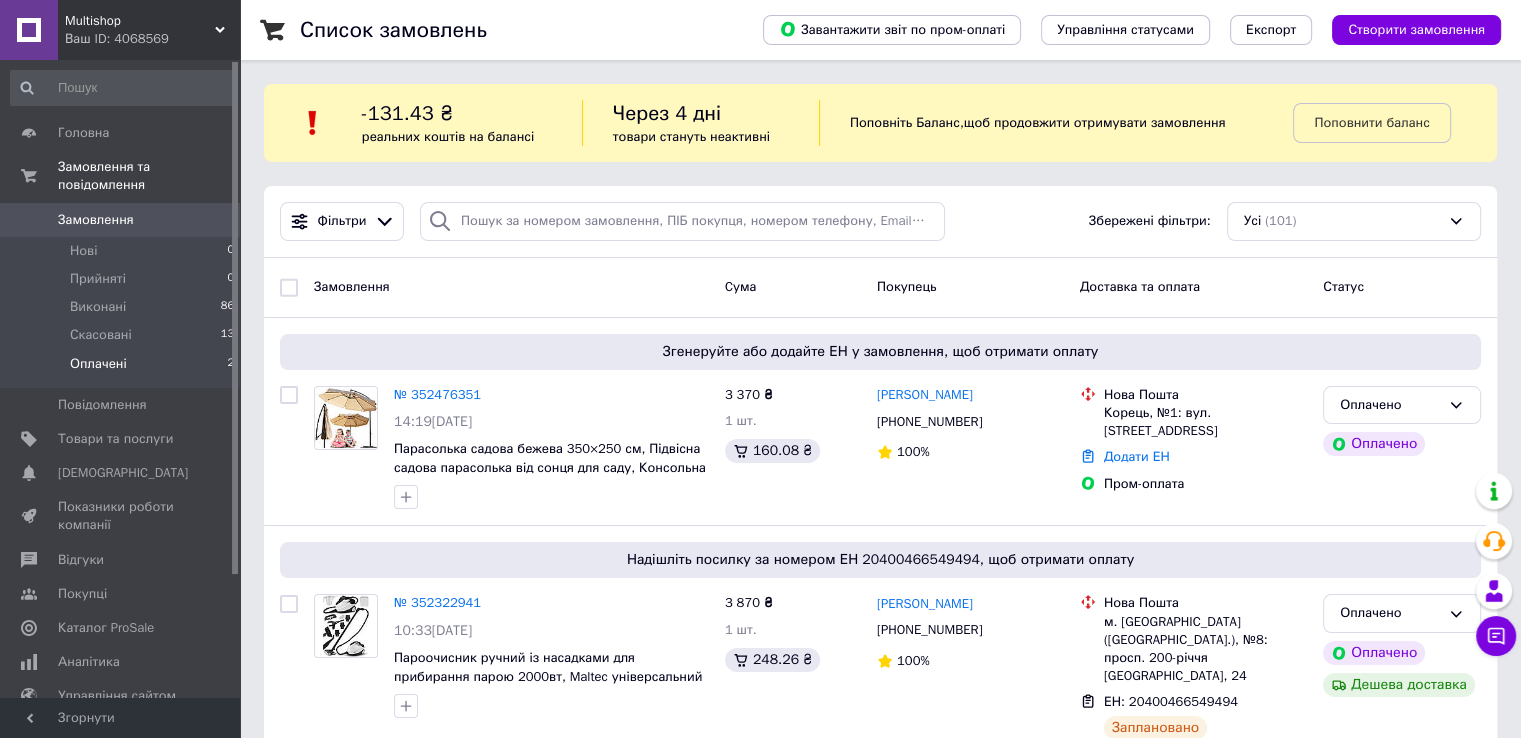 click on "Оплачені 2" at bounding box center [123, 369] 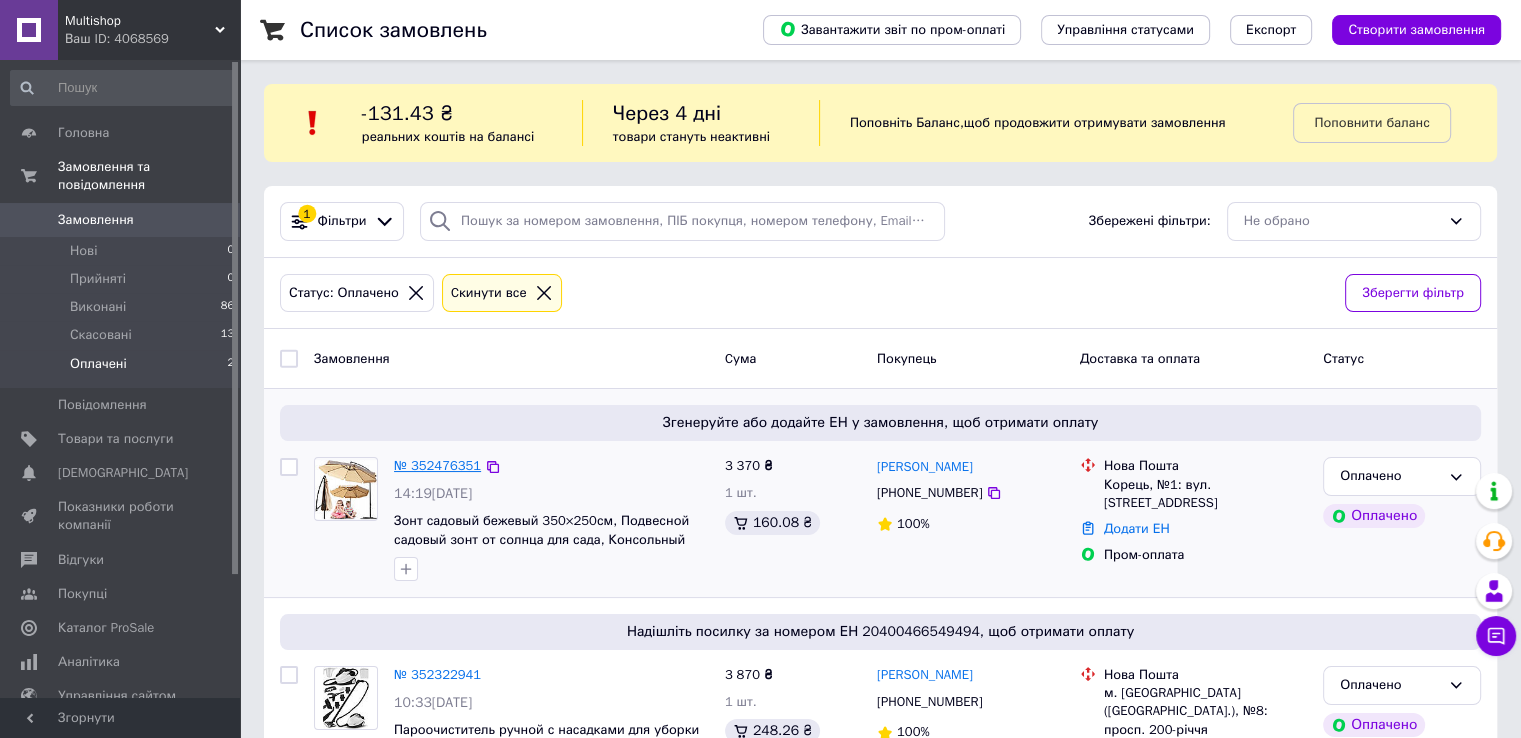 click on "№ 352476351" at bounding box center [437, 465] 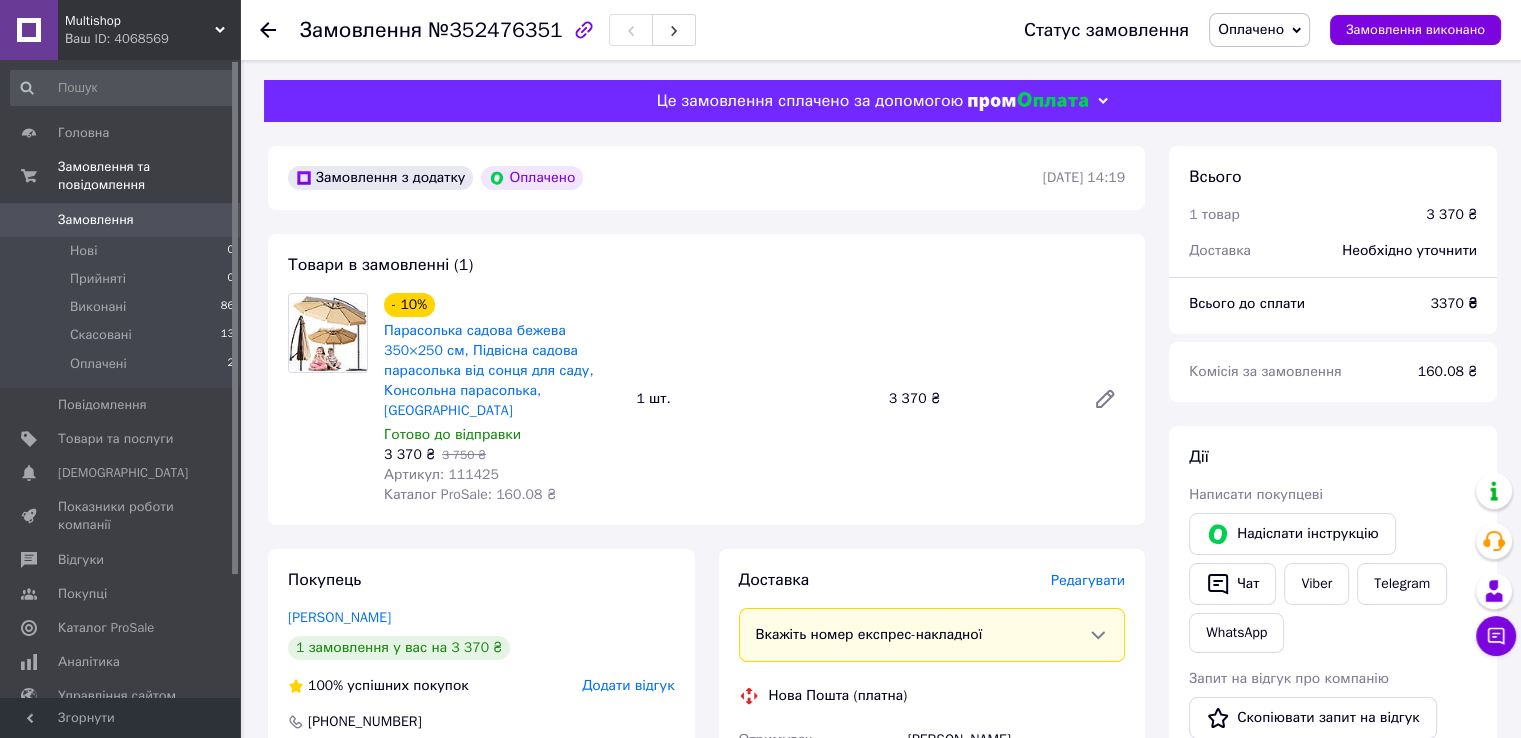 click on "Артикул: 111425" at bounding box center (441, 474) 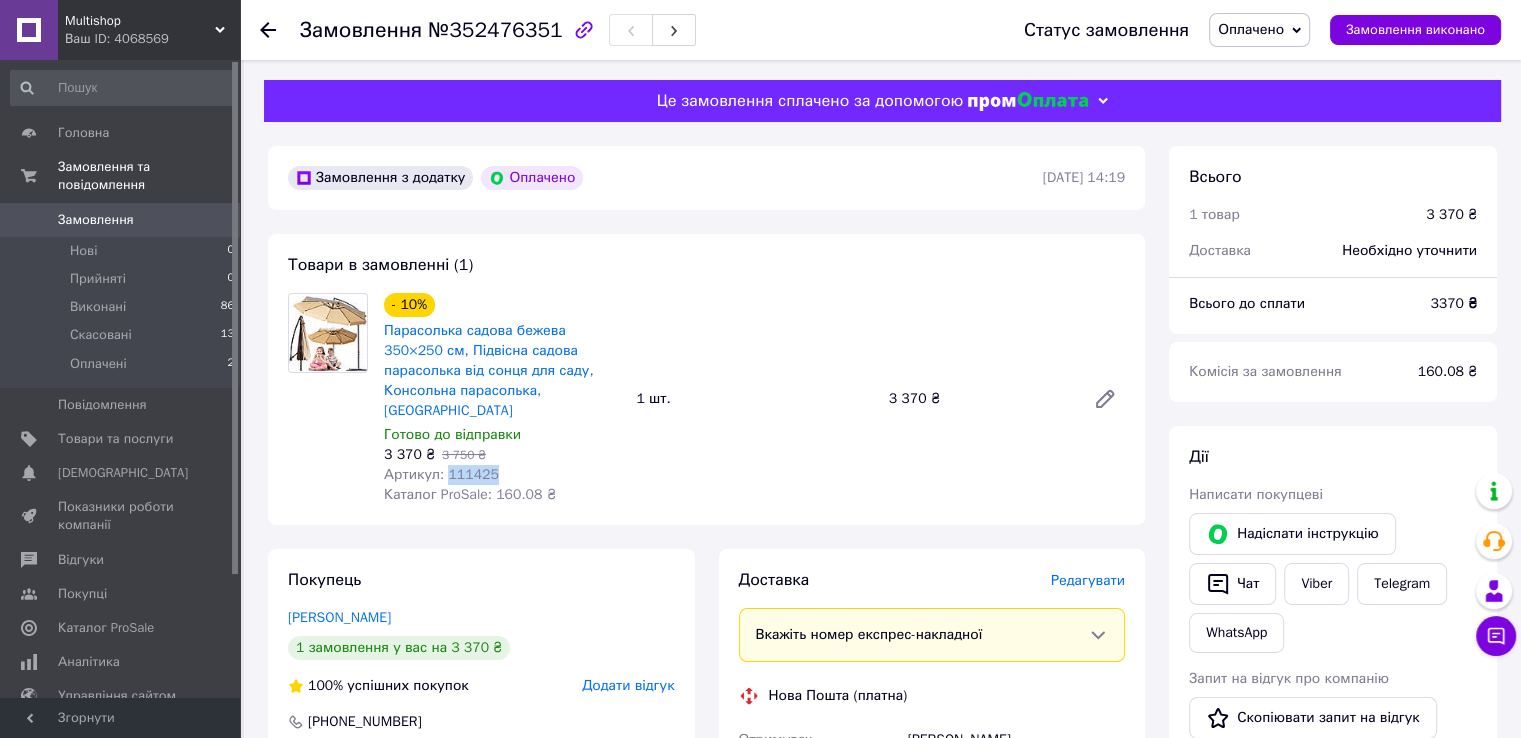 click on "Артикул: 111425" at bounding box center [441, 474] 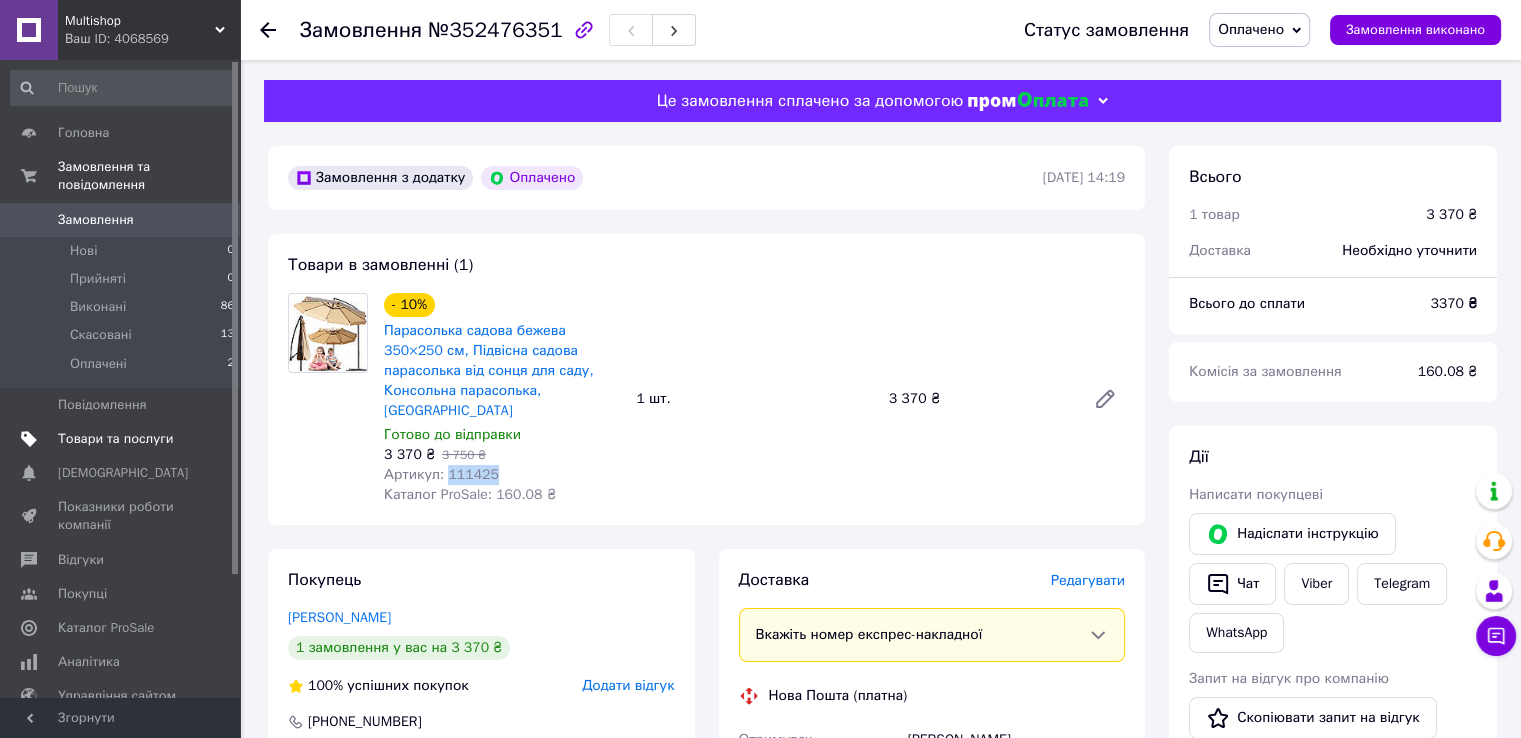 click on "Товари та послуги" at bounding box center [115, 439] 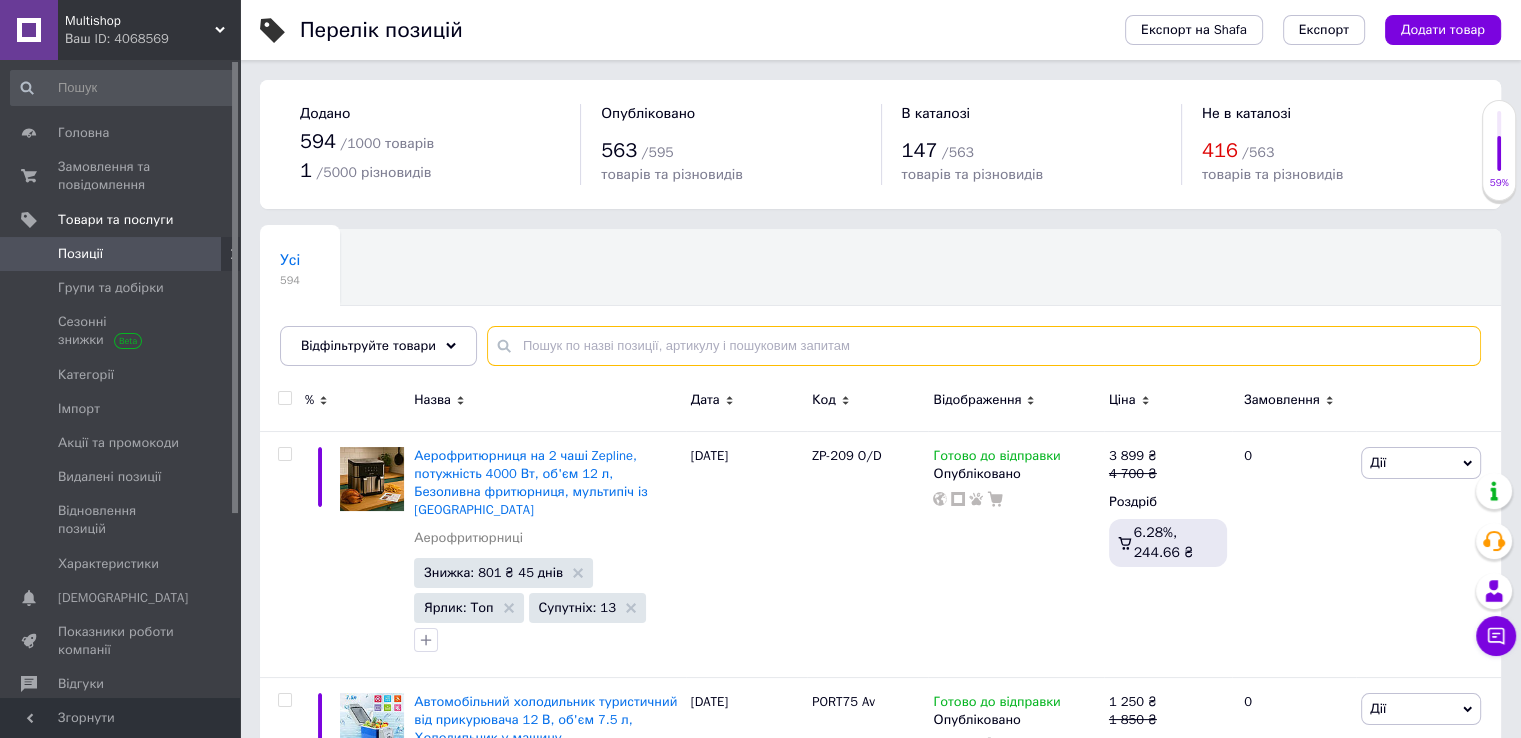 click at bounding box center (984, 346) 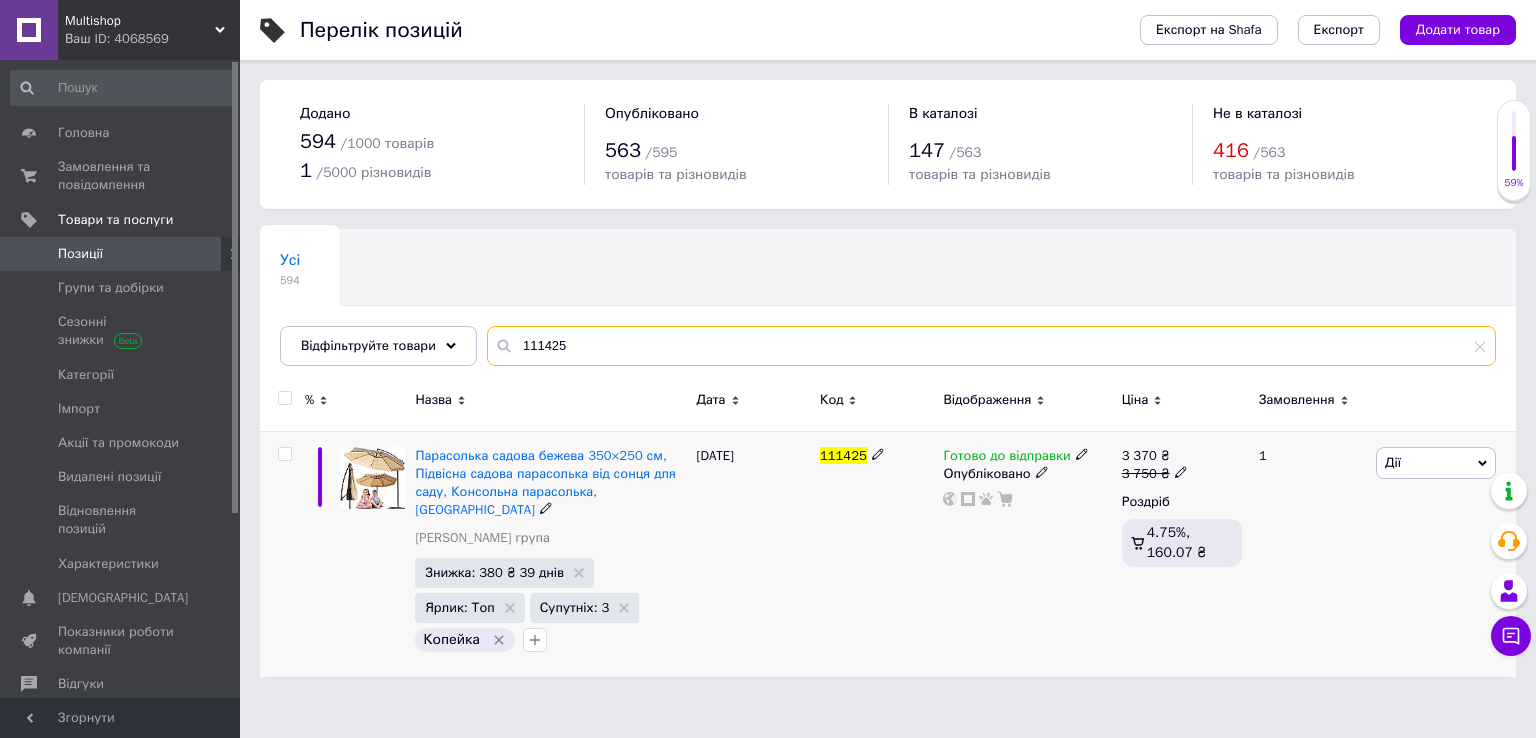 type on "111425" 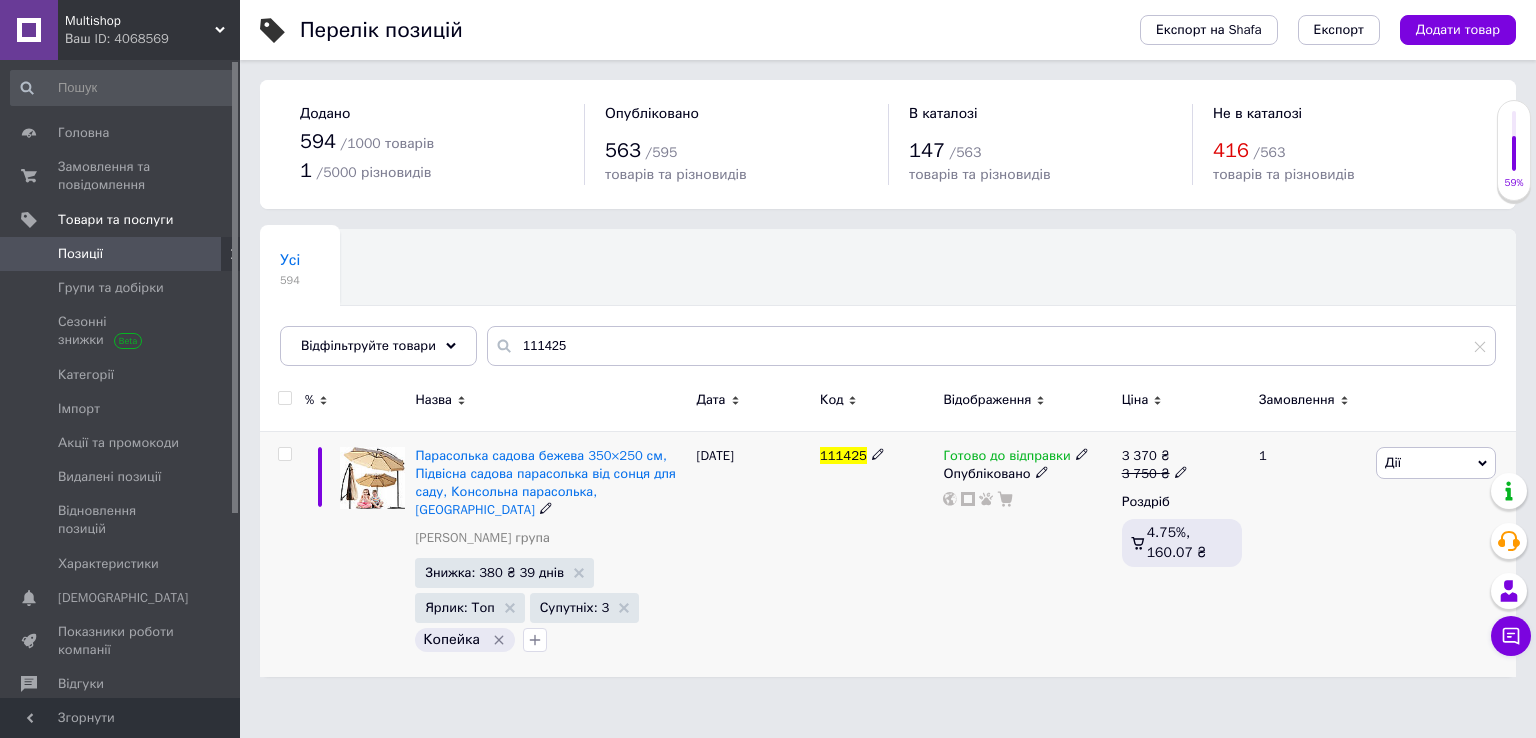 click 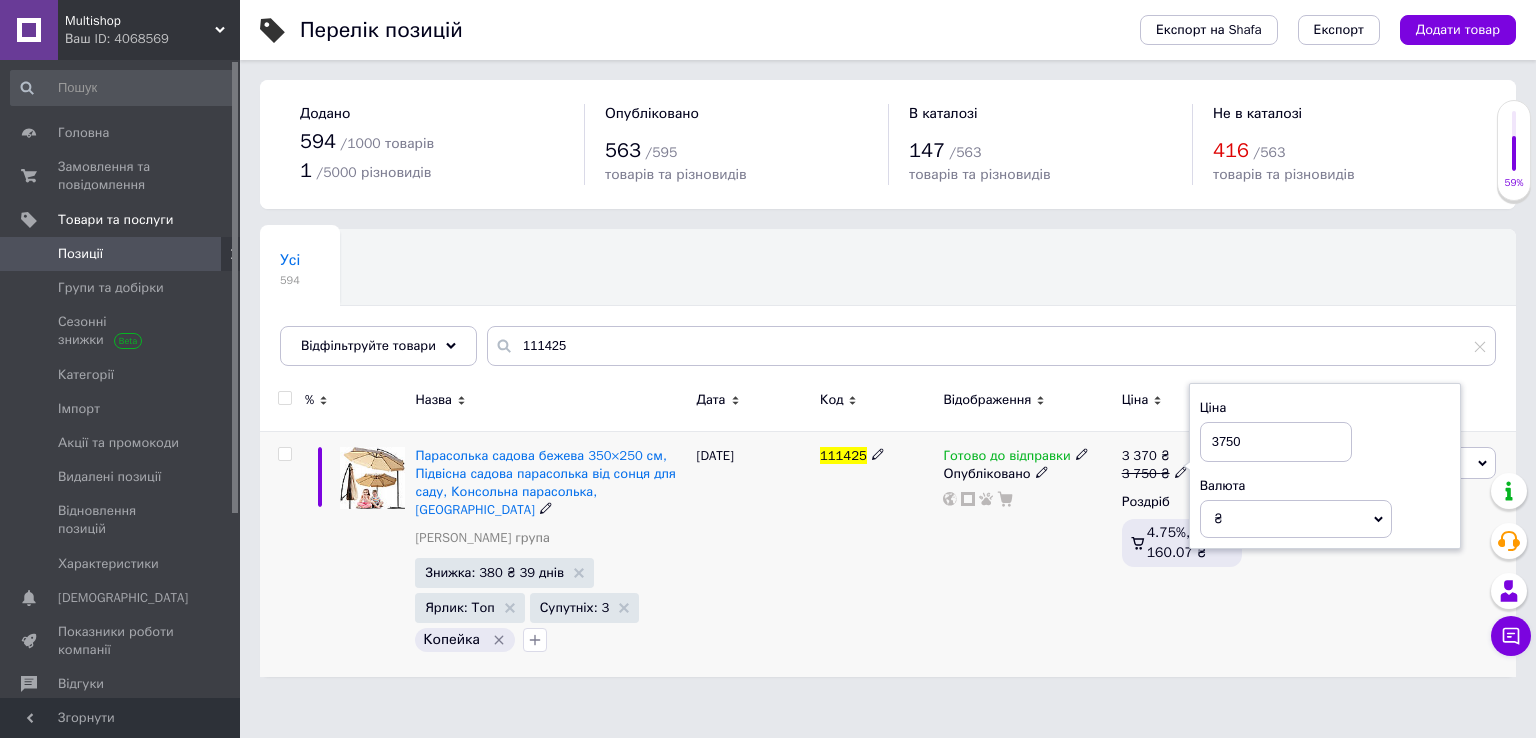 click on "3750" at bounding box center [1276, 442] 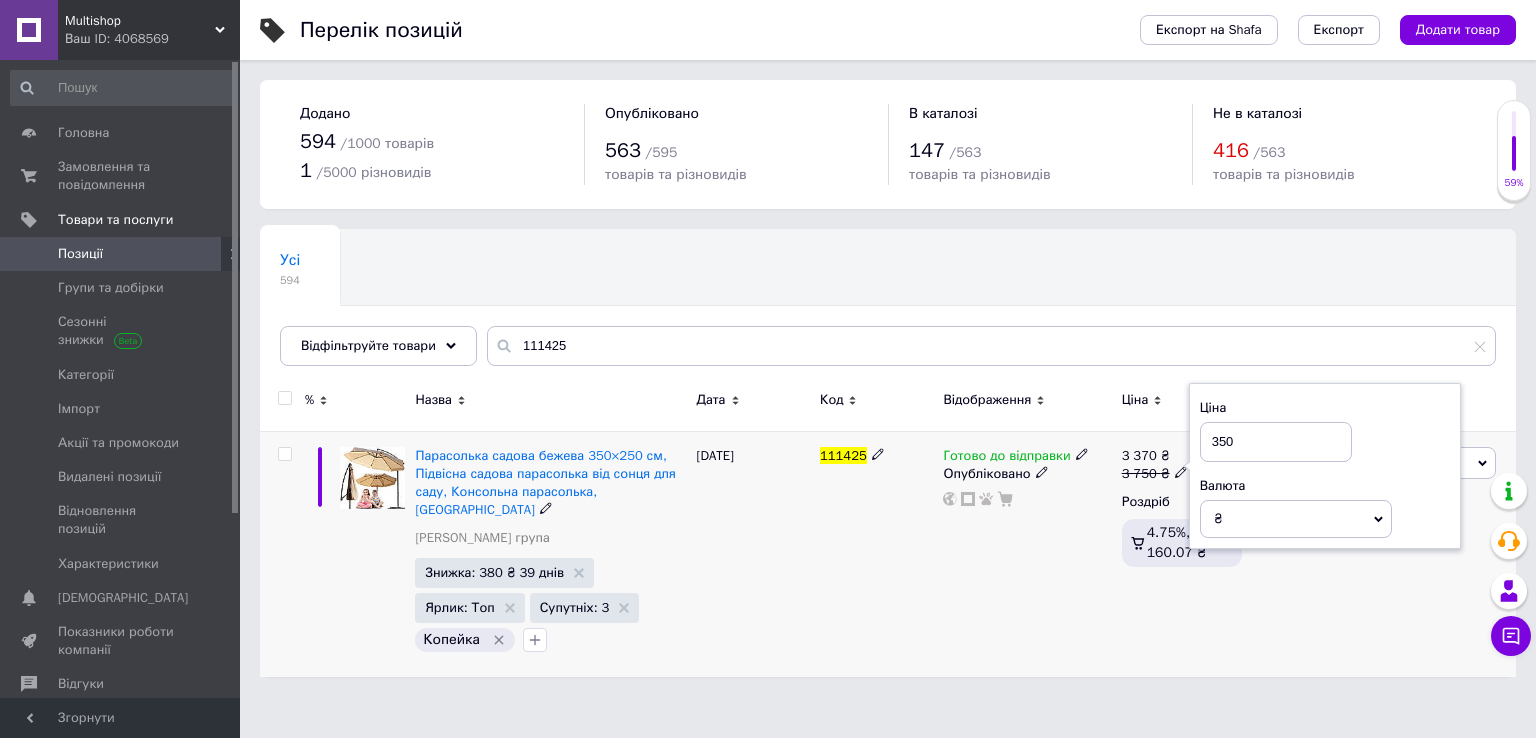 type on "3950" 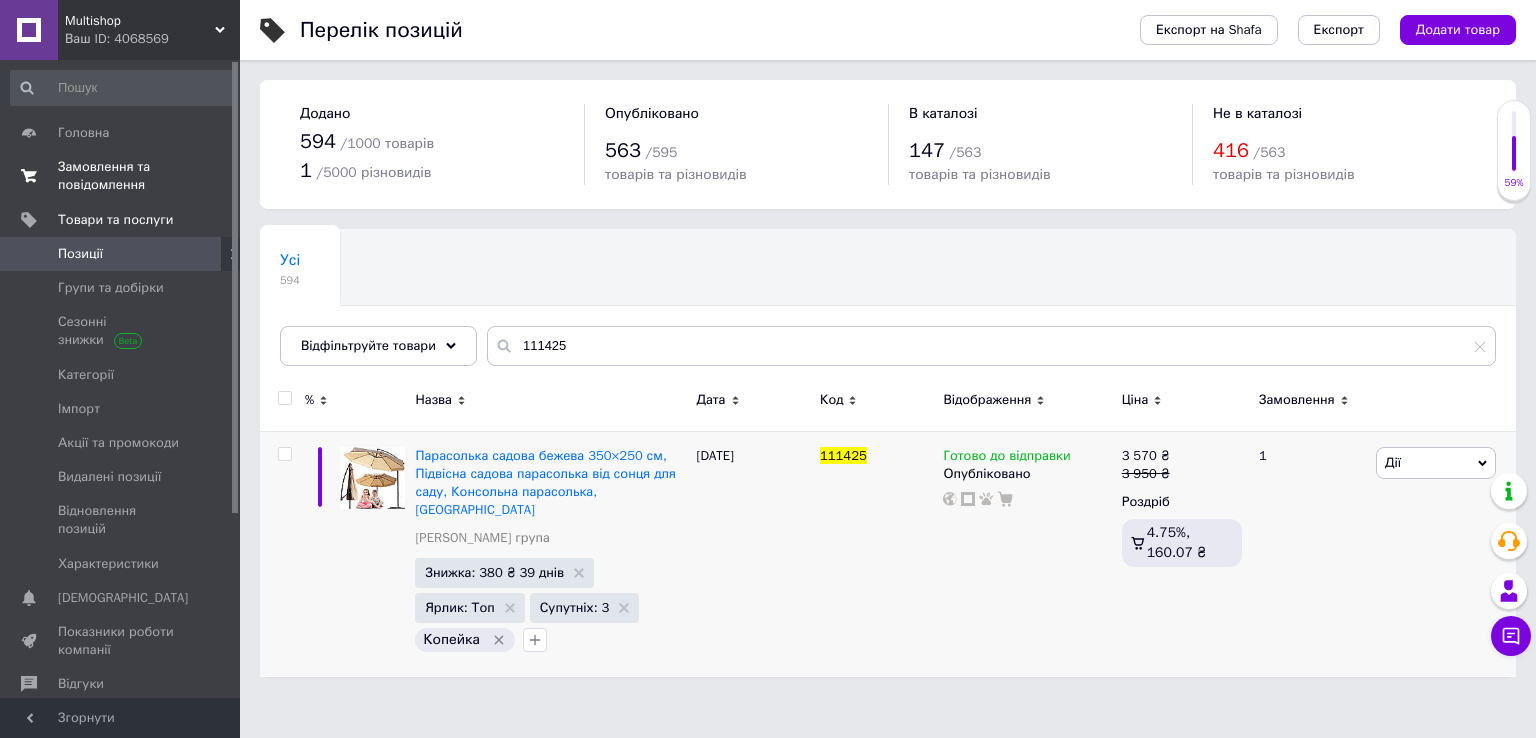 click on "Замовлення та повідомлення" at bounding box center (121, 176) 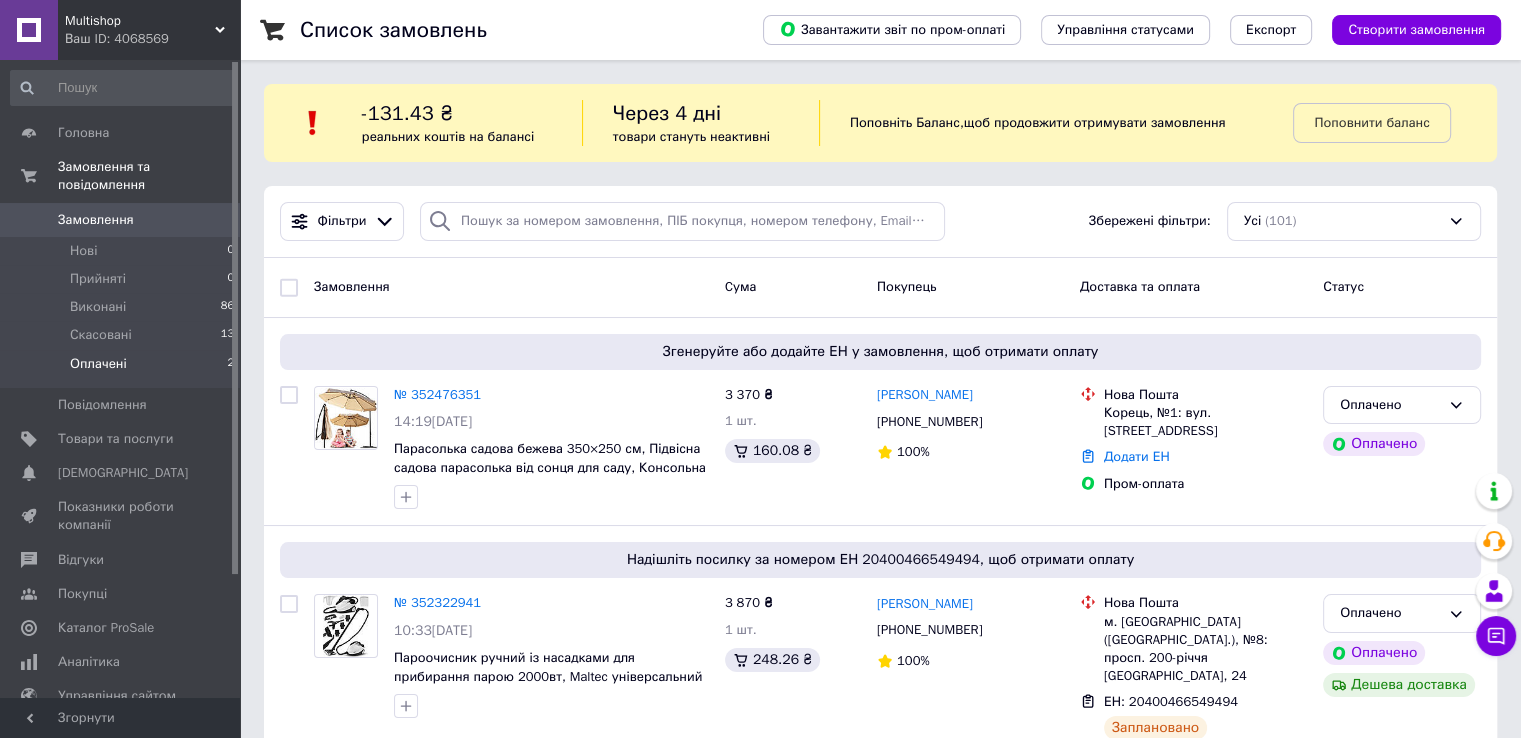 click on "Оплачені" at bounding box center [98, 364] 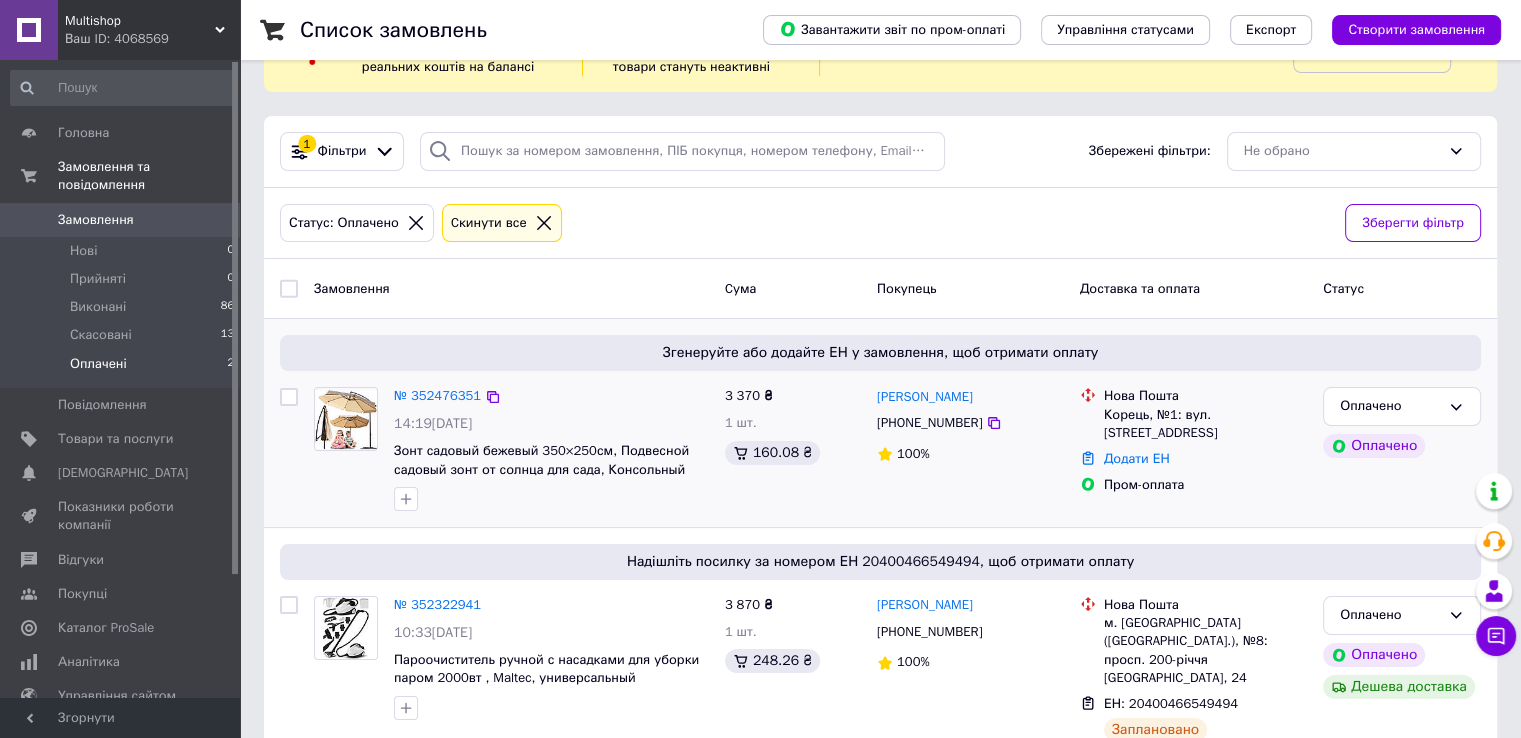 scroll, scrollTop: 120, scrollLeft: 0, axis: vertical 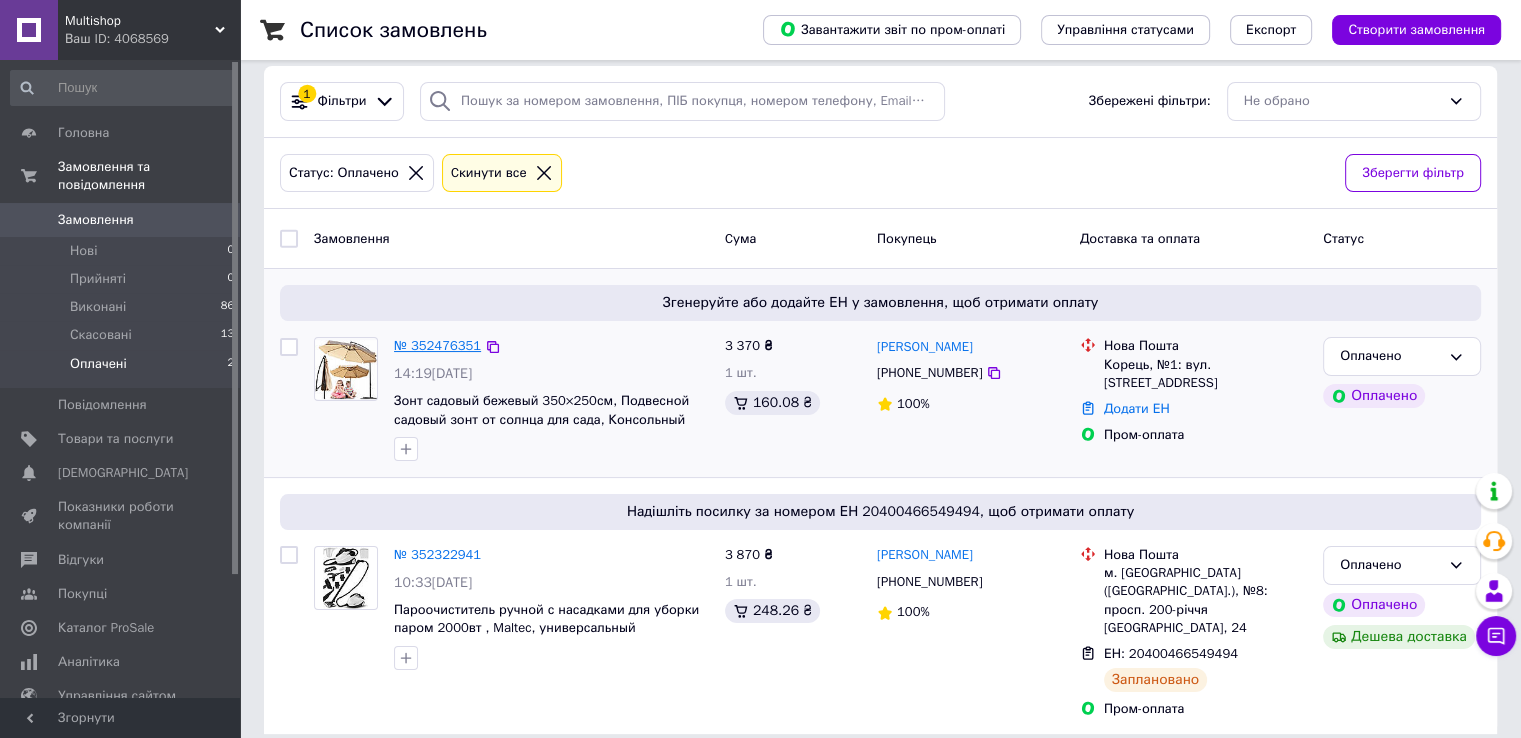 click on "№ 352476351" at bounding box center (437, 345) 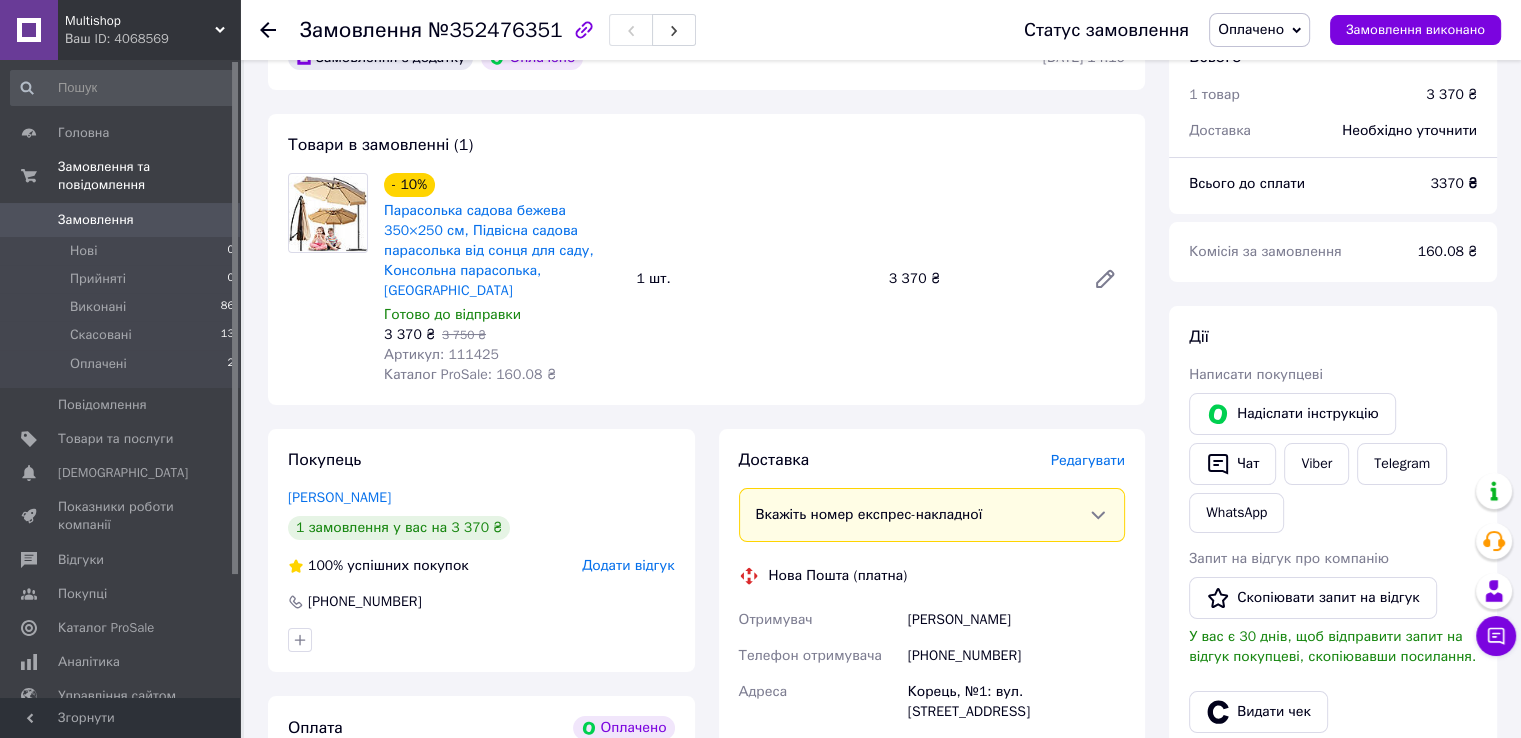 click on "[PHONE_NUMBER]" at bounding box center [1016, 656] 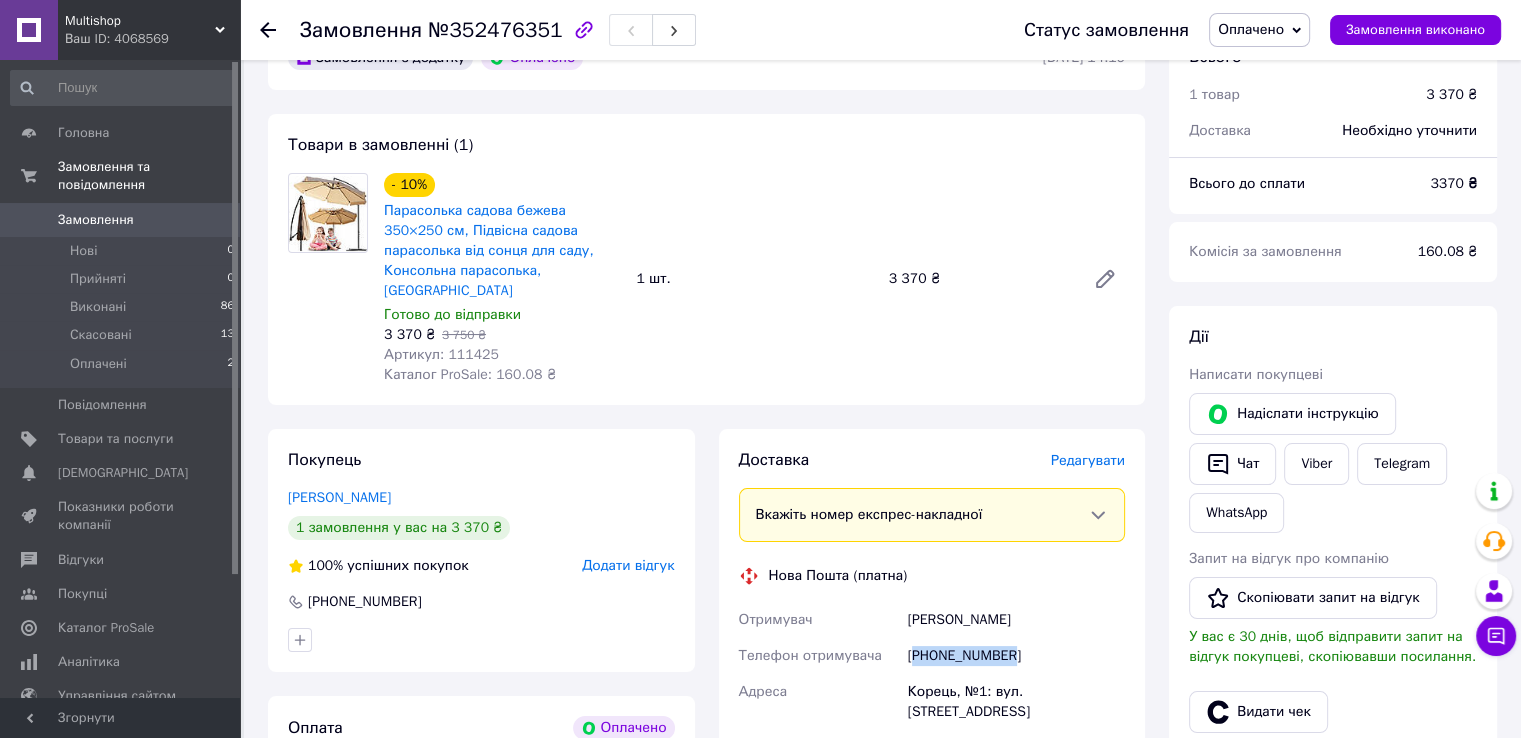 click on "[PHONE_NUMBER]" at bounding box center (1016, 656) 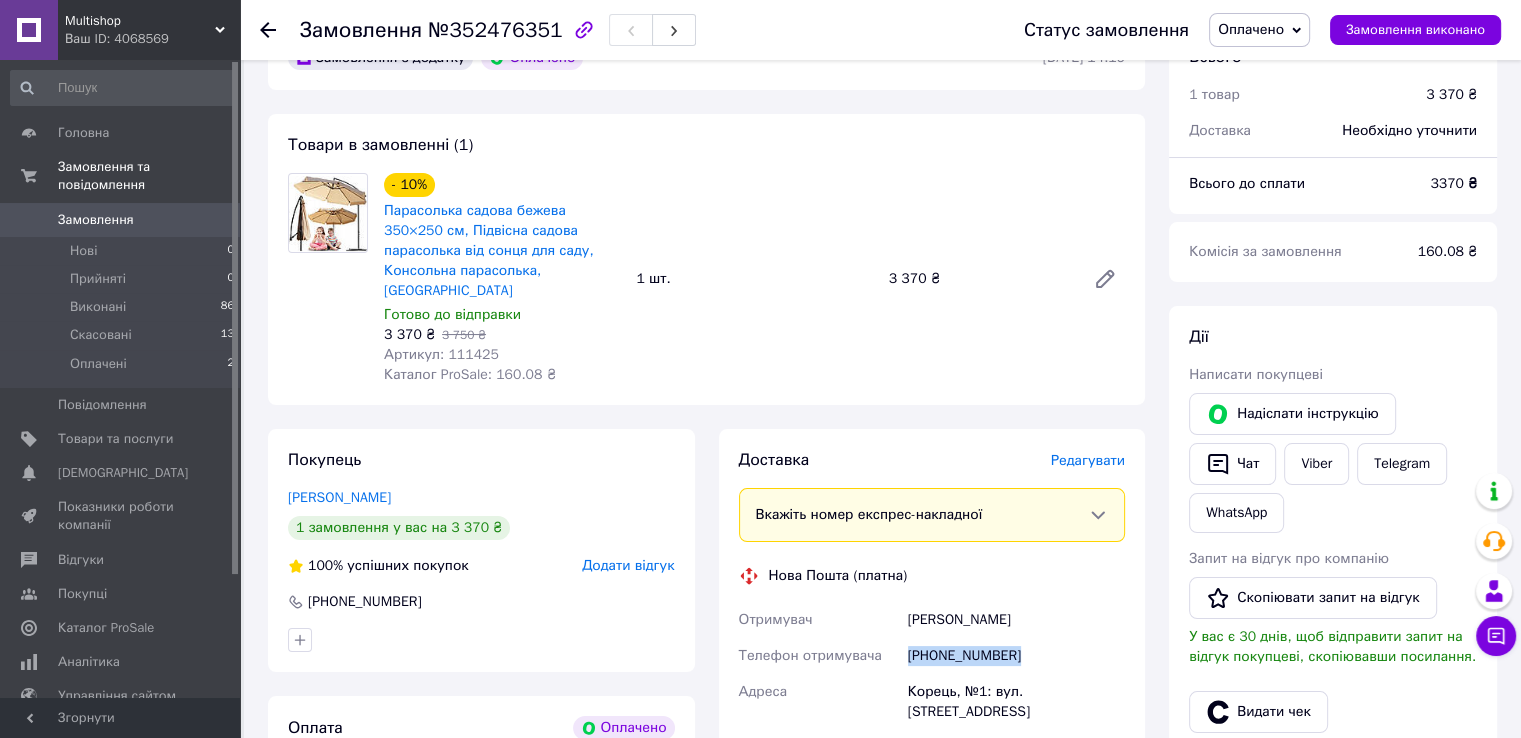 click on "[PHONE_NUMBER]" at bounding box center (1016, 656) 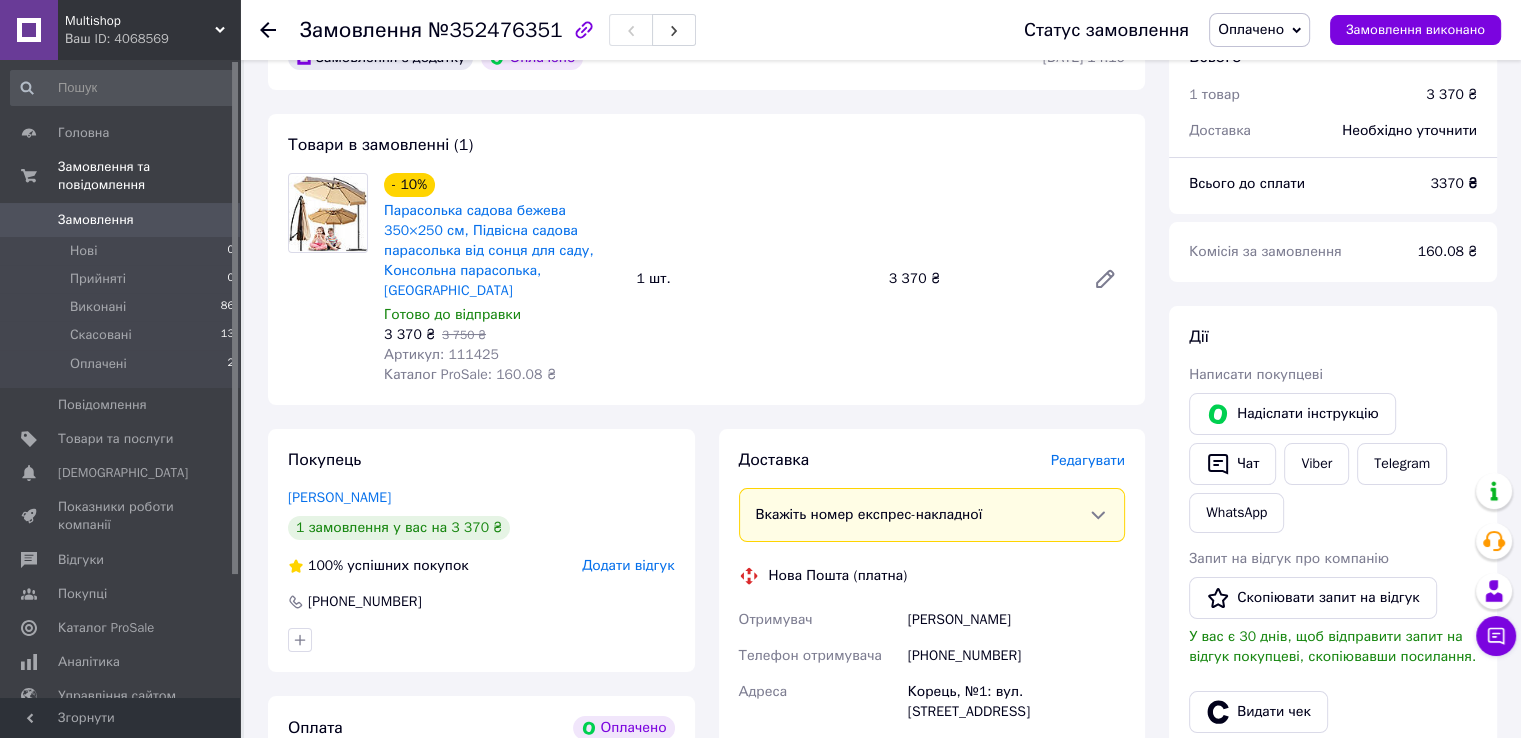 click on "[PERSON_NAME]" at bounding box center (1016, 620) 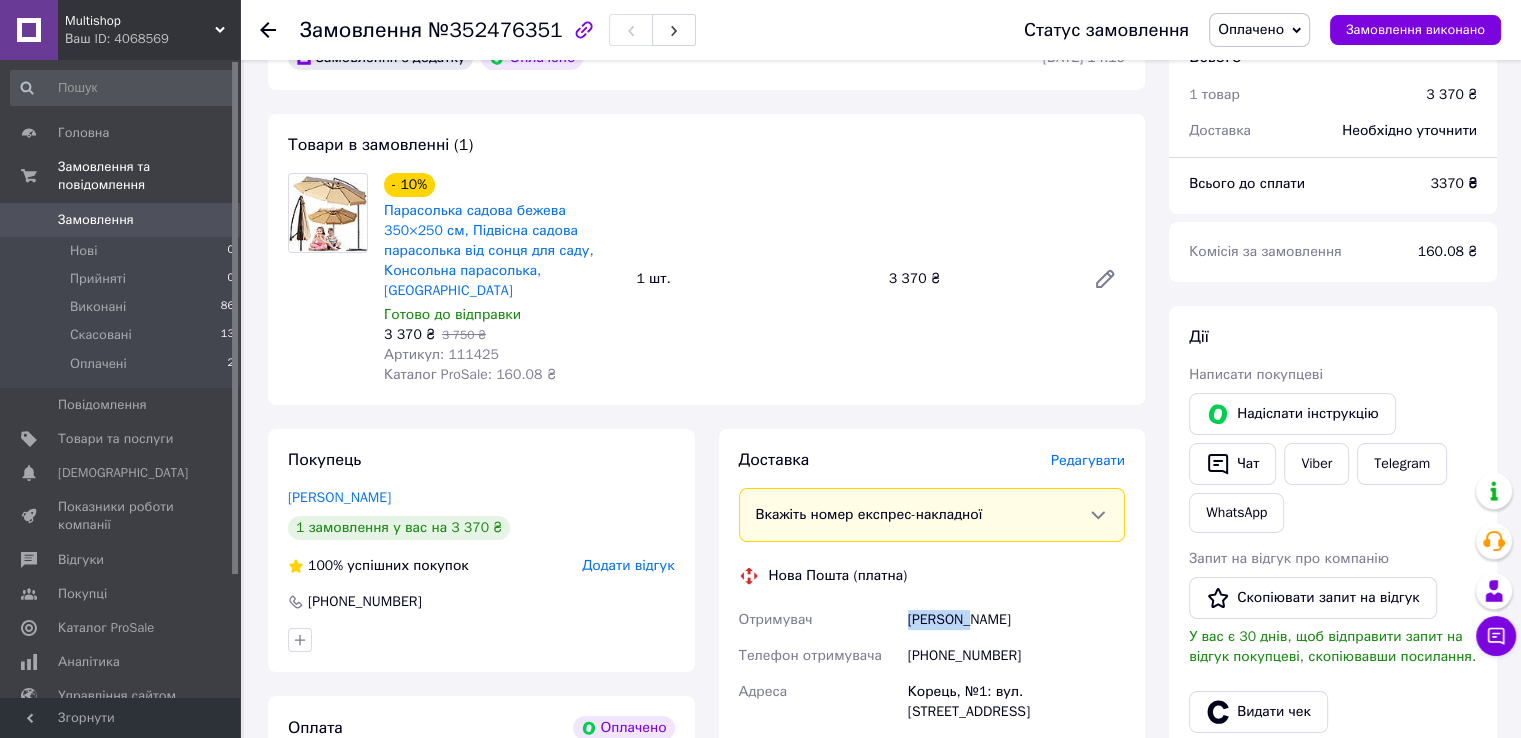 click on "[PERSON_NAME]" at bounding box center [1016, 620] 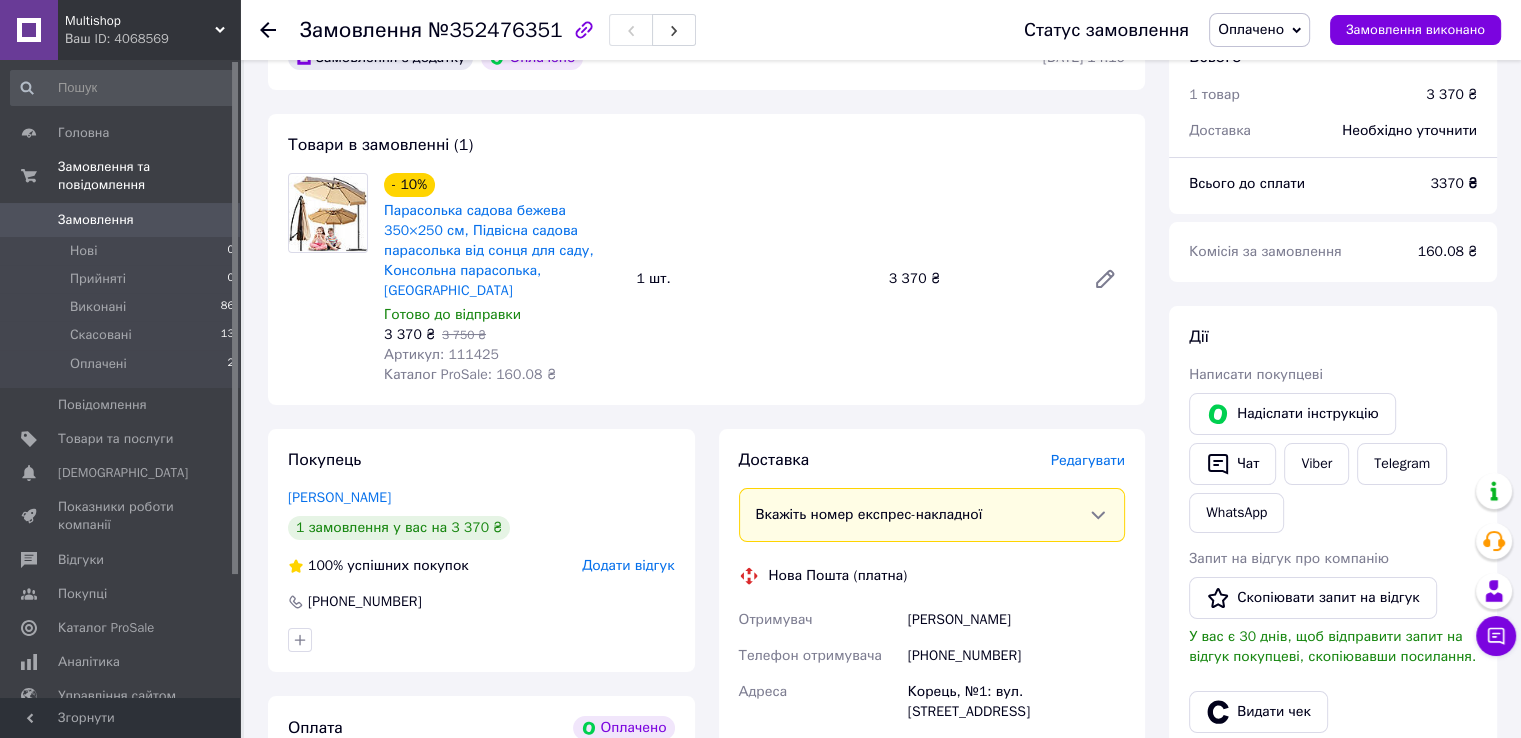 click on "[PERSON_NAME]" at bounding box center (1016, 620) 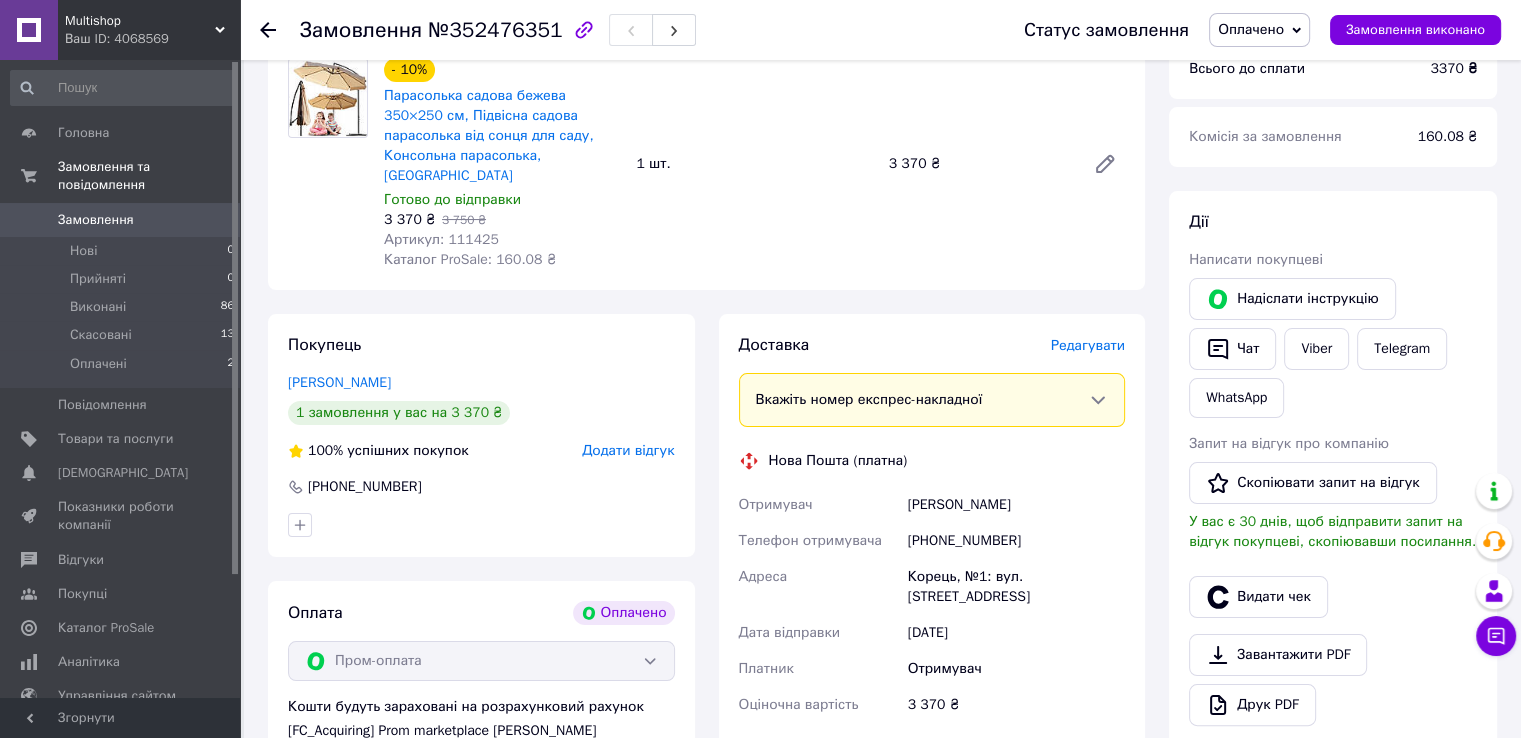 scroll, scrollTop: 320, scrollLeft: 0, axis: vertical 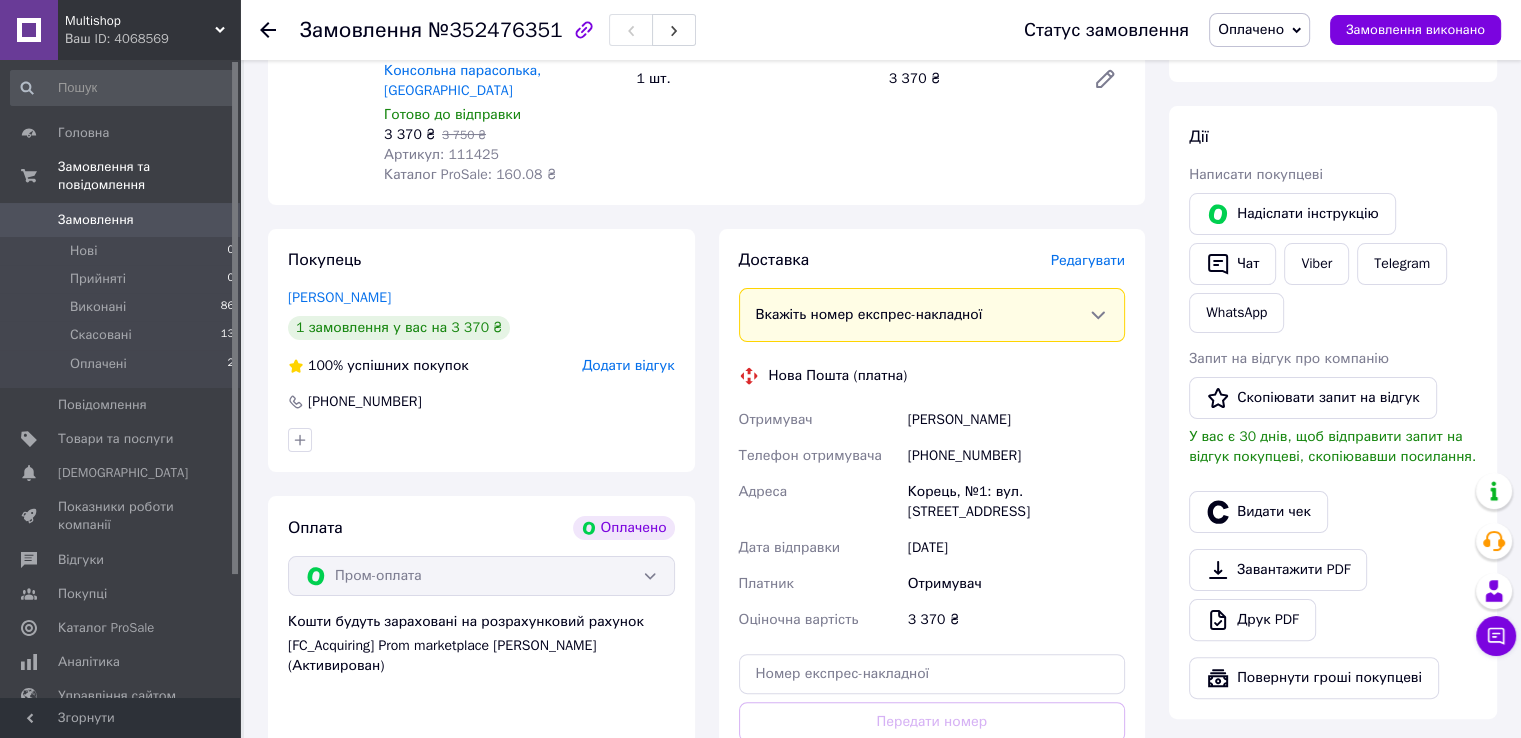 click on "Корець, №1: вул. [STREET_ADDRESS]" at bounding box center [1016, 502] 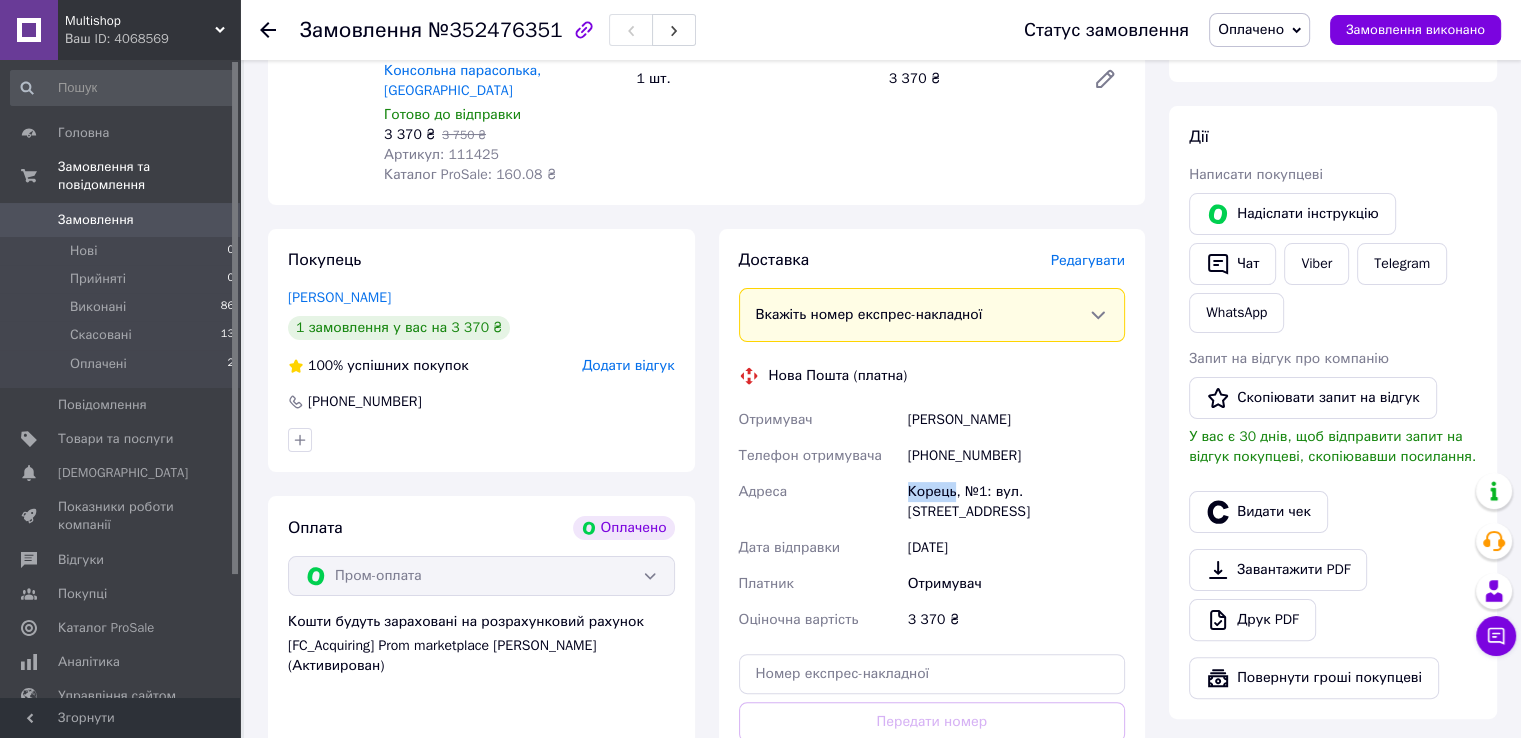 click on "Корець, №1: вул. [STREET_ADDRESS]" at bounding box center (1016, 502) 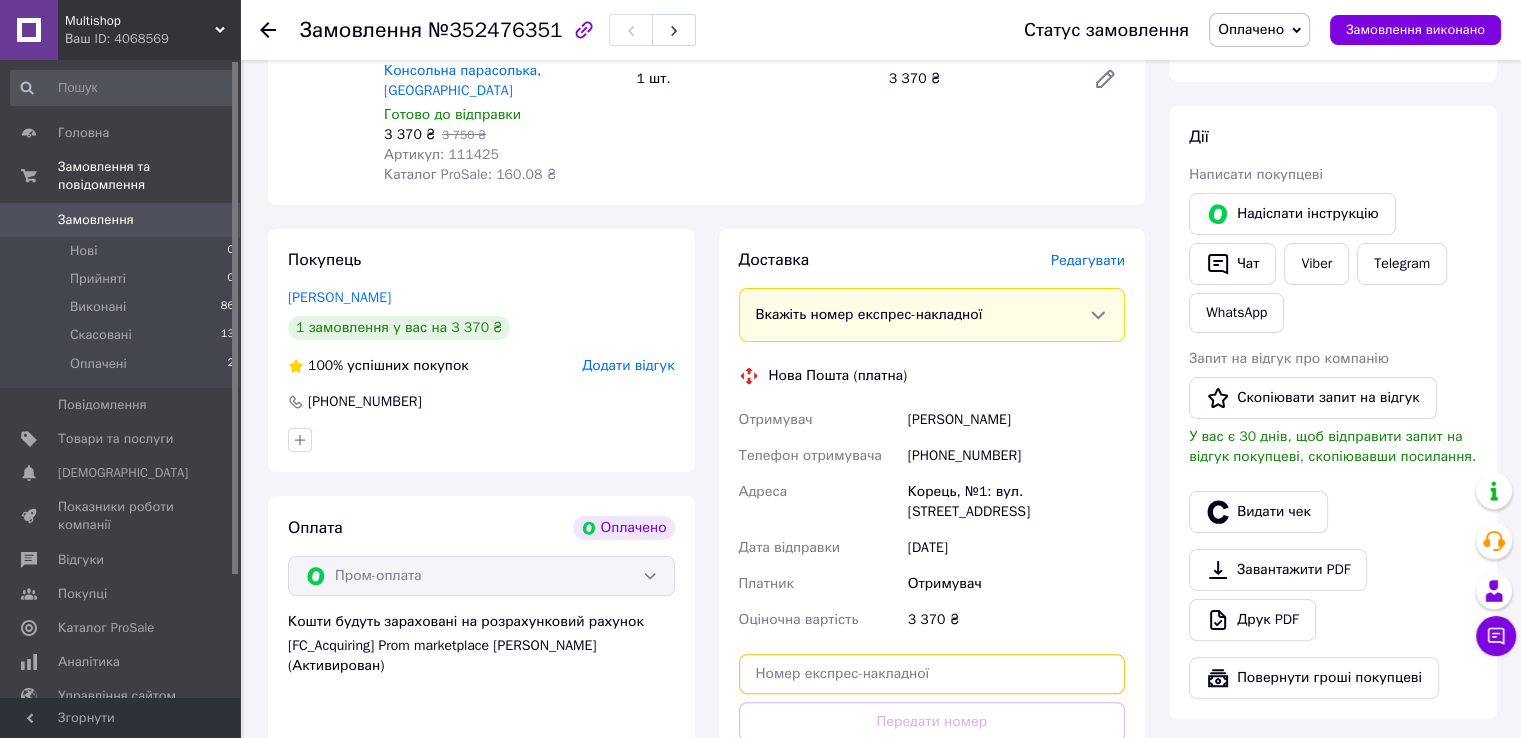 click at bounding box center (932, 674) 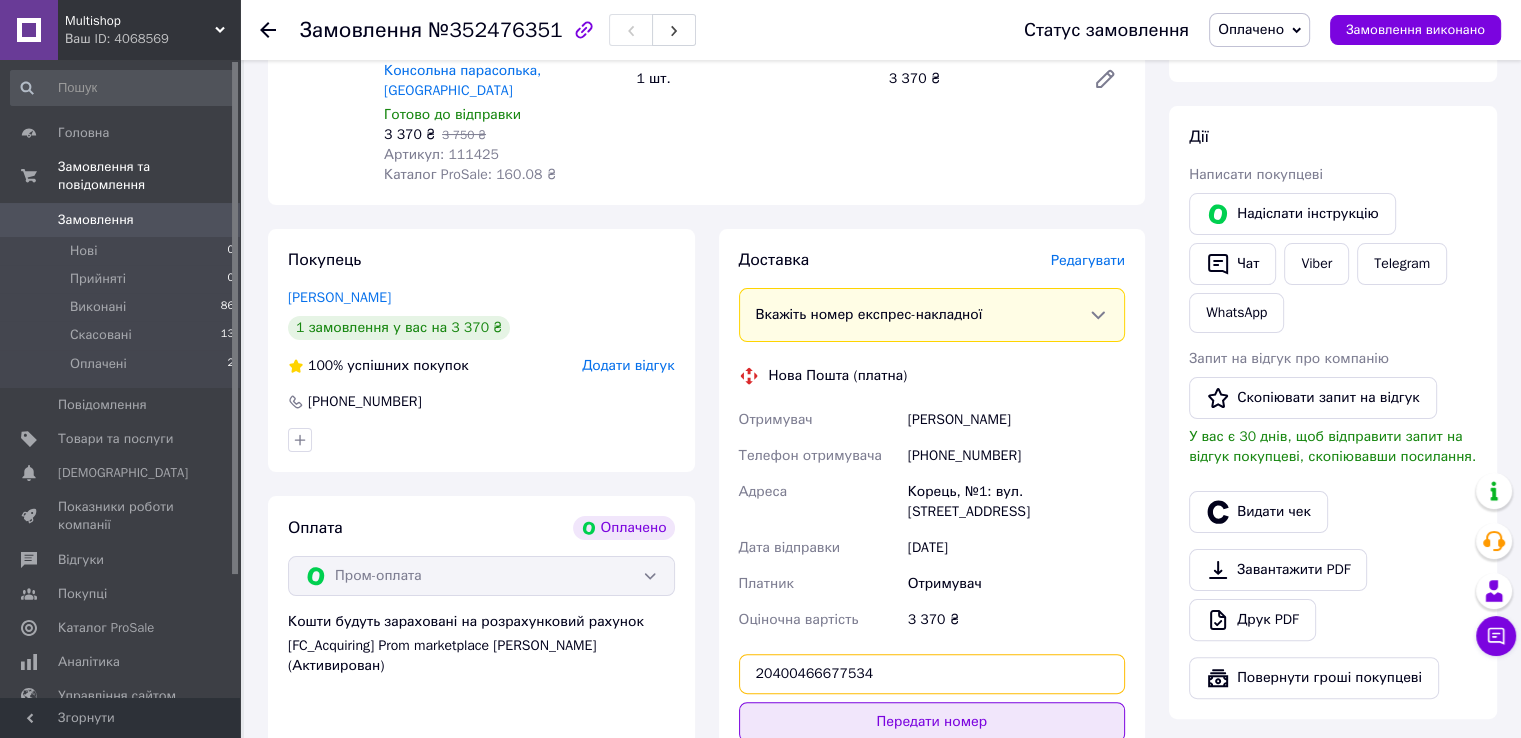 type on "20400466677534" 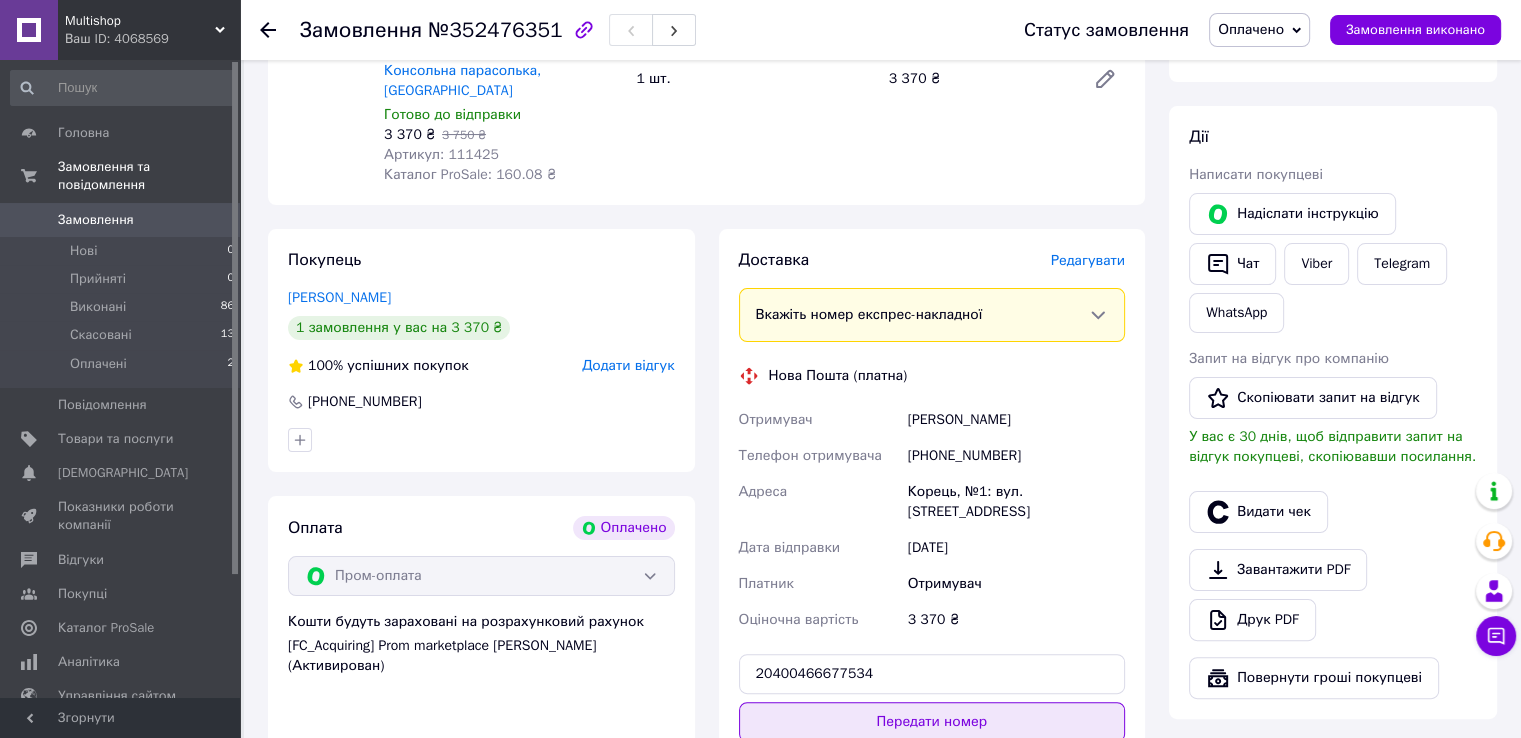 click on "Передати номер" at bounding box center (932, 722) 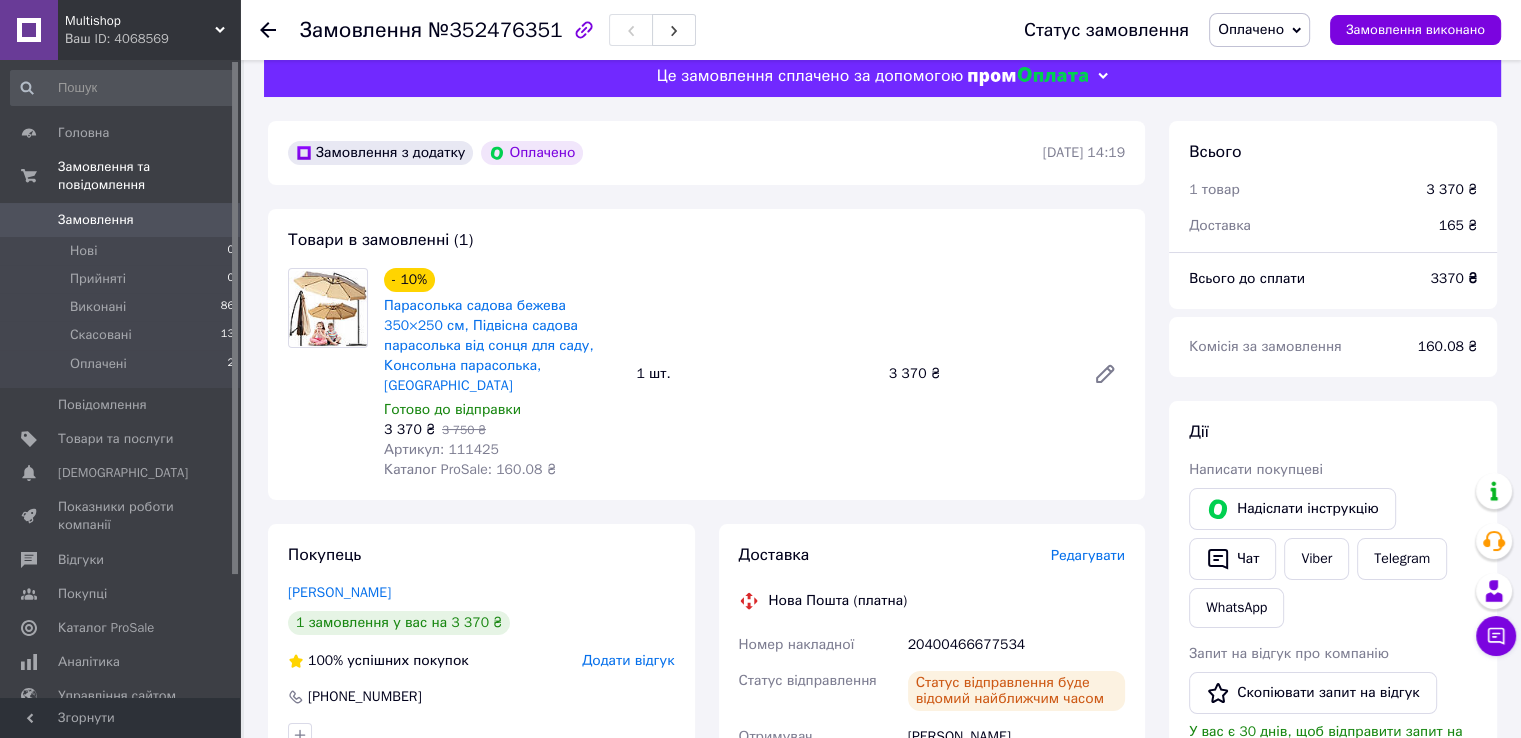 scroll, scrollTop: 300, scrollLeft: 0, axis: vertical 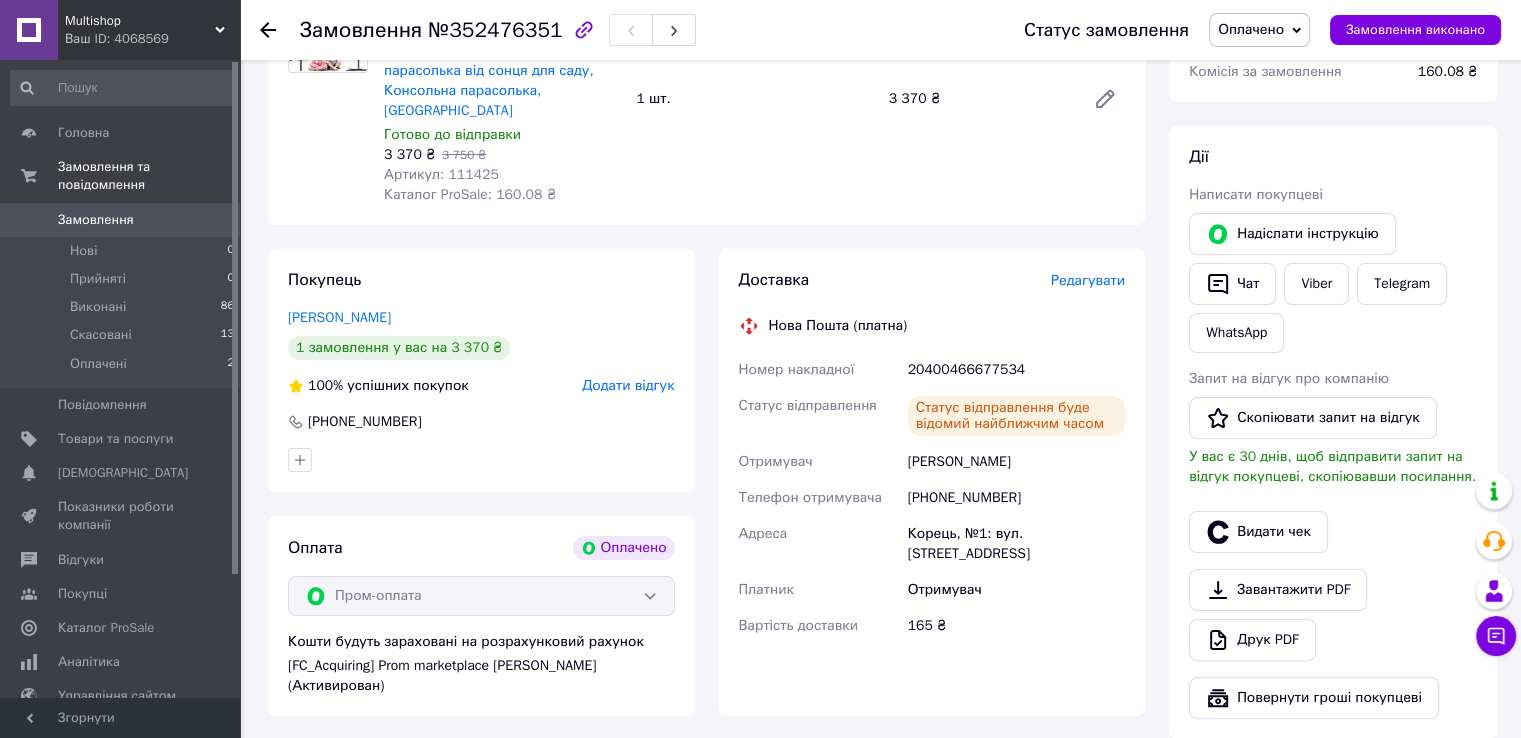 click on "20400466677534" at bounding box center [1016, 370] 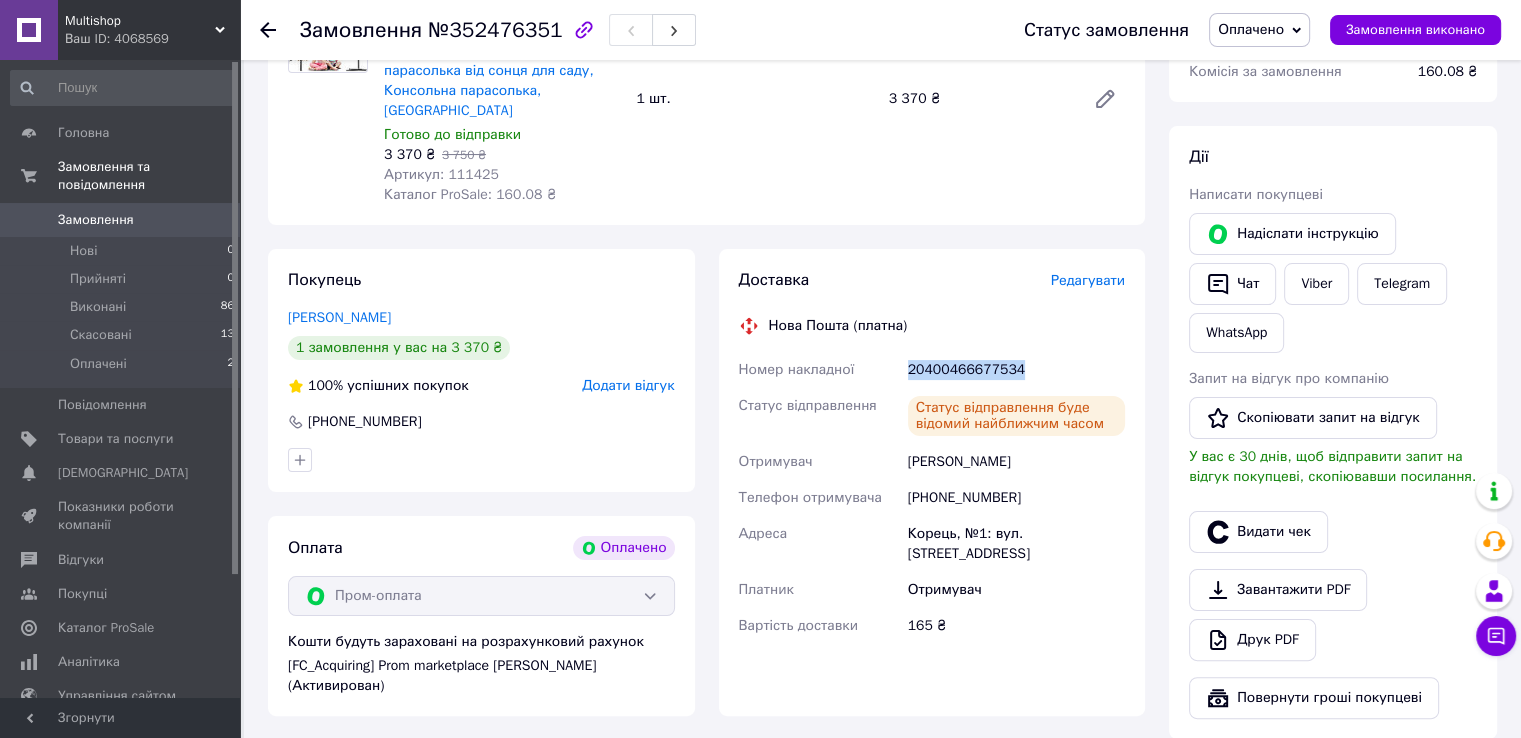 click on "20400466677534" at bounding box center (1016, 370) 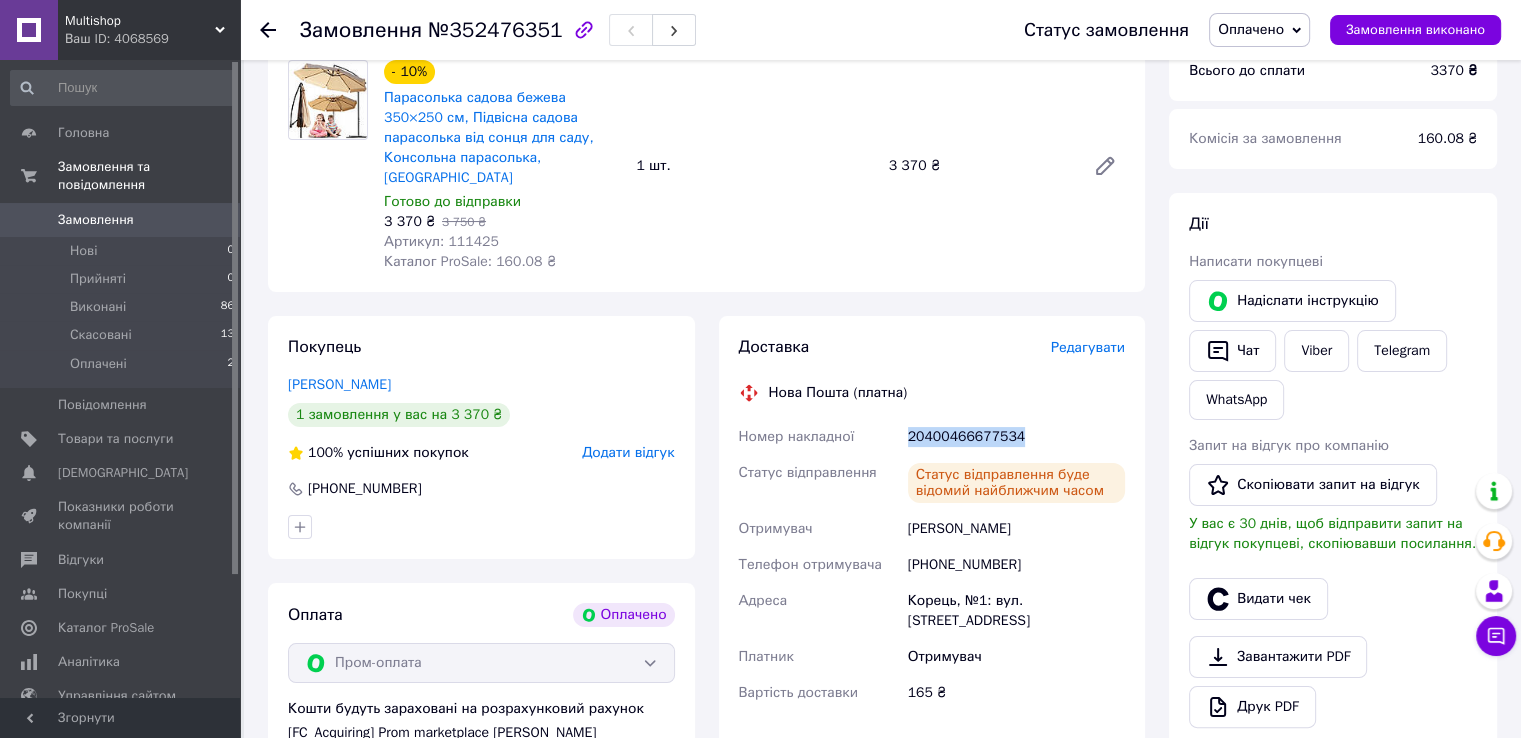scroll, scrollTop: 200, scrollLeft: 0, axis: vertical 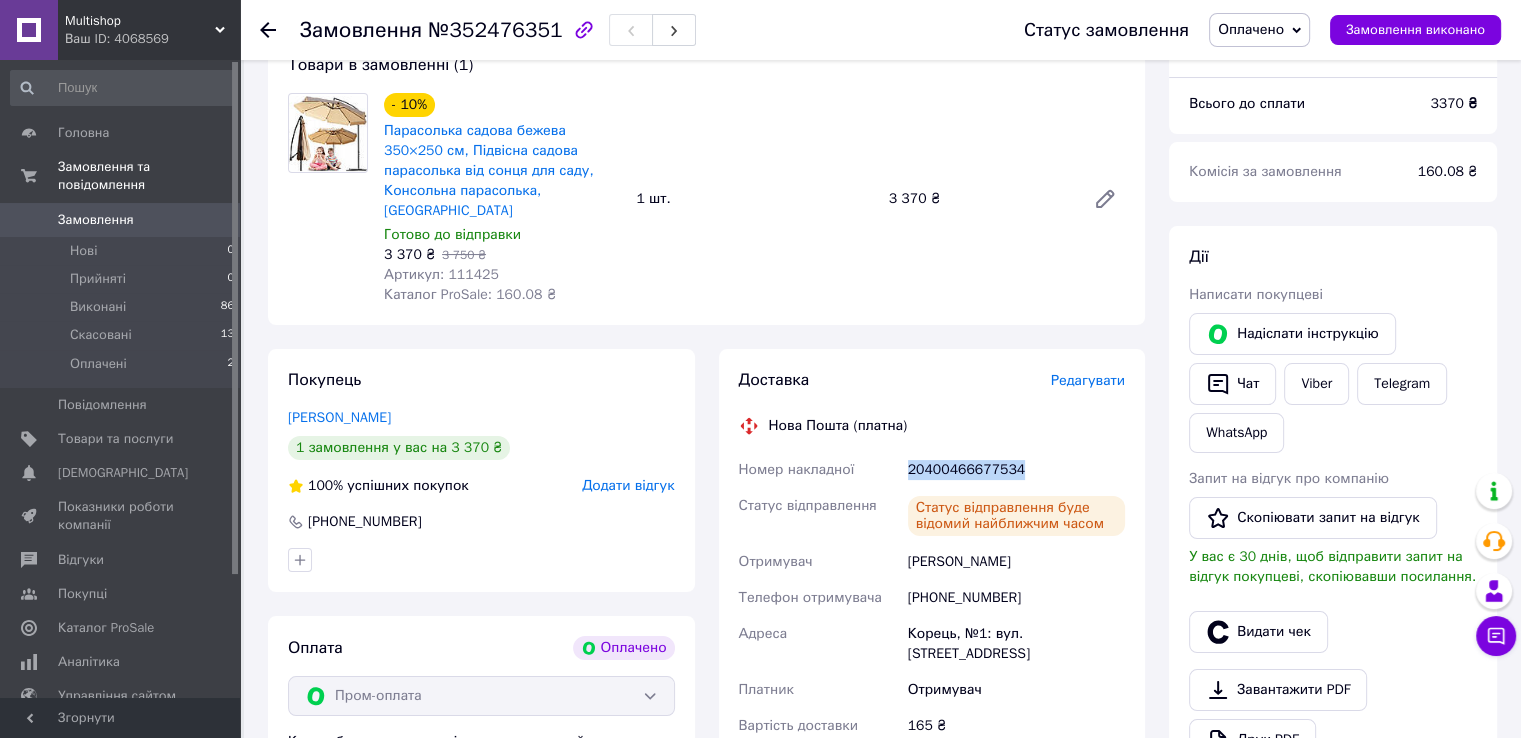 drag, startPoint x: 907, startPoint y: 546, endPoint x: 1032, endPoint y: 546, distance: 125 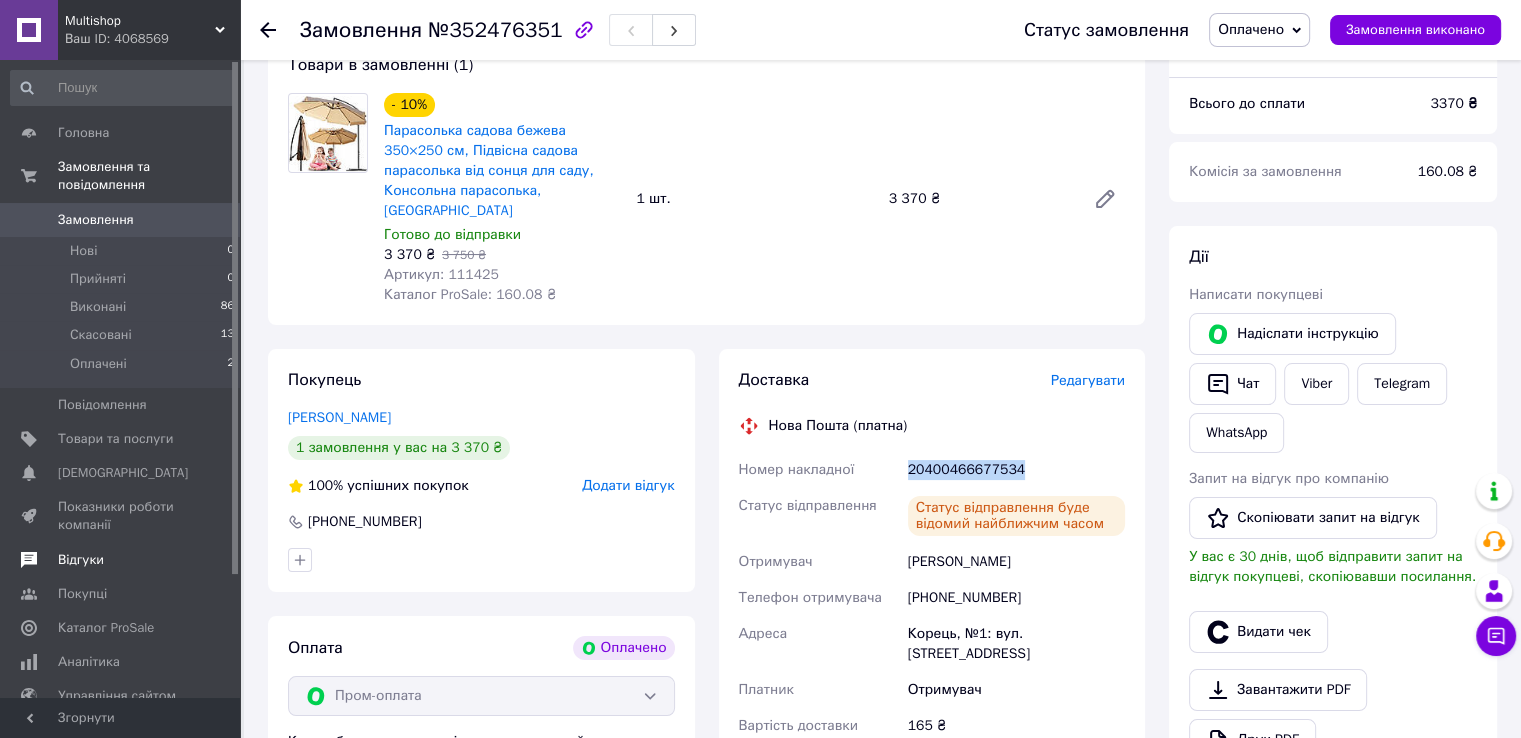 click on "Відгуки" at bounding box center (121, 560) 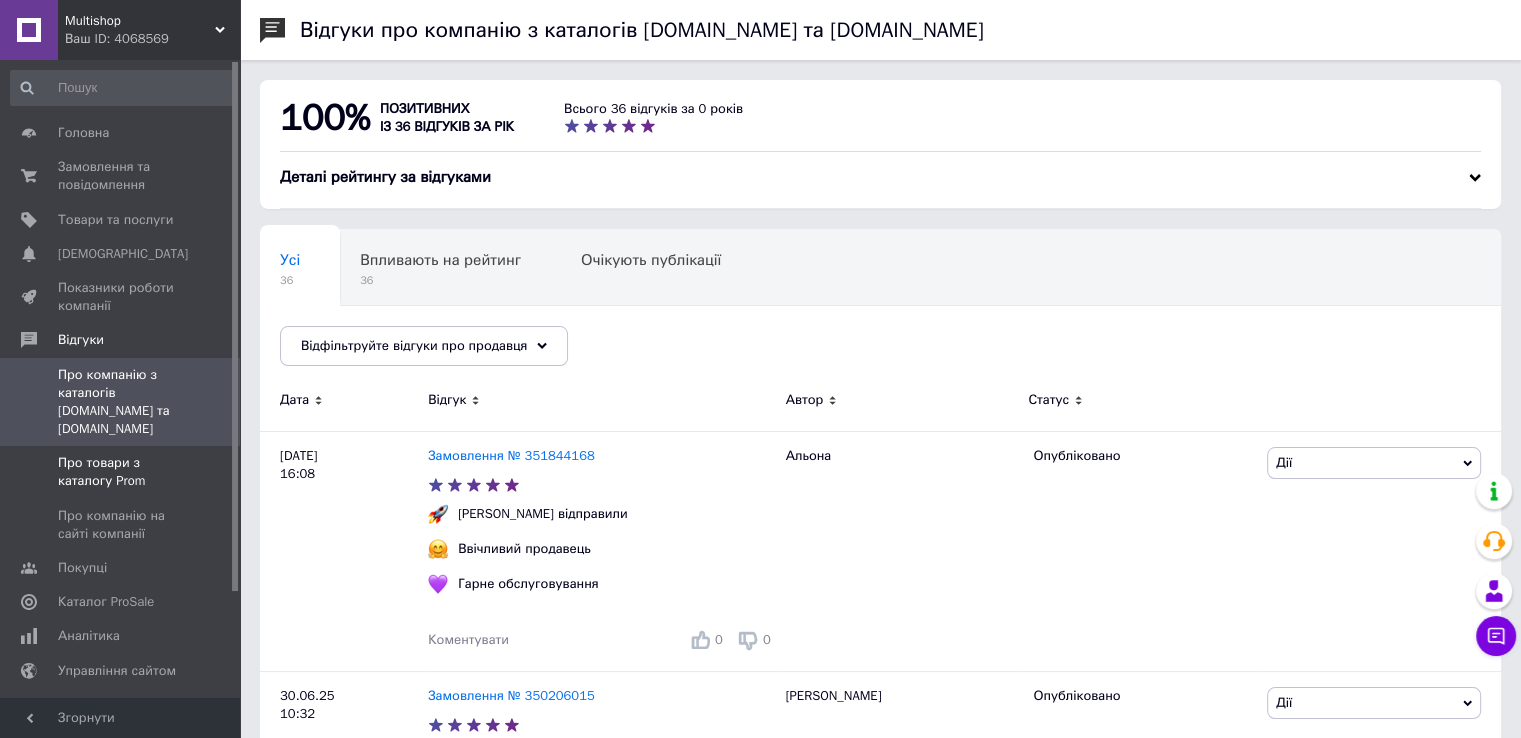 click on "Про товари з каталогу Prom" at bounding box center [121, 472] 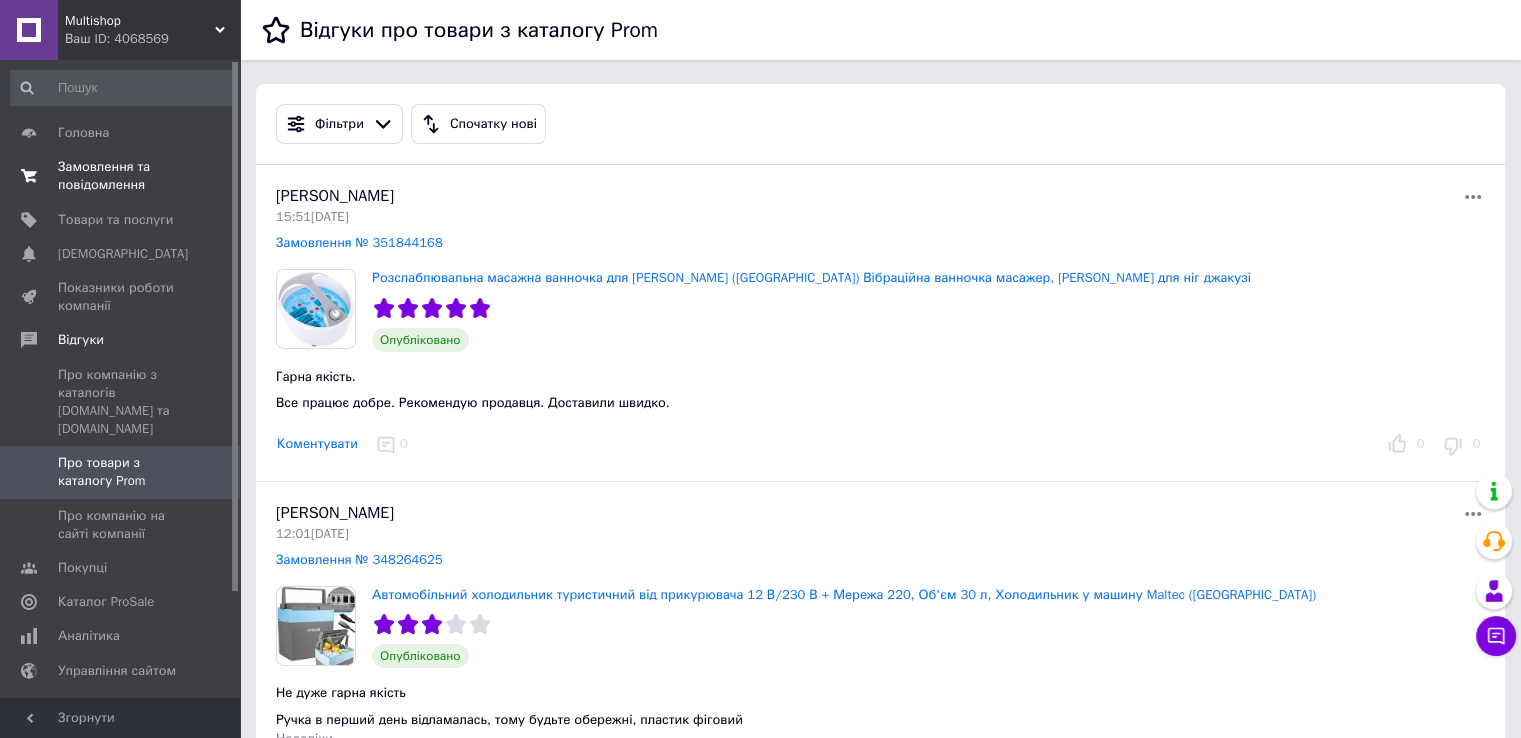 click on "Замовлення та повідомлення" at bounding box center [121, 176] 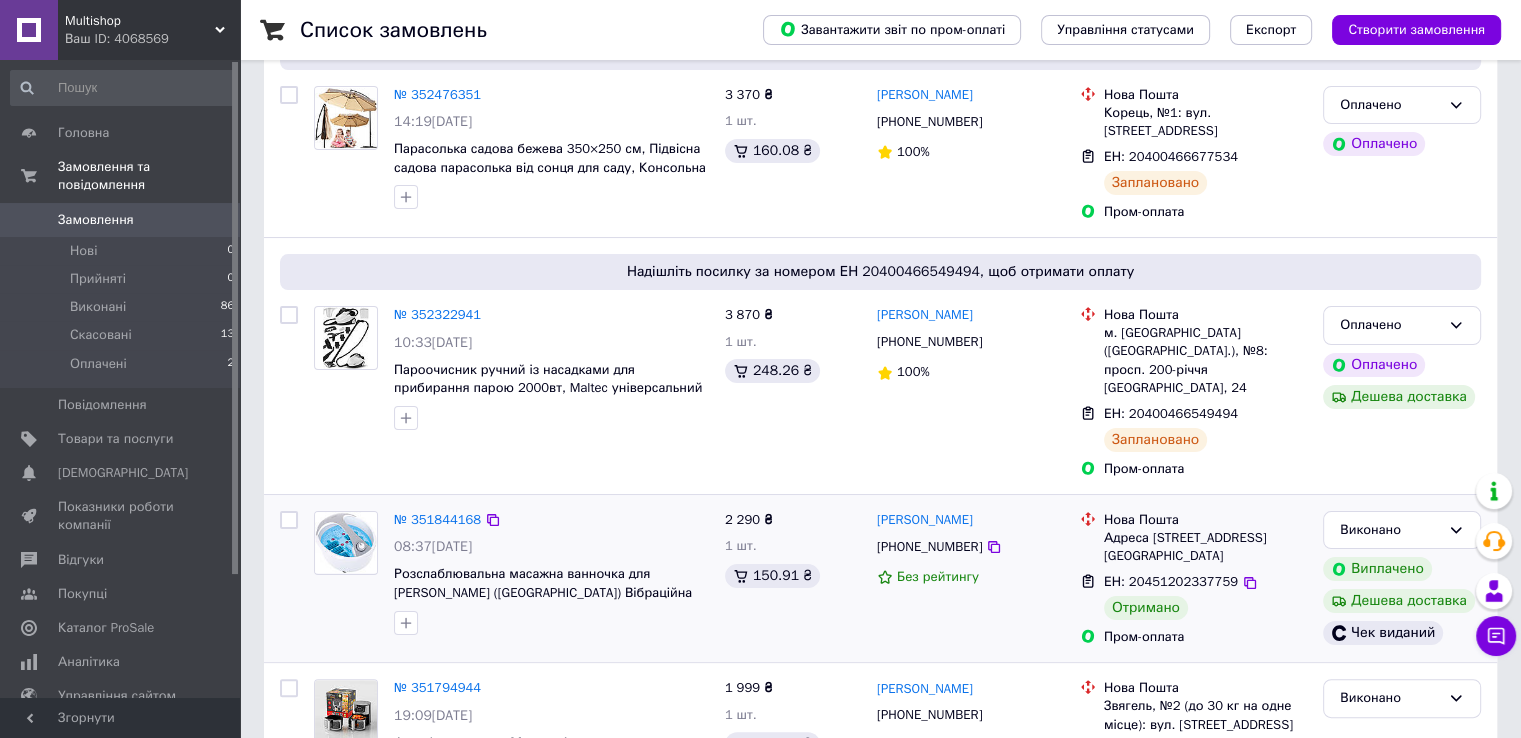 scroll, scrollTop: 0, scrollLeft: 0, axis: both 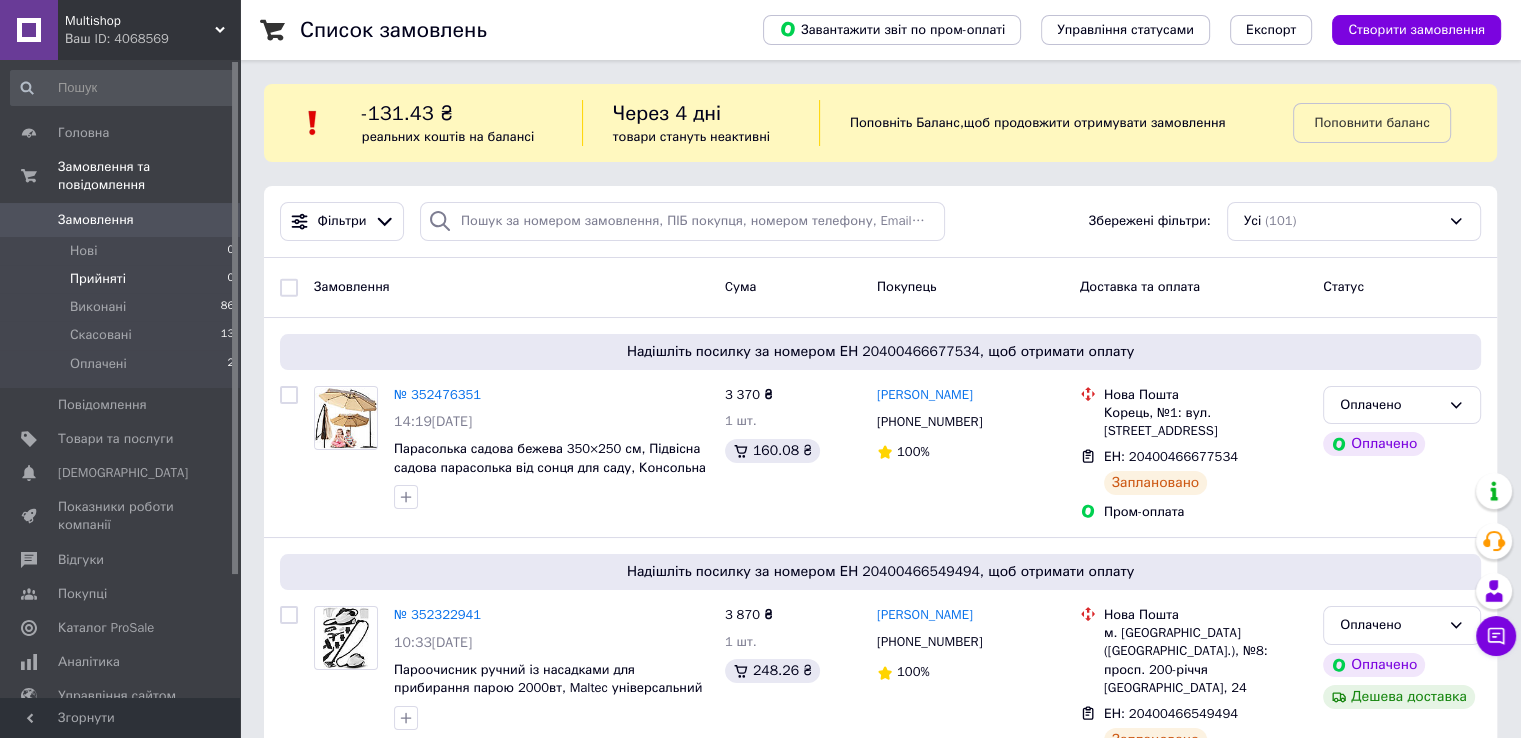 click on "Прийняті" at bounding box center [98, 279] 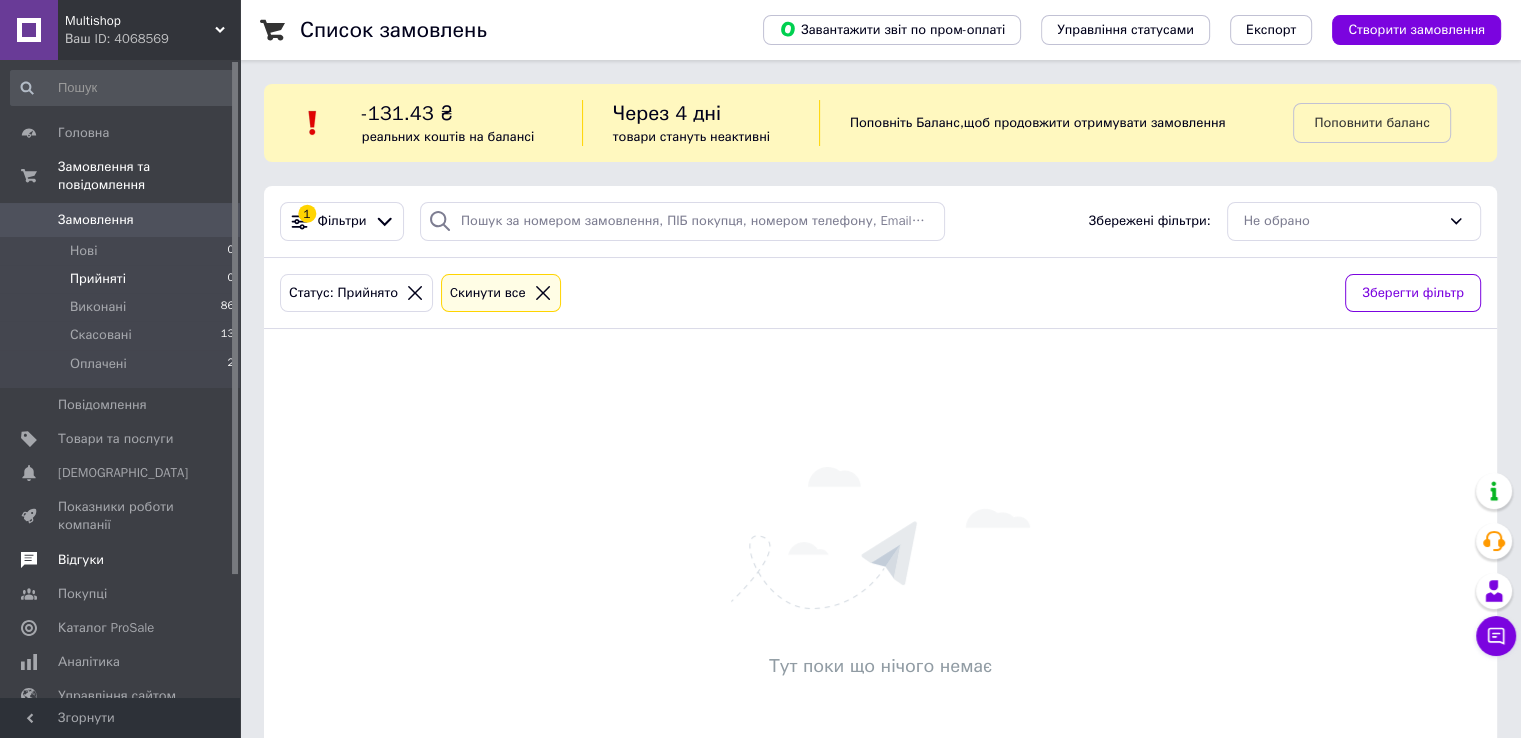 click on "Відгуки" at bounding box center (123, 560) 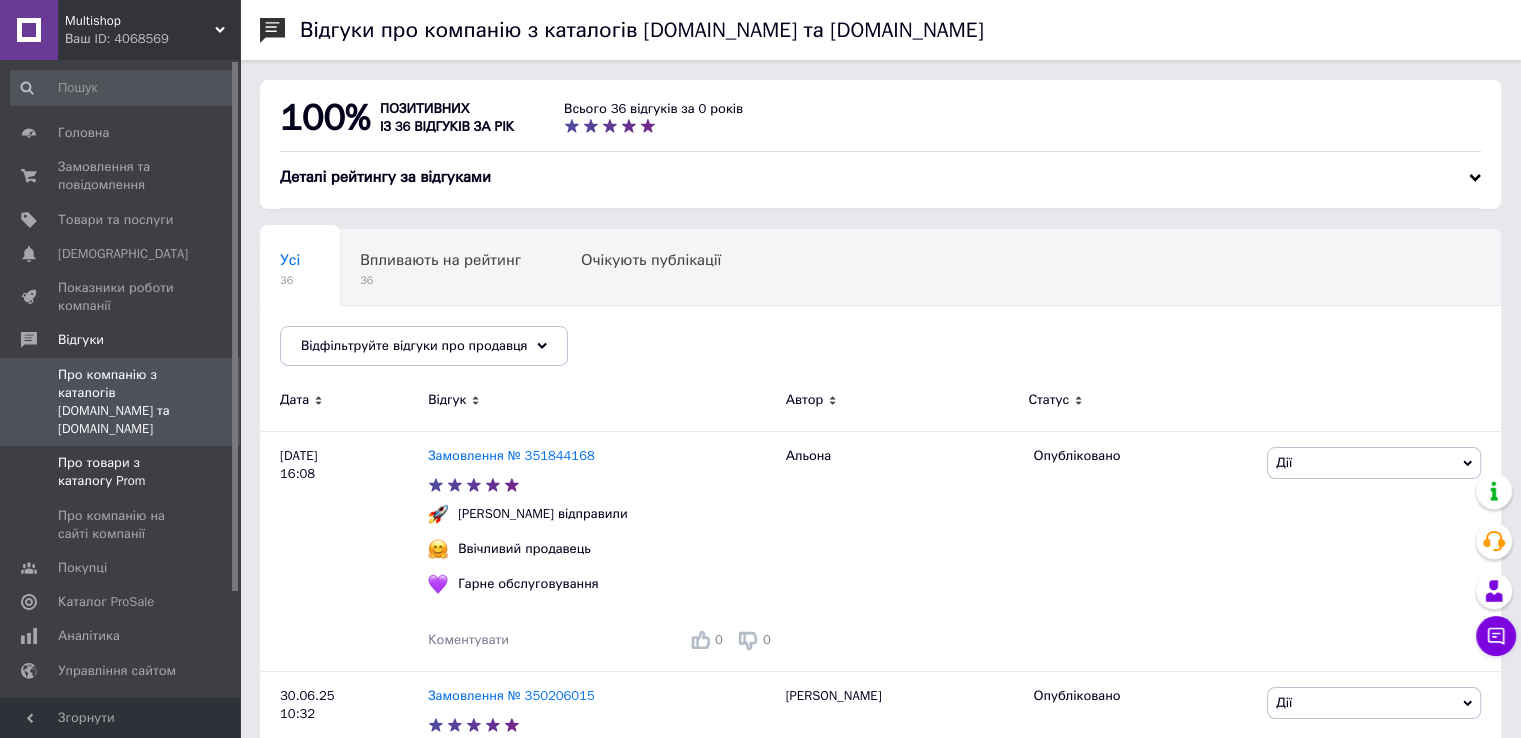 click on "Про товари з каталогу Prom" at bounding box center [121, 472] 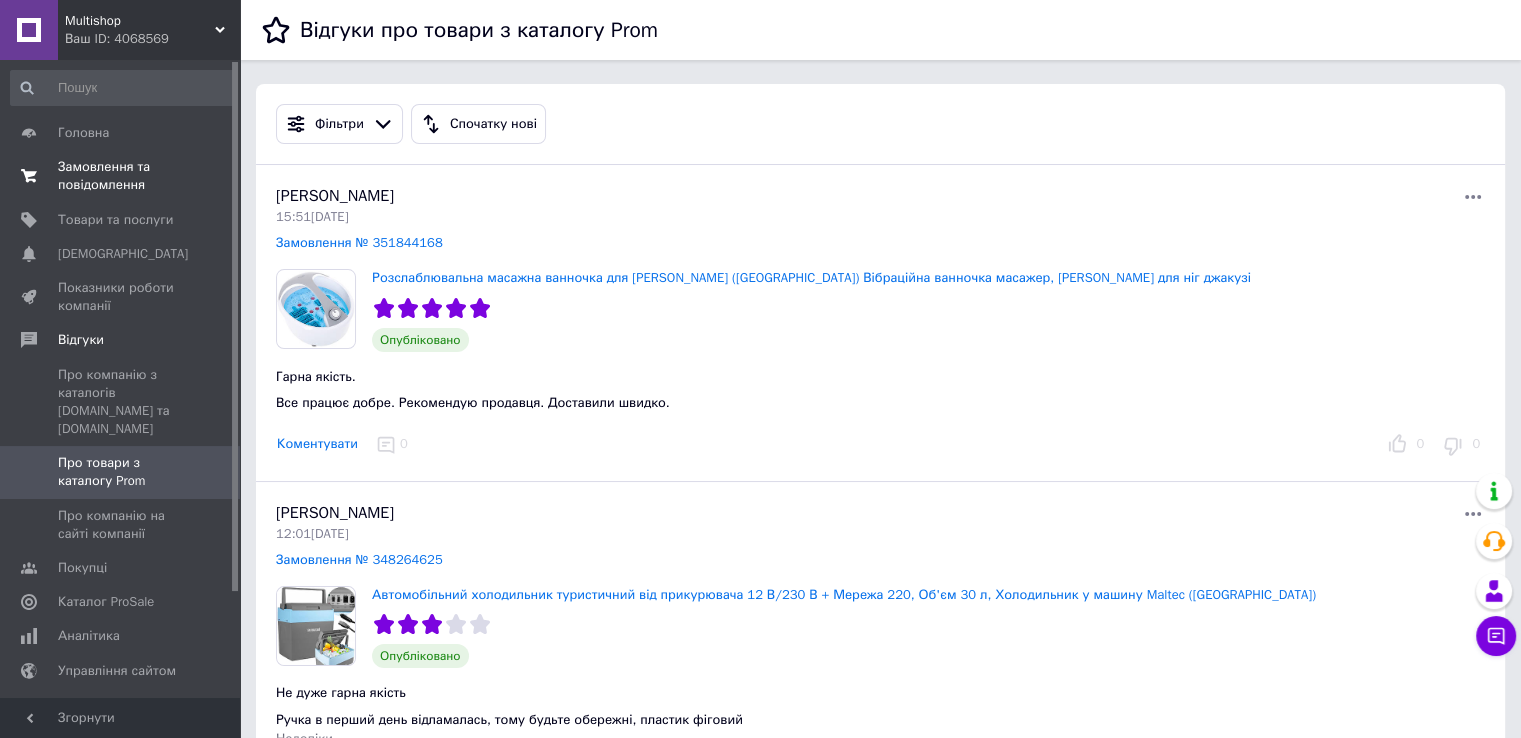 click on "Замовлення та повідомлення" at bounding box center [121, 176] 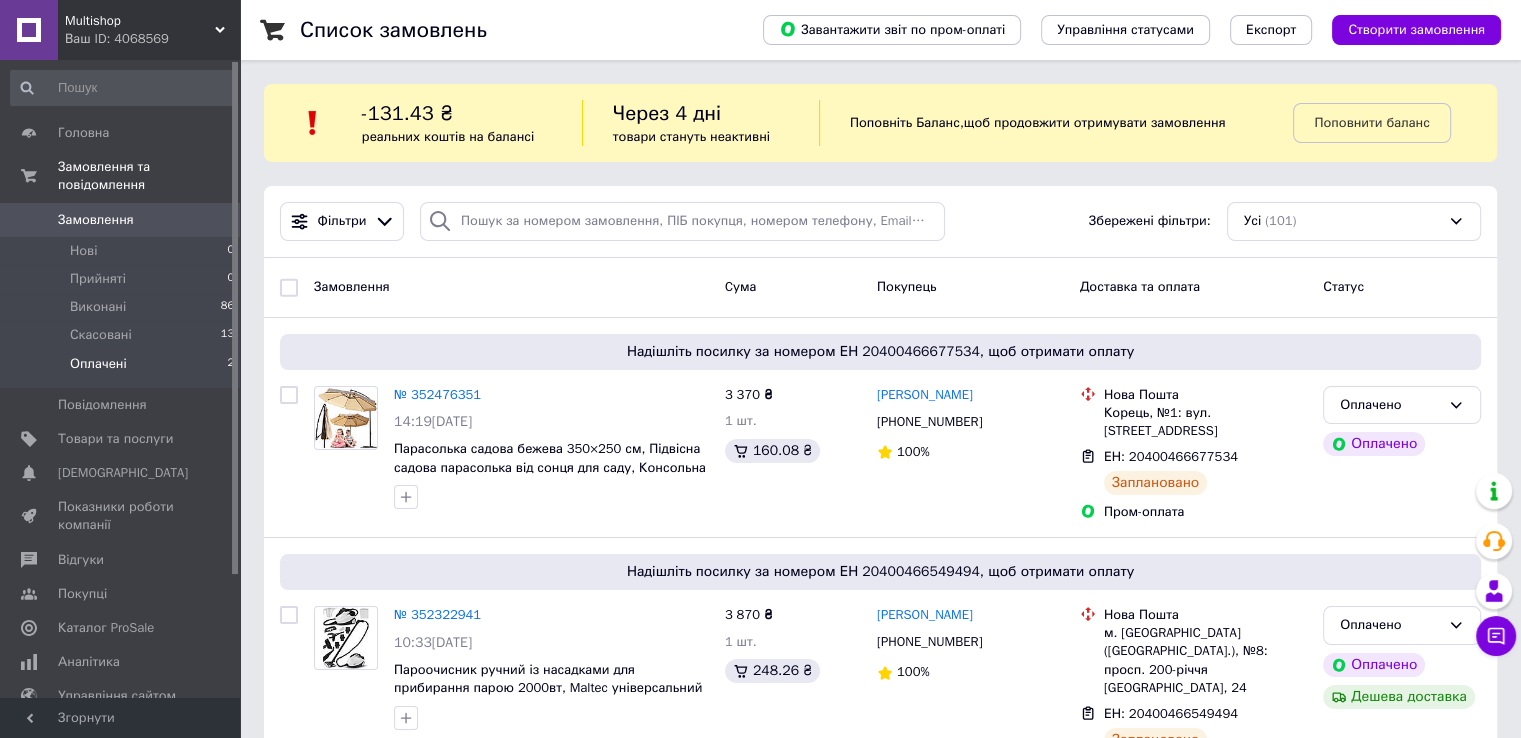 click on "Оплачені 2" at bounding box center [123, 369] 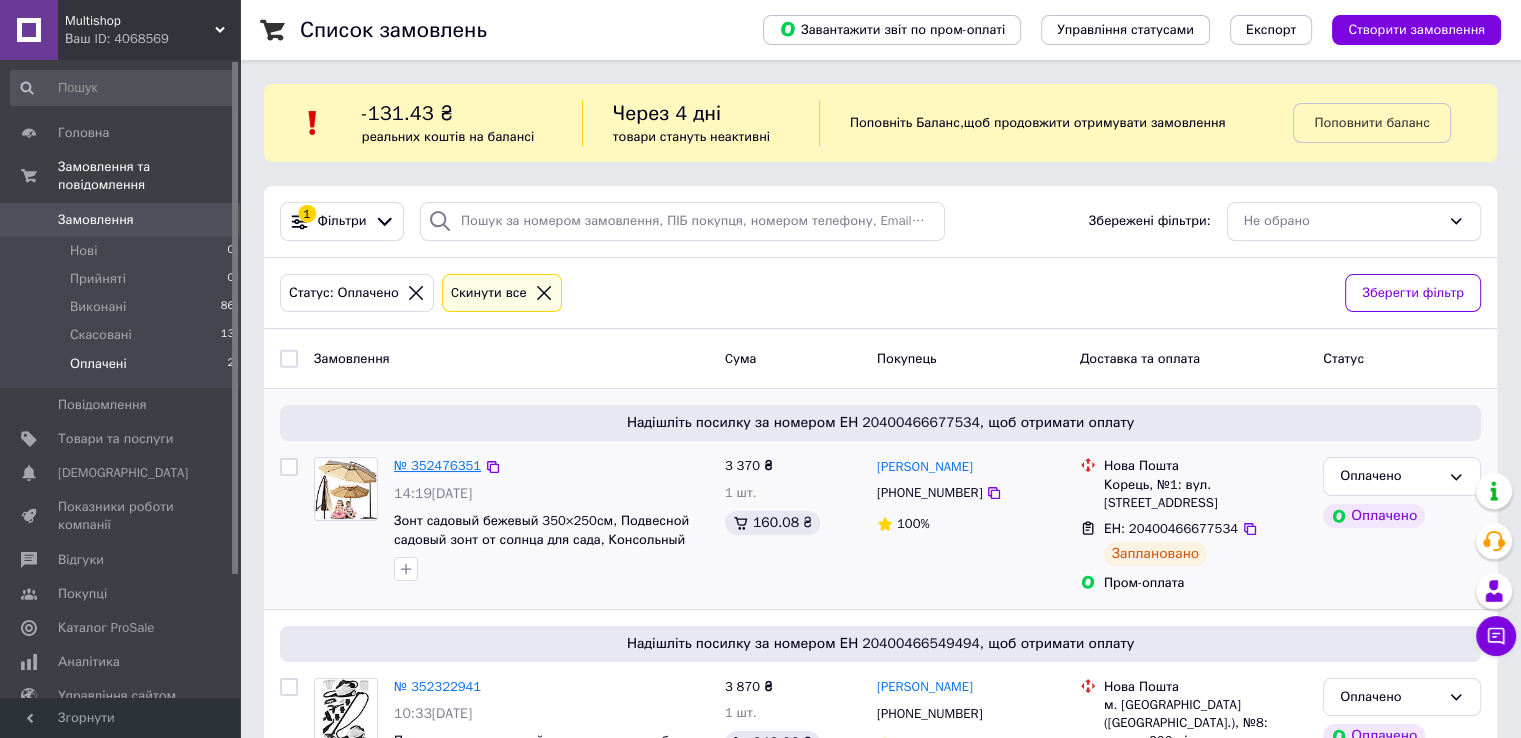 click on "№ 352476351" at bounding box center [437, 465] 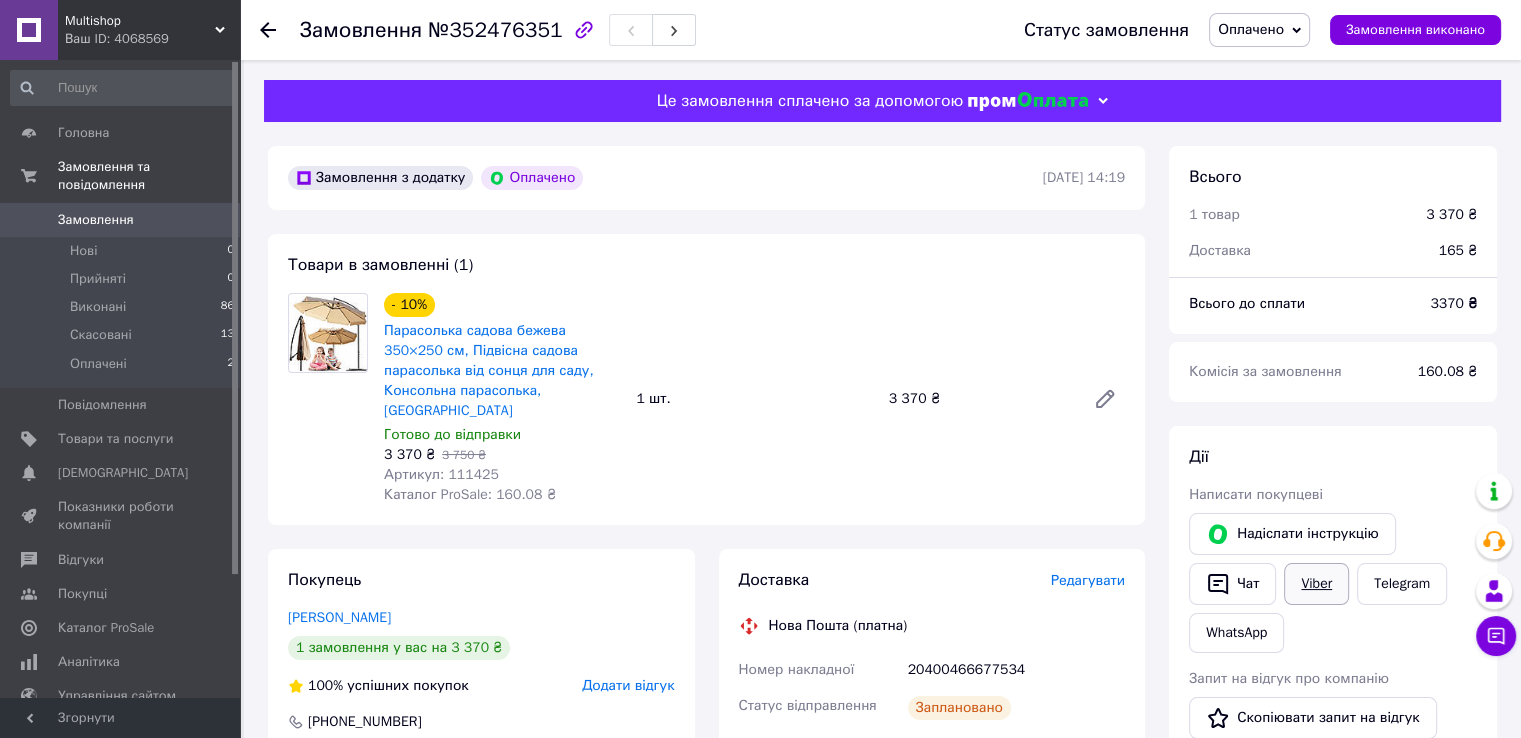 click on "Viber" at bounding box center (1316, 584) 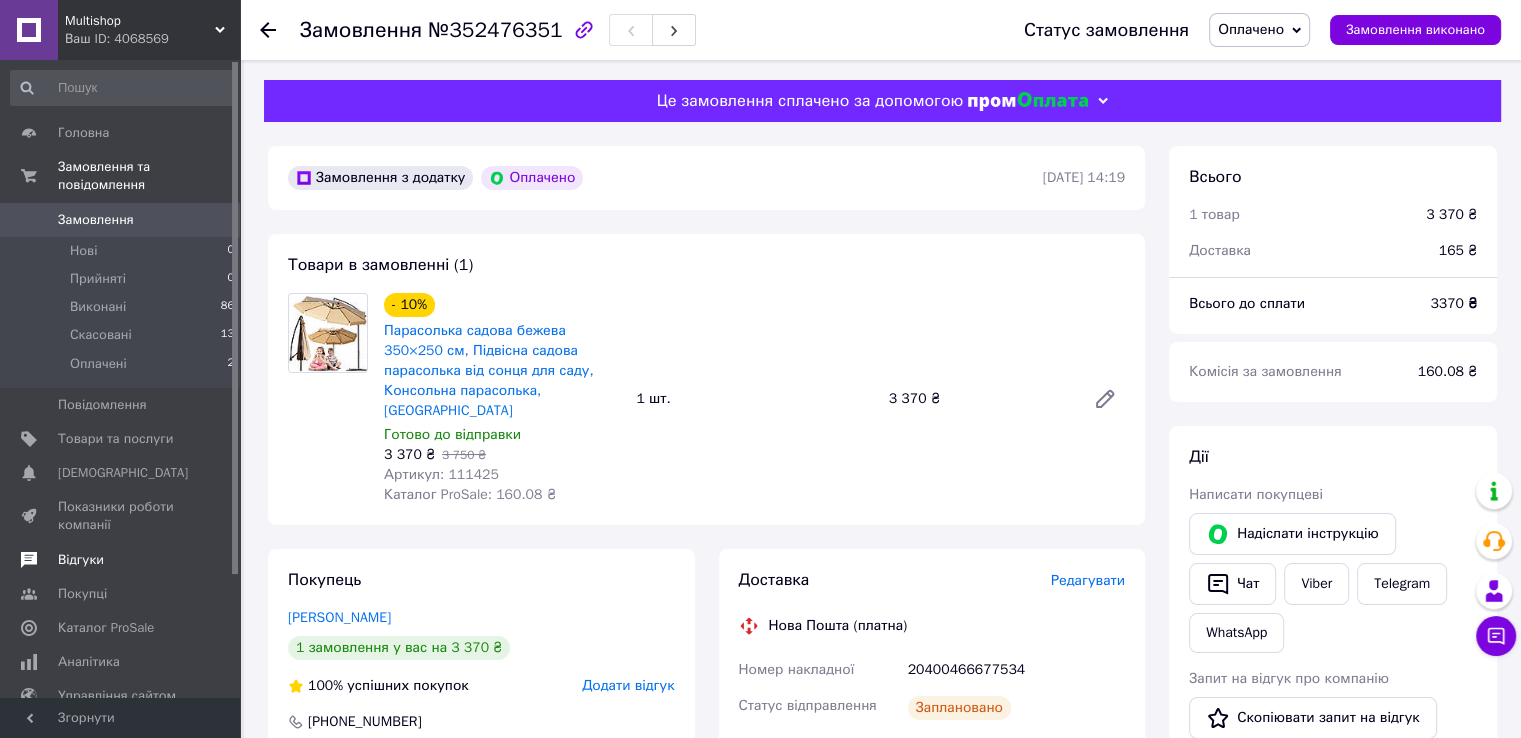 click on "Відгуки" at bounding box center [123, 560] 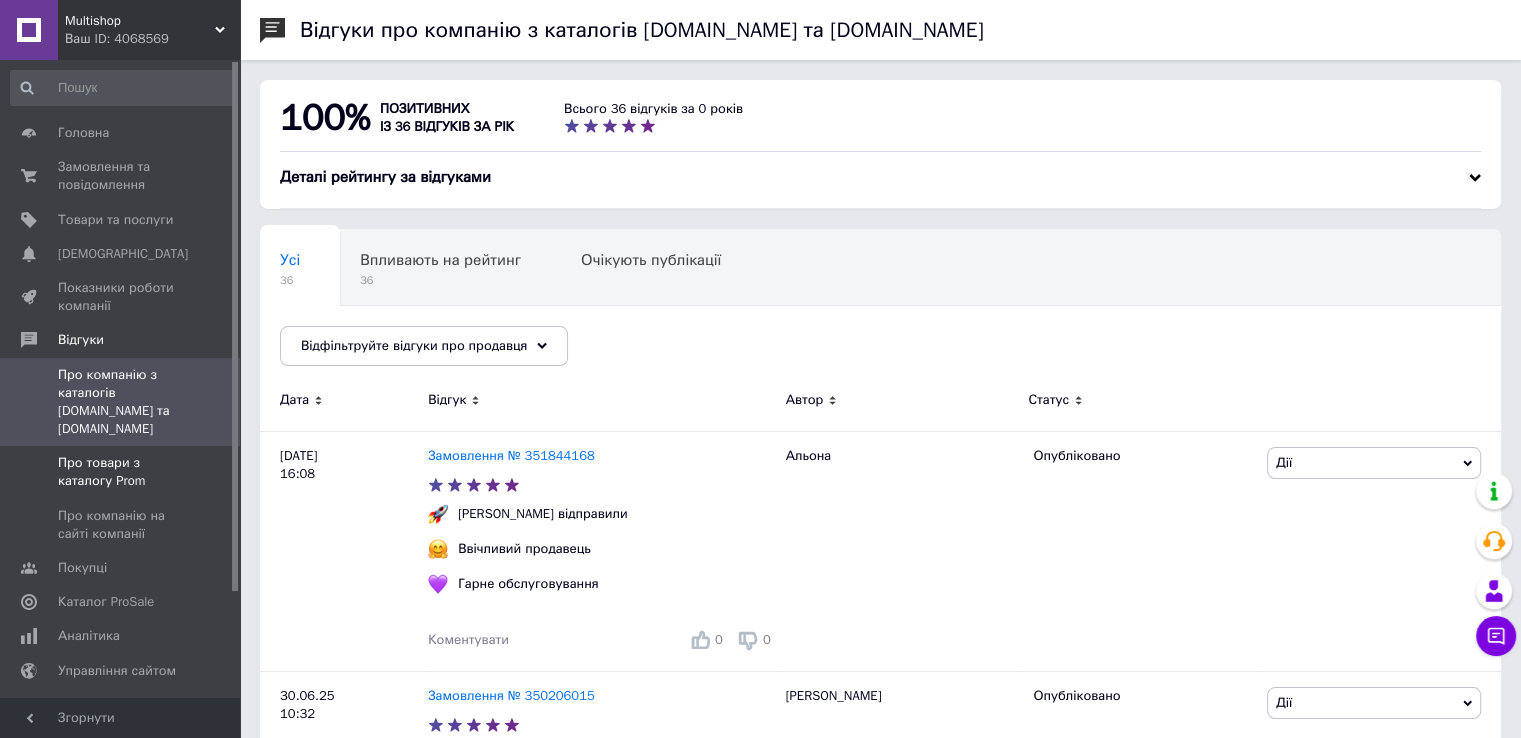click on "Про товари з каталогу Prom" at bounding box center [123, 472] 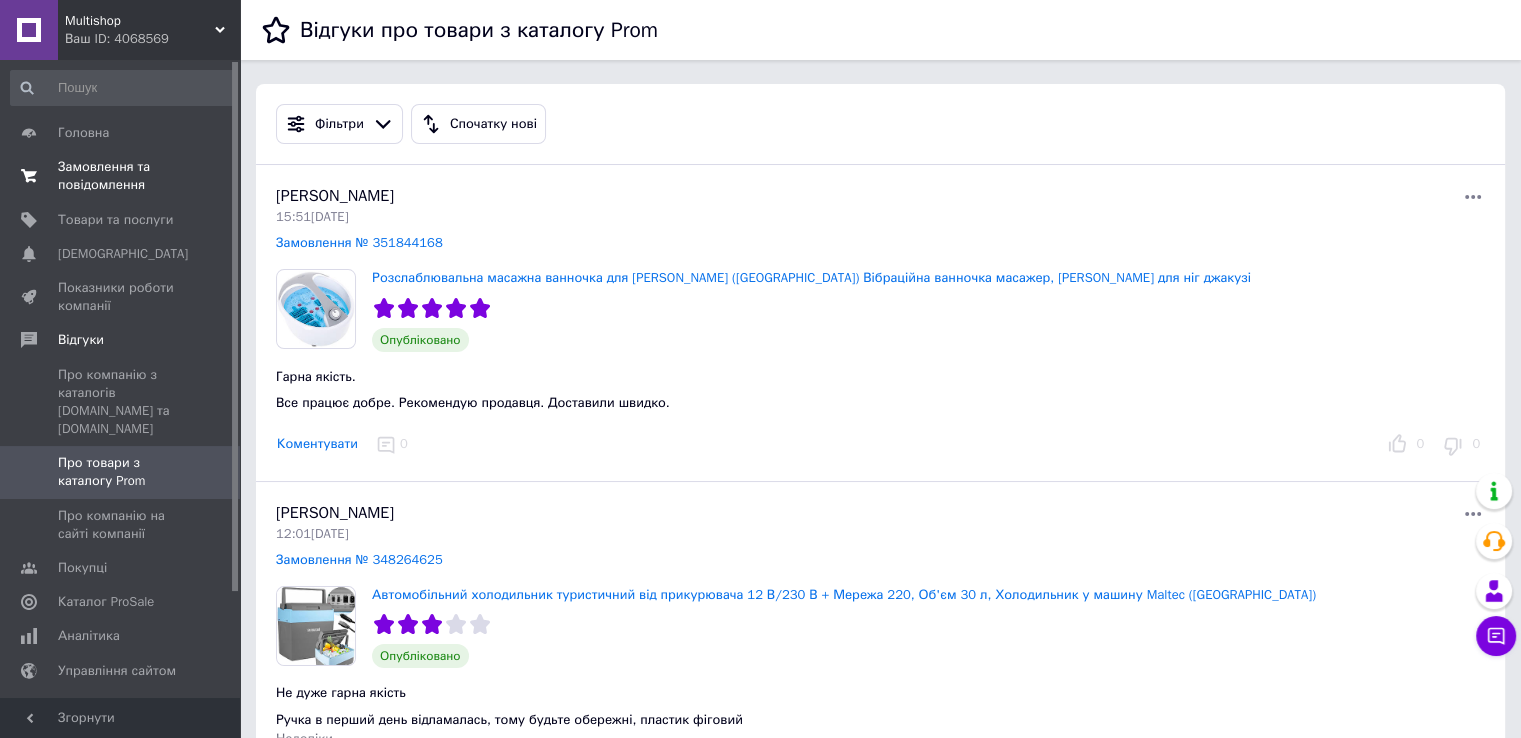 click on "Замовлення та повідомлення" at bounding box center (121, 176) 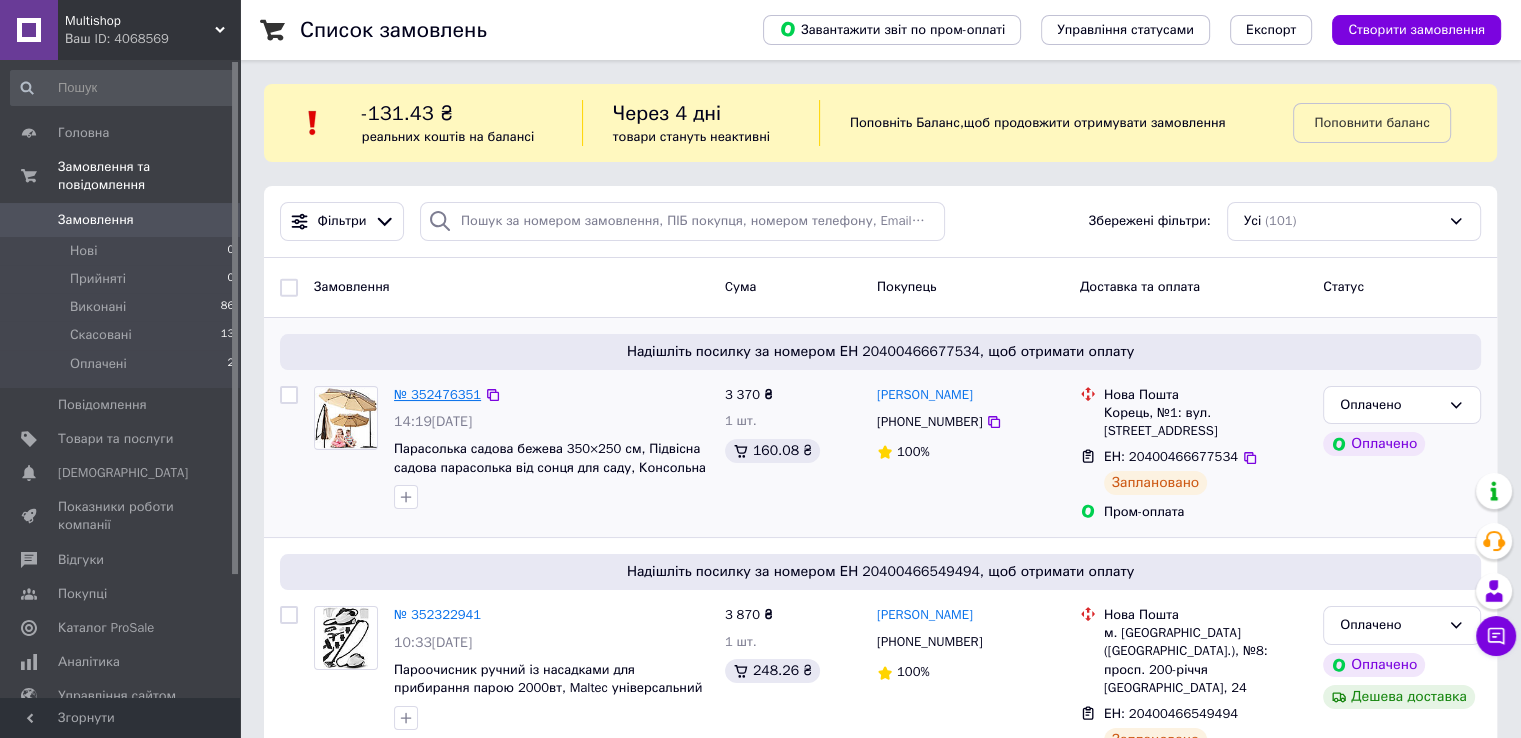 click on "№ 352476351" at bounding box center [437, 394] 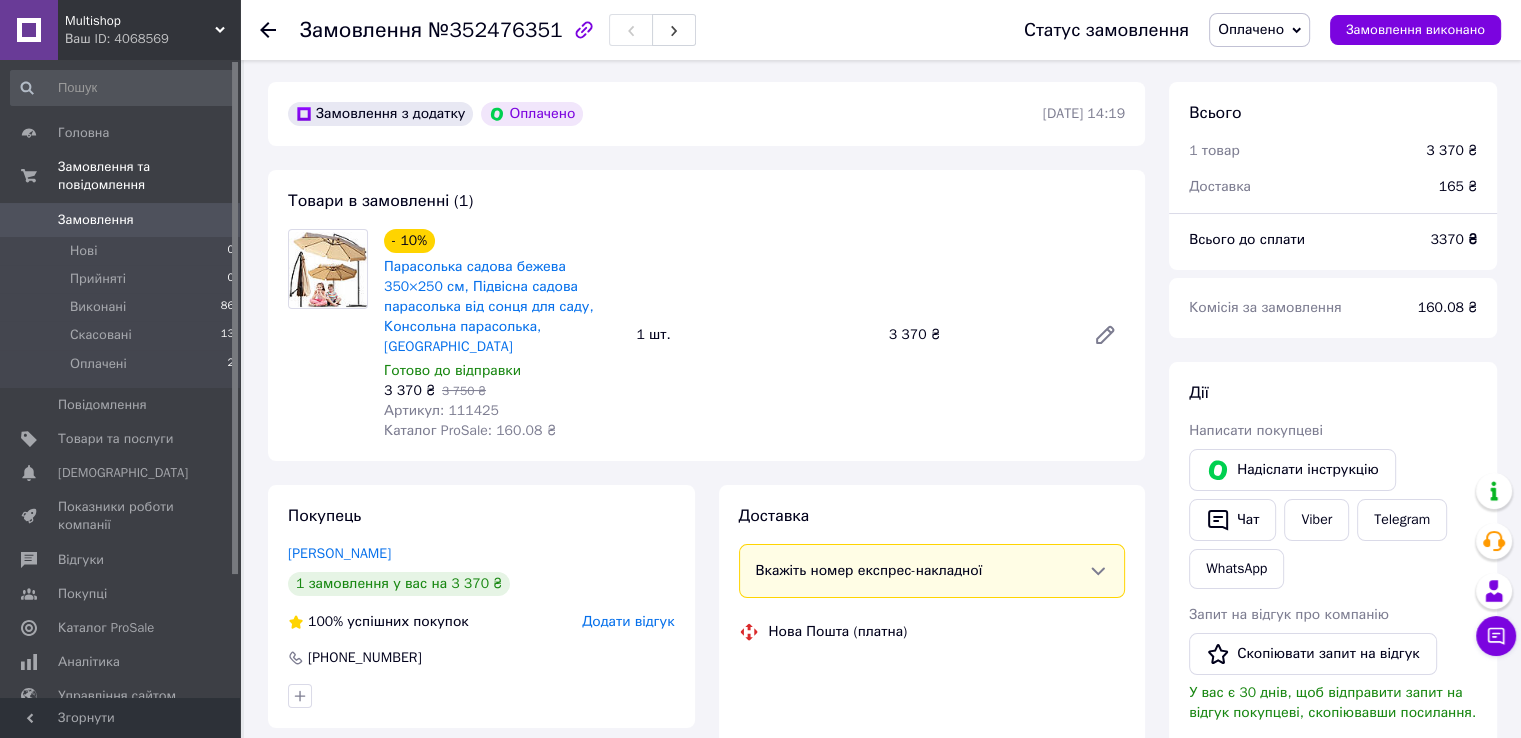 scroll, scrollTop: 100, scrollLeft: 0, axis: vertical 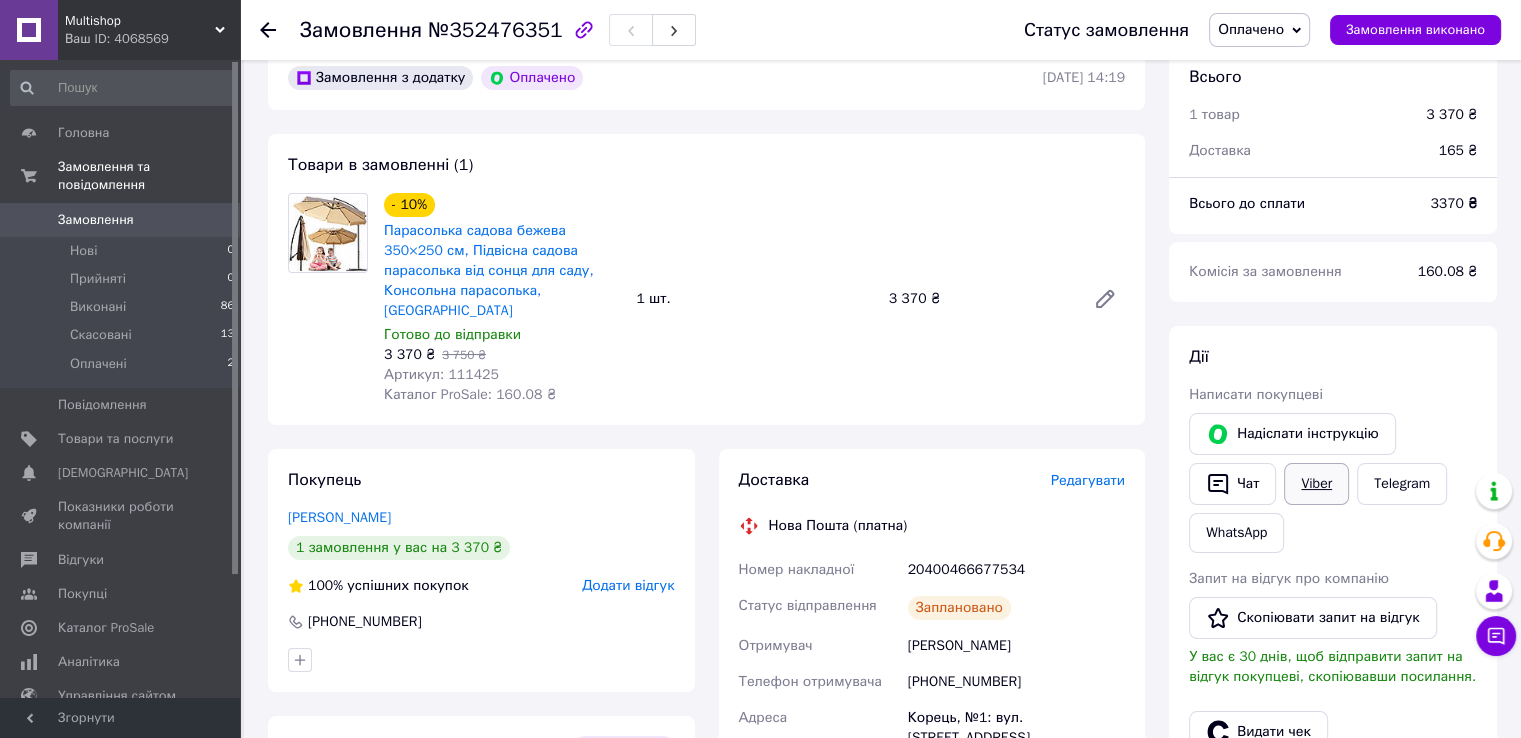 click on "Viber" at bounding box center (1316, 484) 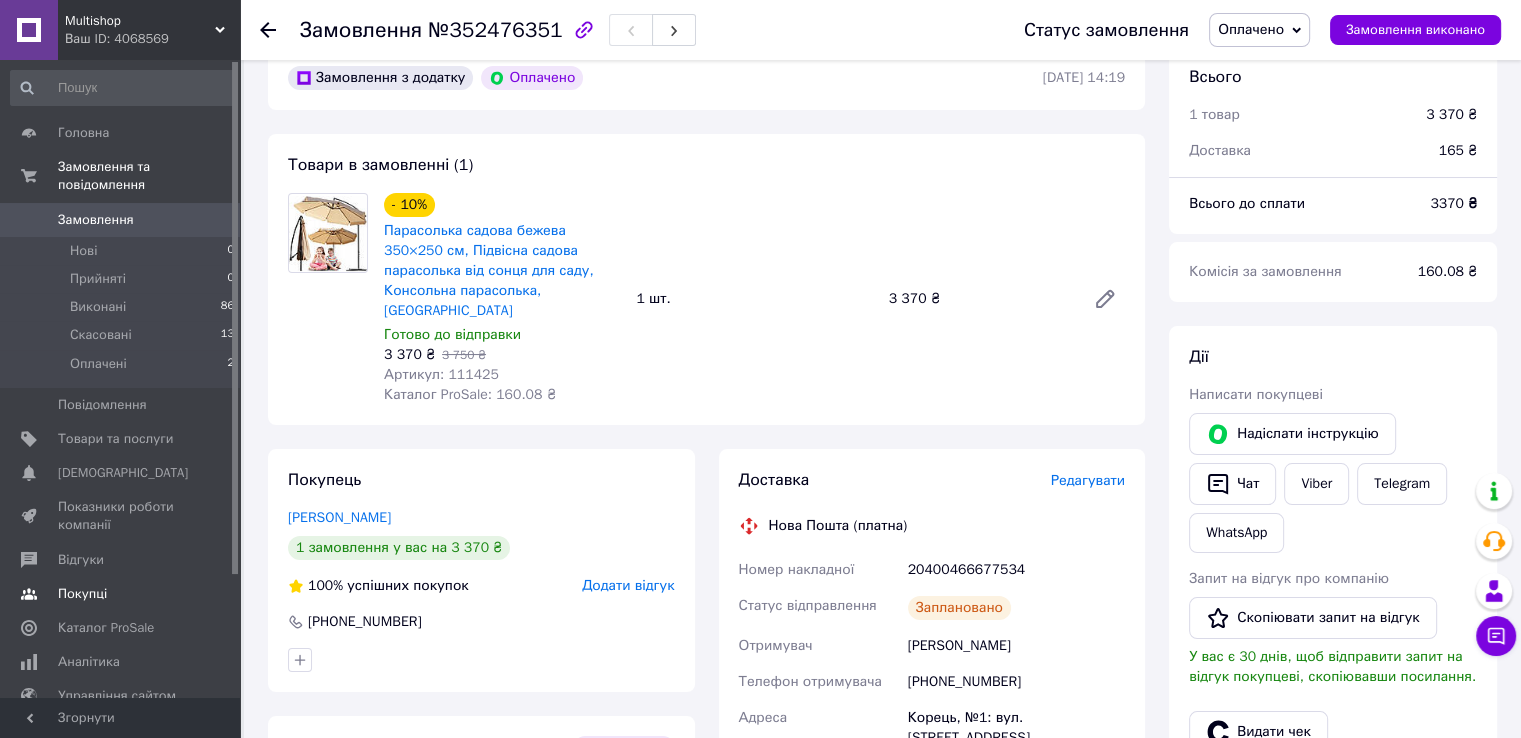 click on "Покупці" at bounding box center (82, 594) 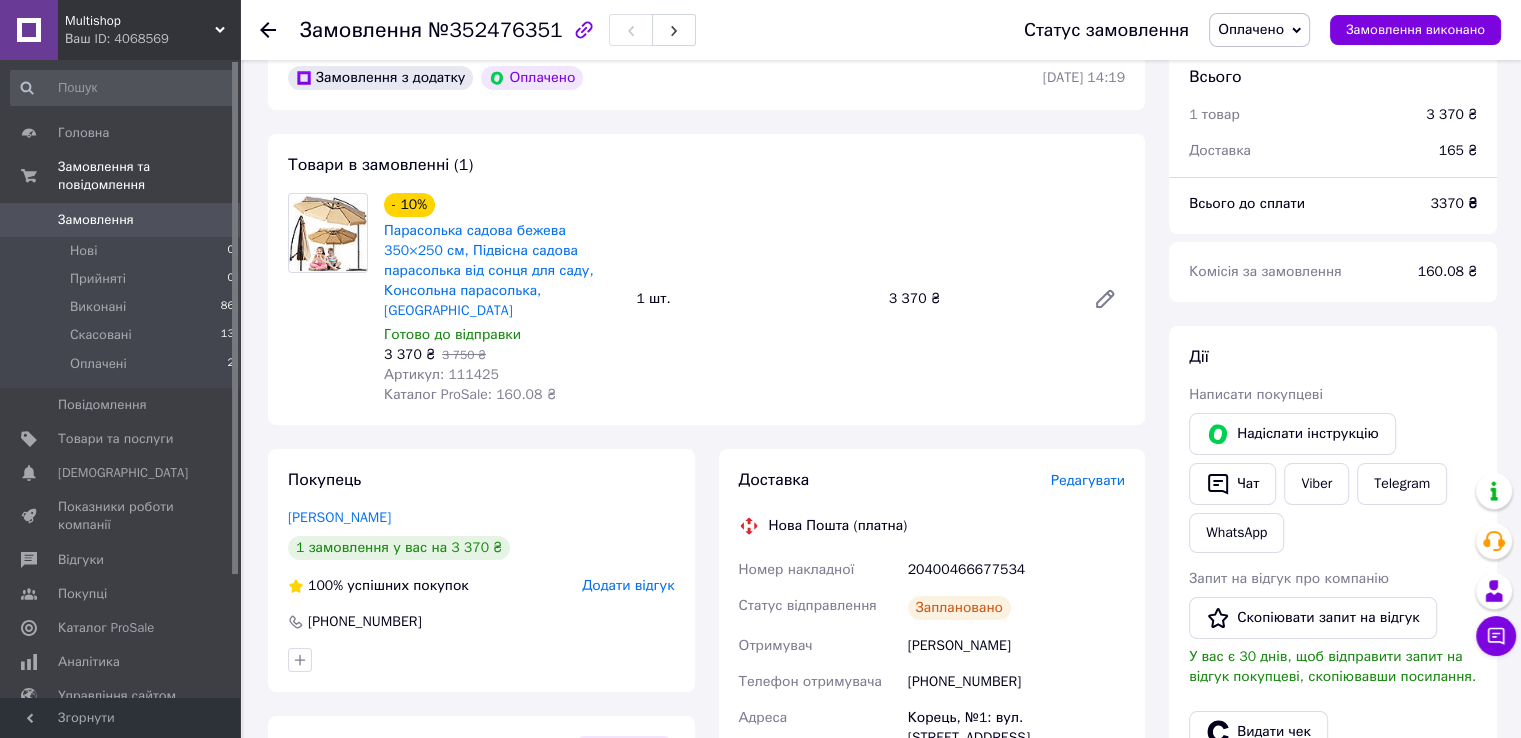 scroll, scrollTop: 0, scrollLeft: 0, axis: both 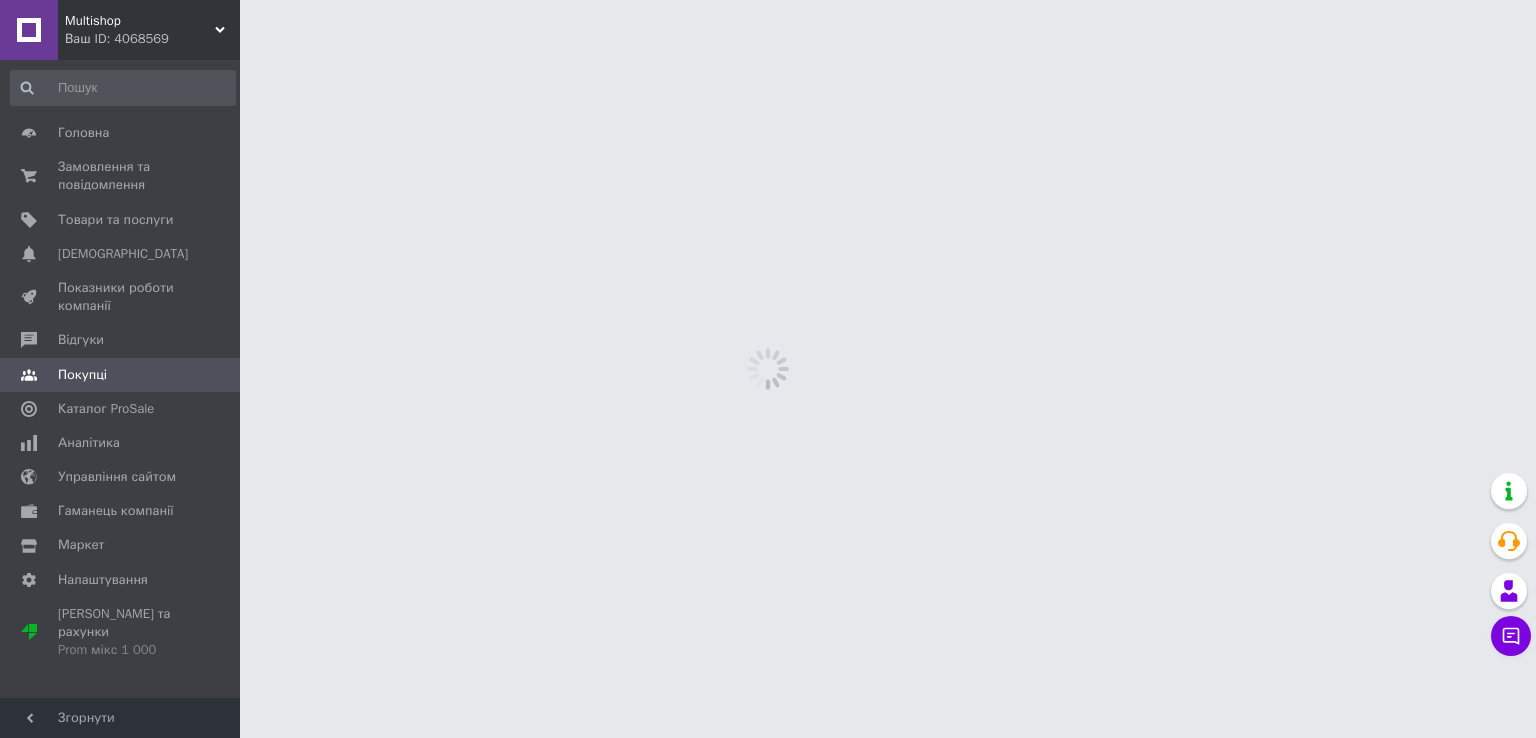 click on "Покупці" at bounding box center [123, 375] 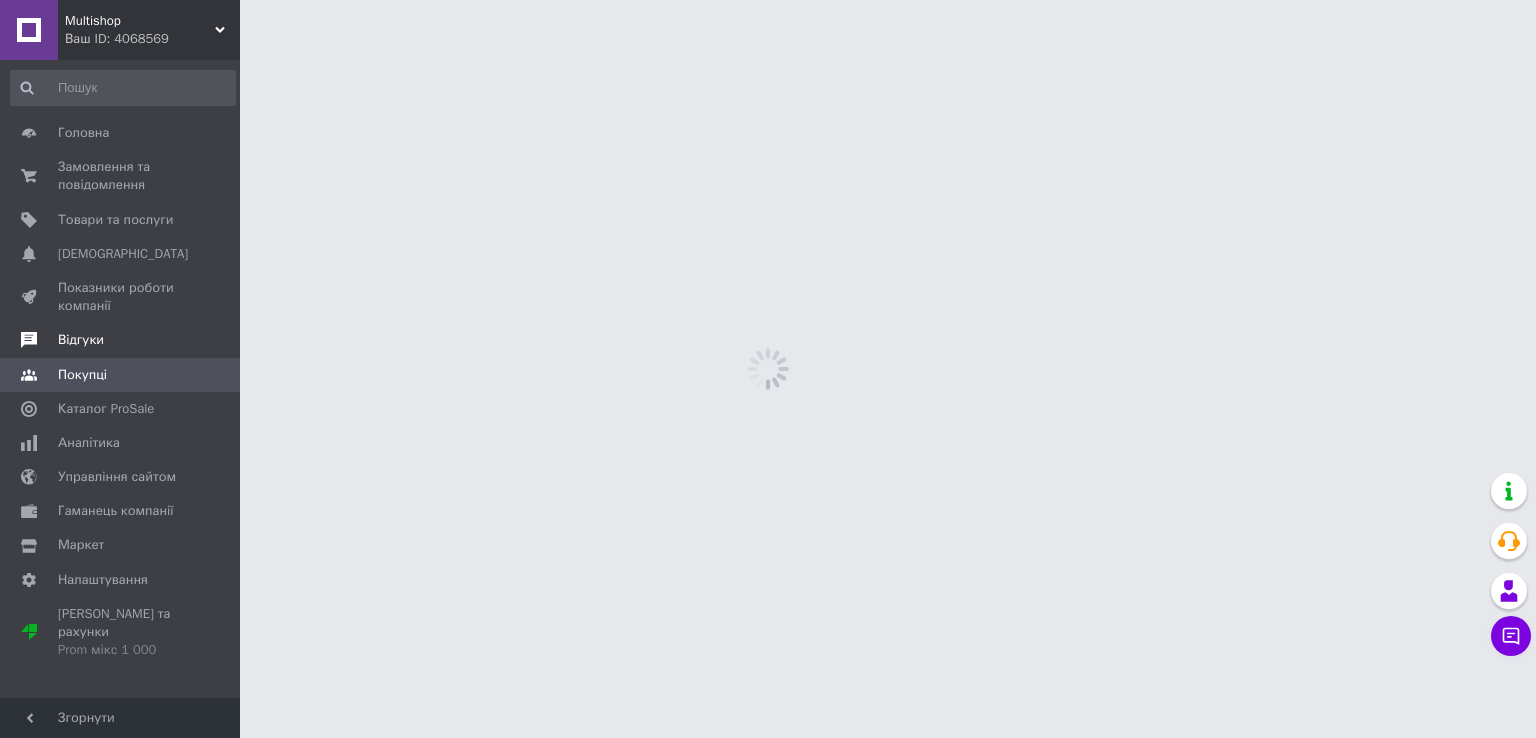 click on "Відгуки" at bounding box center (81, 340) 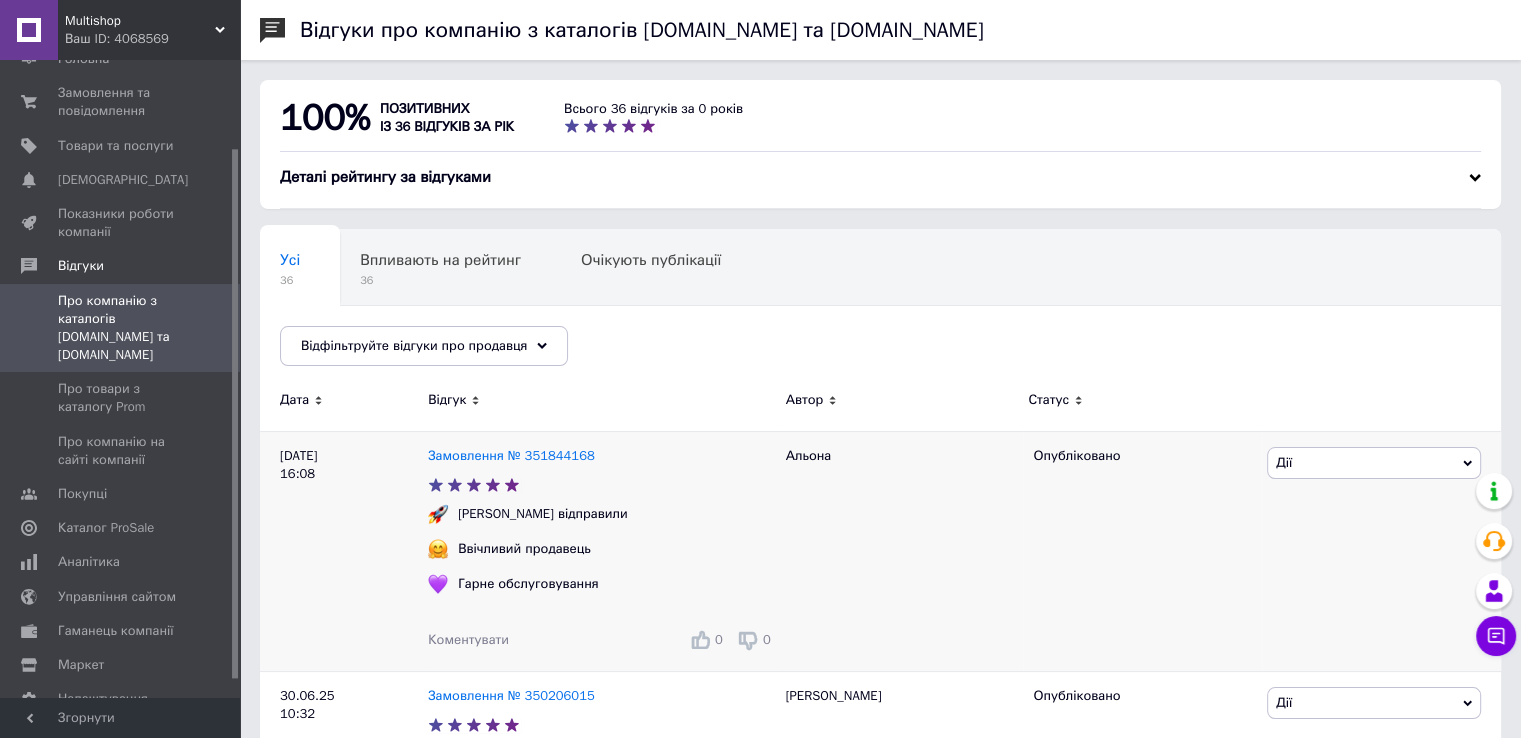 scroll, scrollTop: 126, scrollLeft: 0, axis: vertical 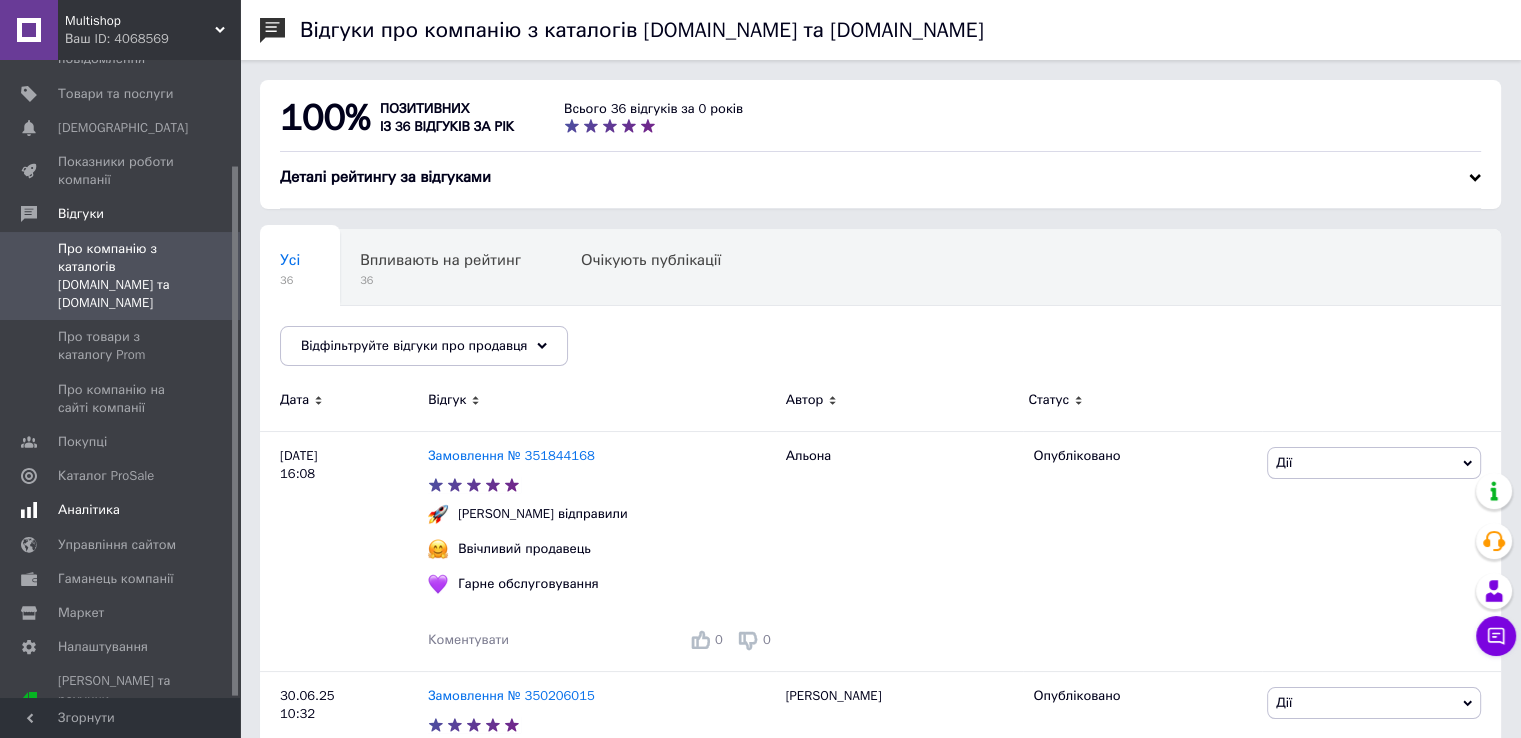 click on "Аналітика" at bounding box center (89, 510) 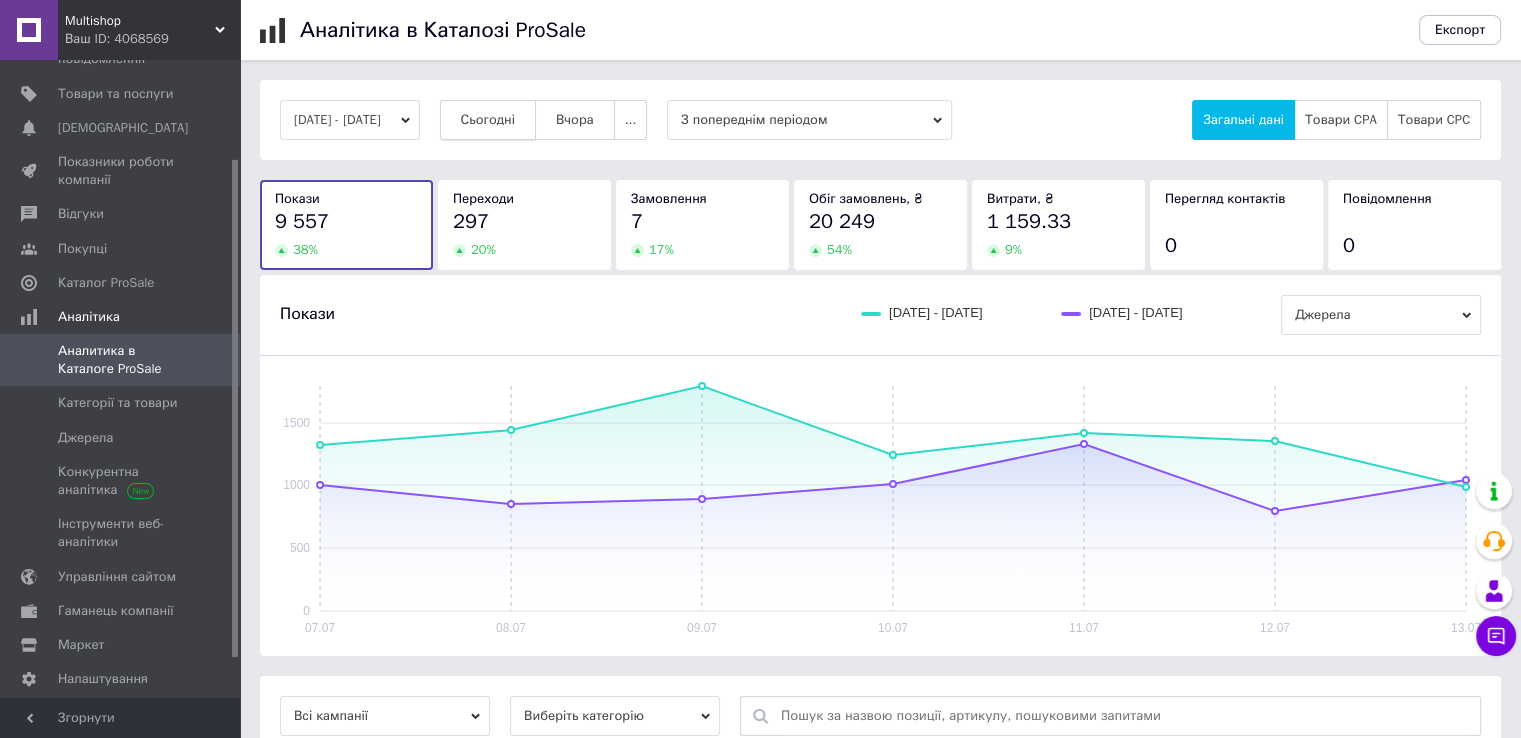 click on "Сьогодні" at bounding box center [488, 120] 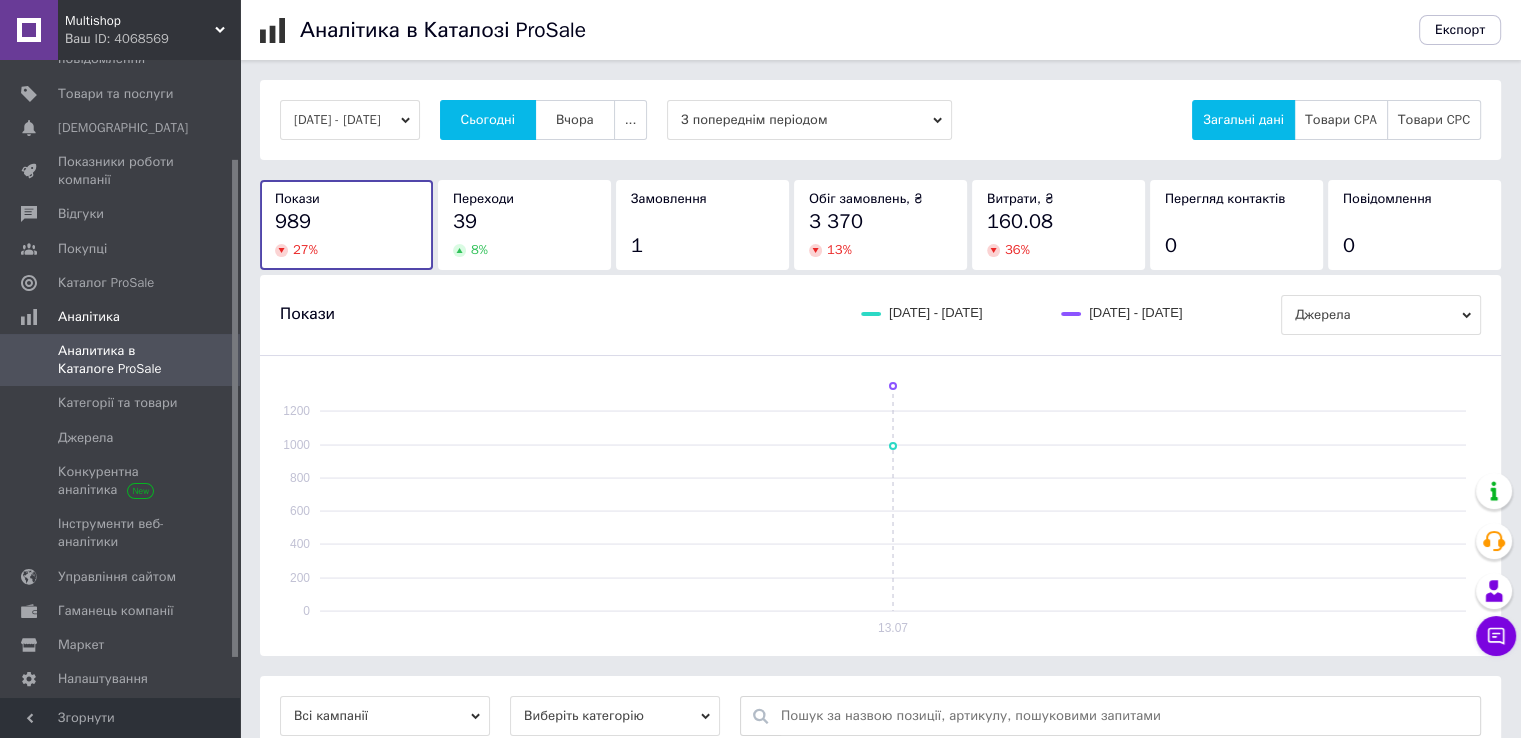 click on "39" at bounding box center [524, 222] 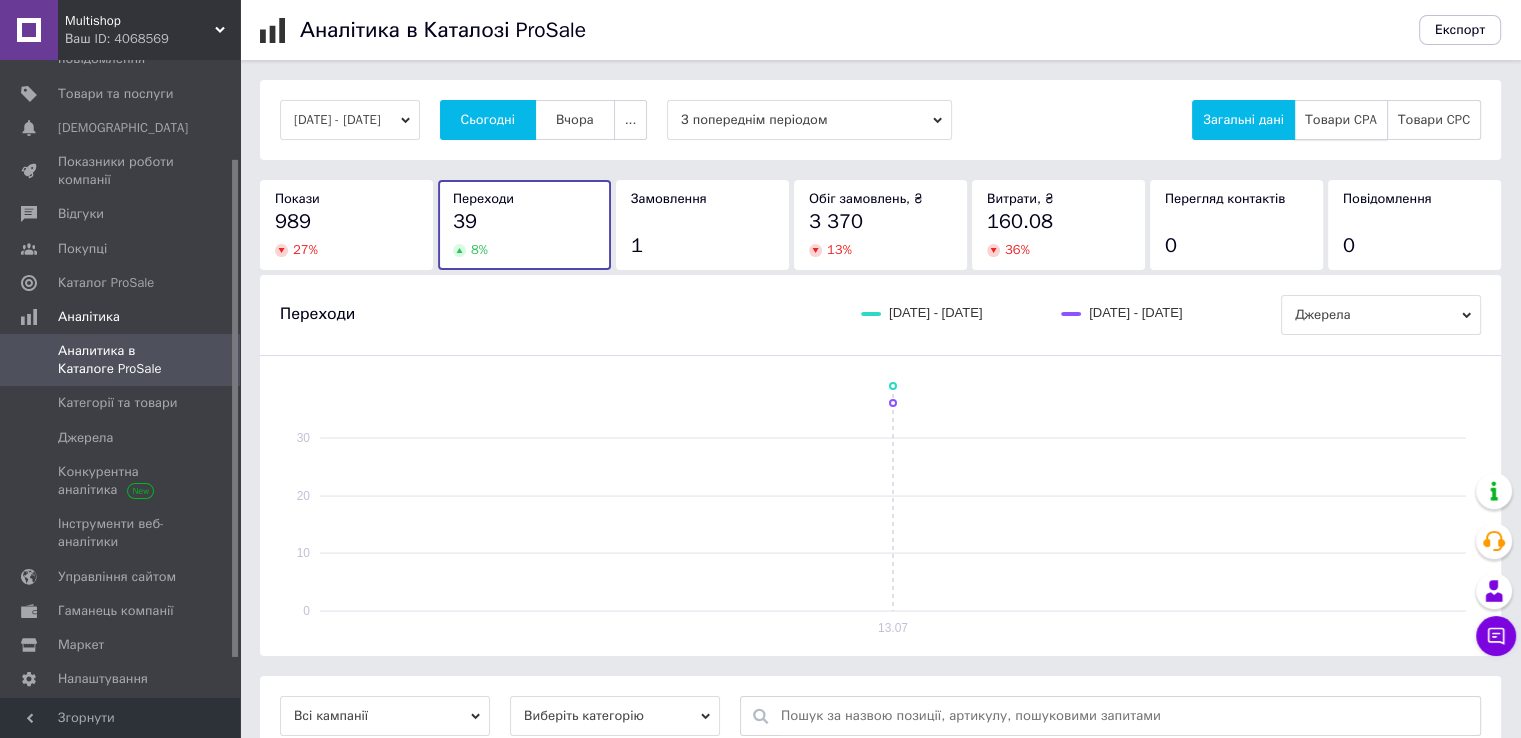 click on "Товари CPA" at bounding box center (1341, 120) 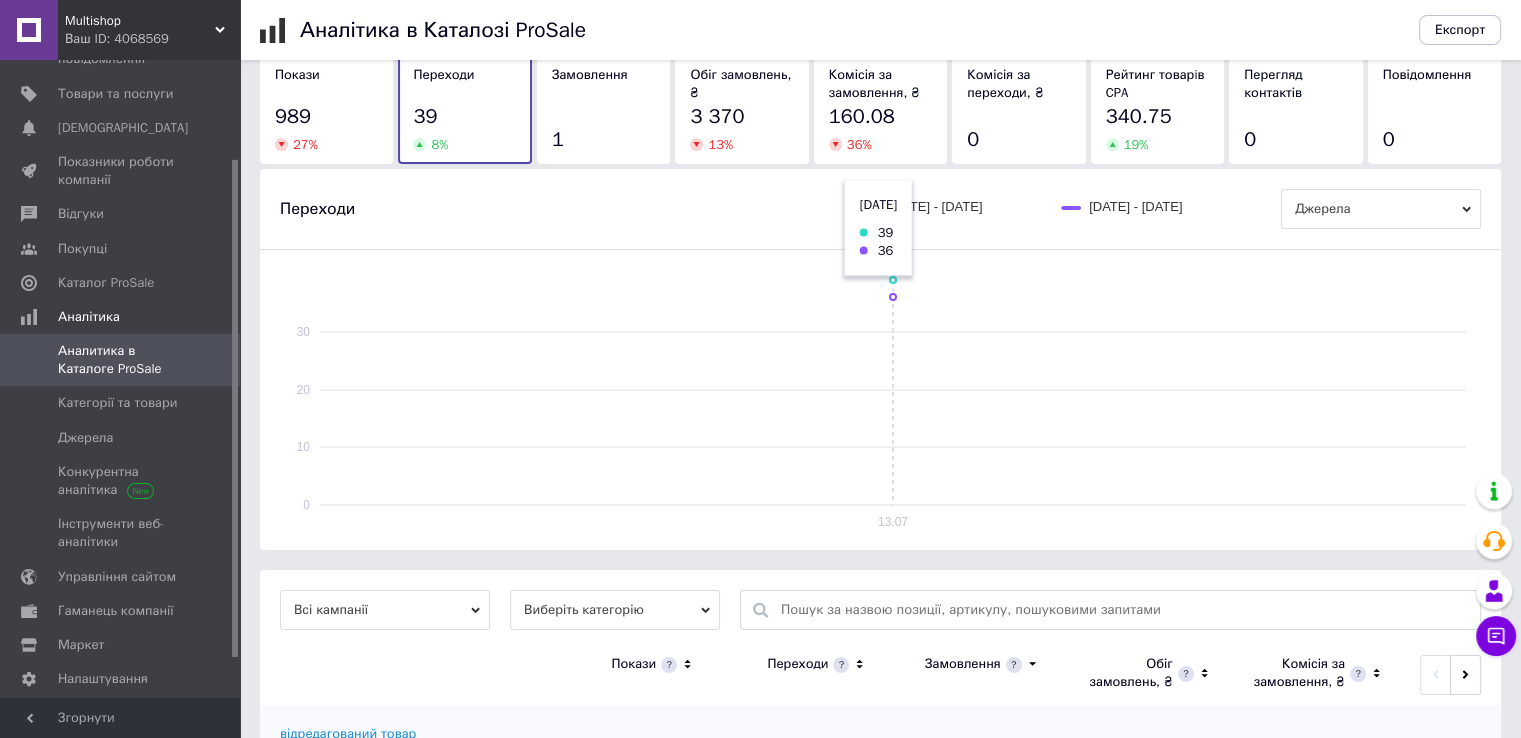 scroll, scrollTop: 216, scrollLeft: 0, axis: vertical 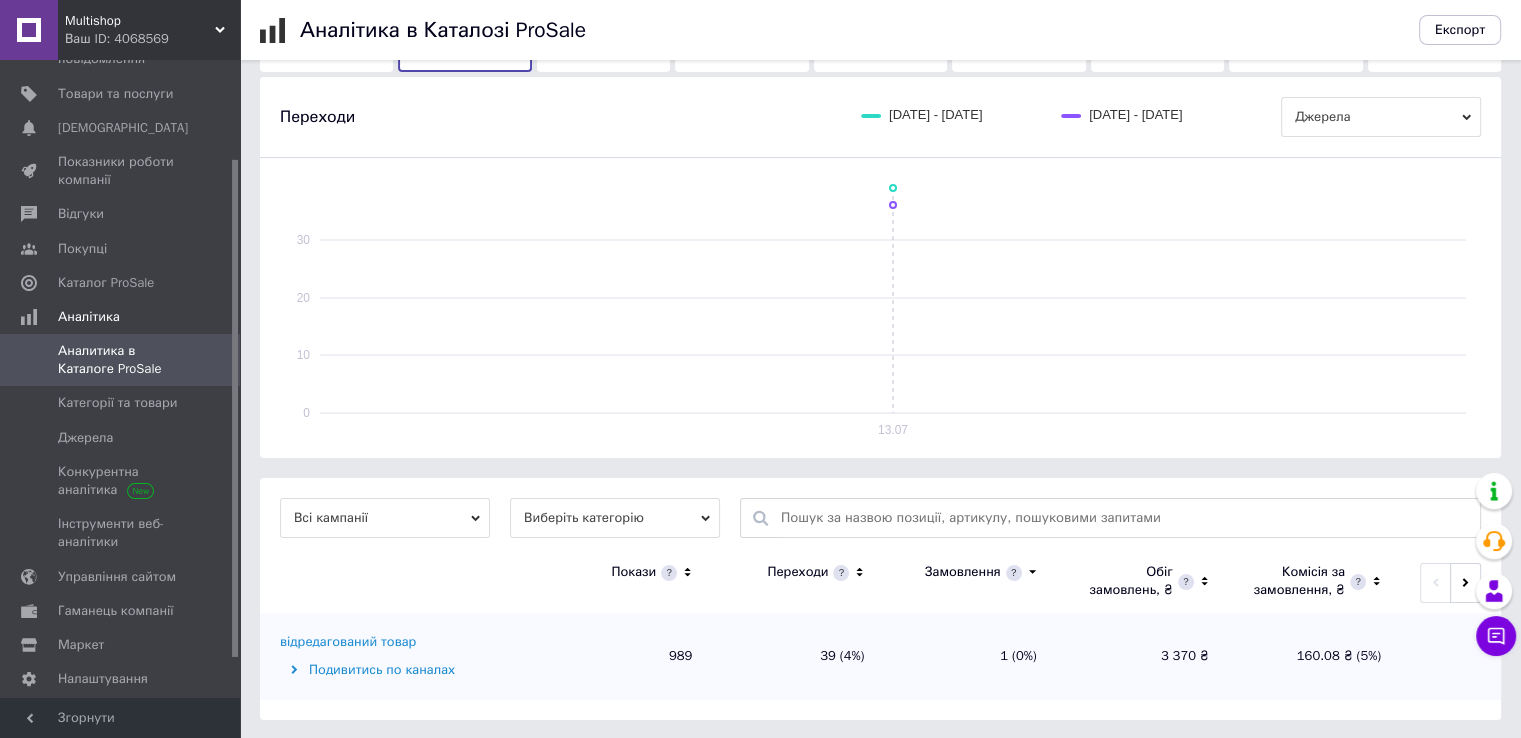 click on "Виберіть категорію" at bounding box center [615, 518] 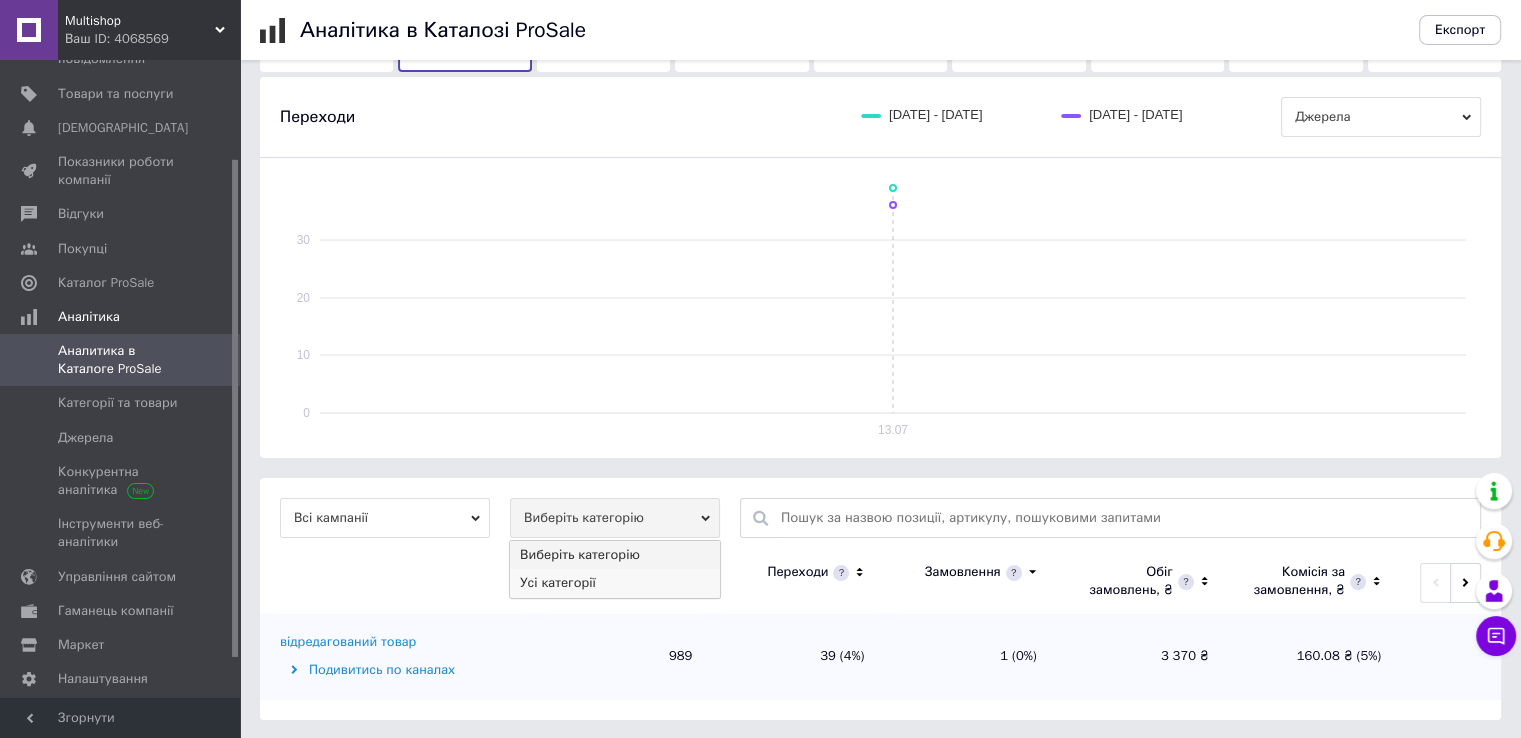 click on "Усі категорії" at bounding box center (615, 583) 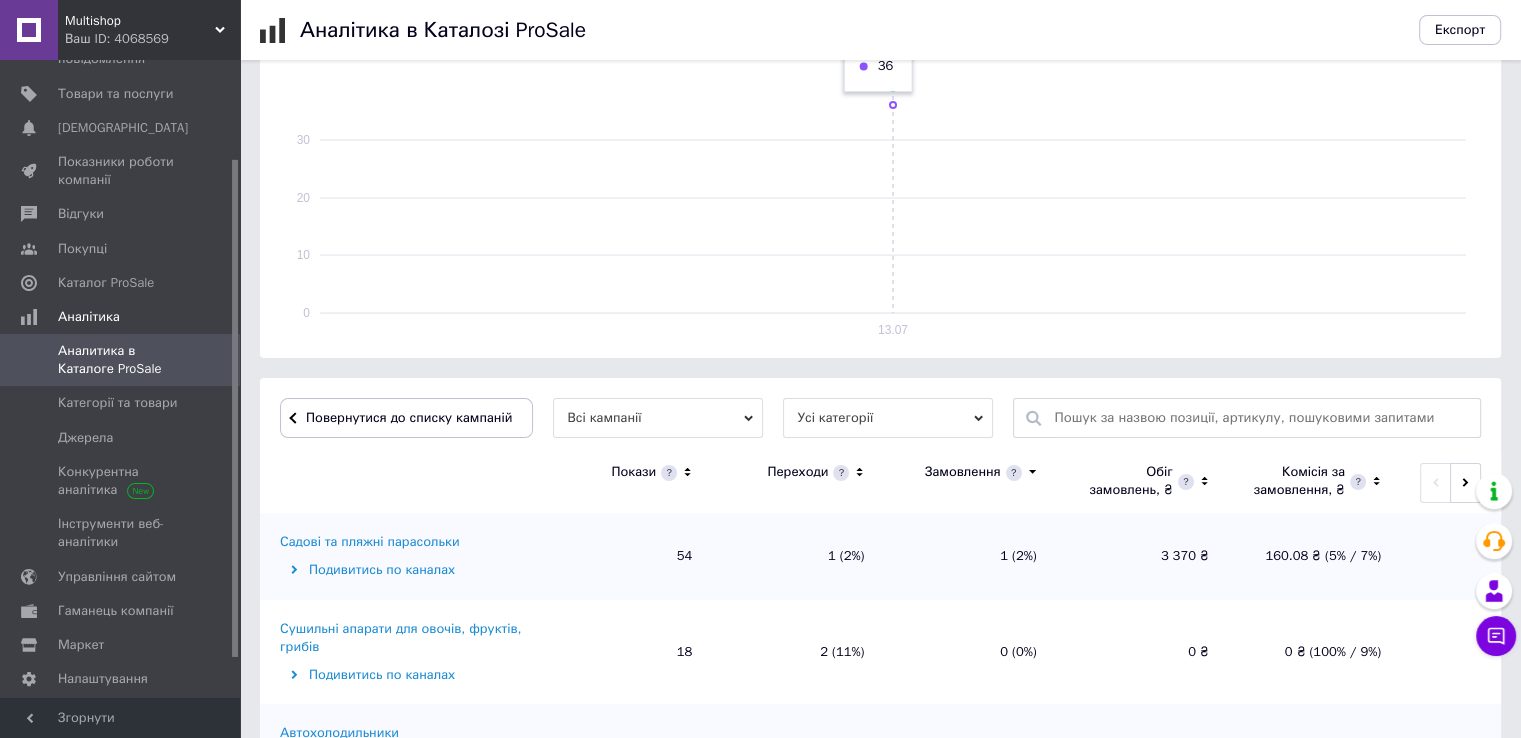 scroll, scrollTop: 416, scrollLeft: 0, axis: vertical 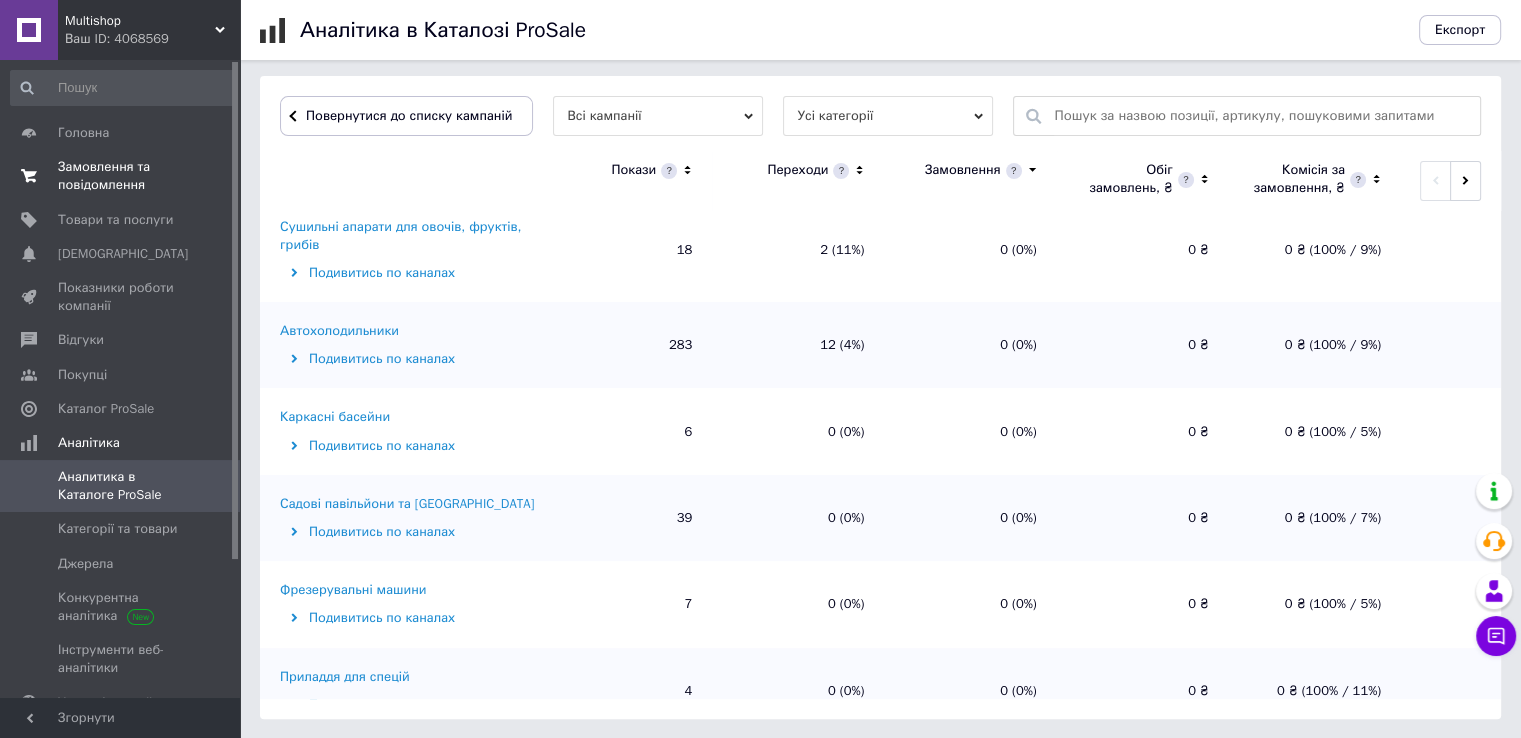 click on "Замовлення та повідомлення" at bounding box center (121, 176) 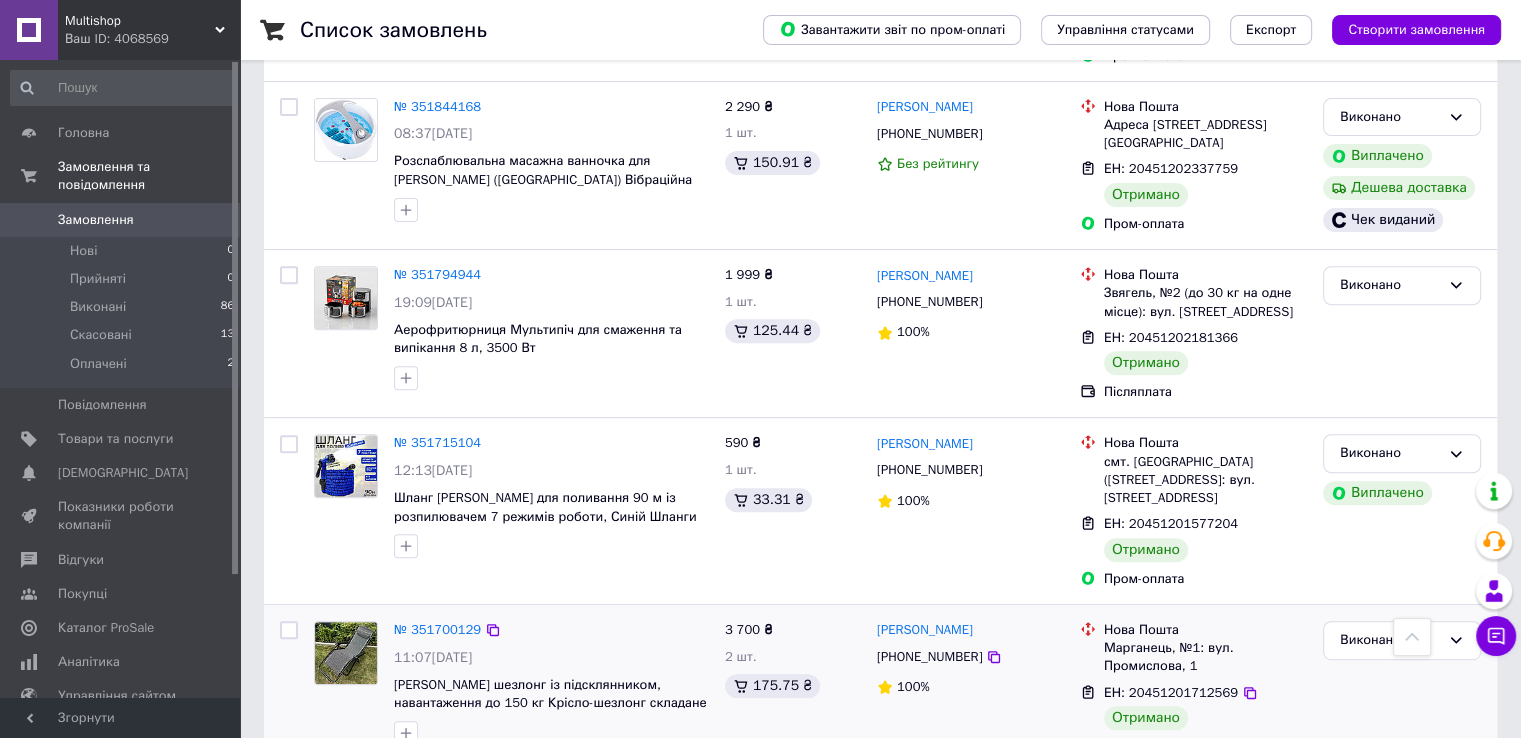 scroll, scrollTop: 800, scrollLeft: 0, axis: vertical 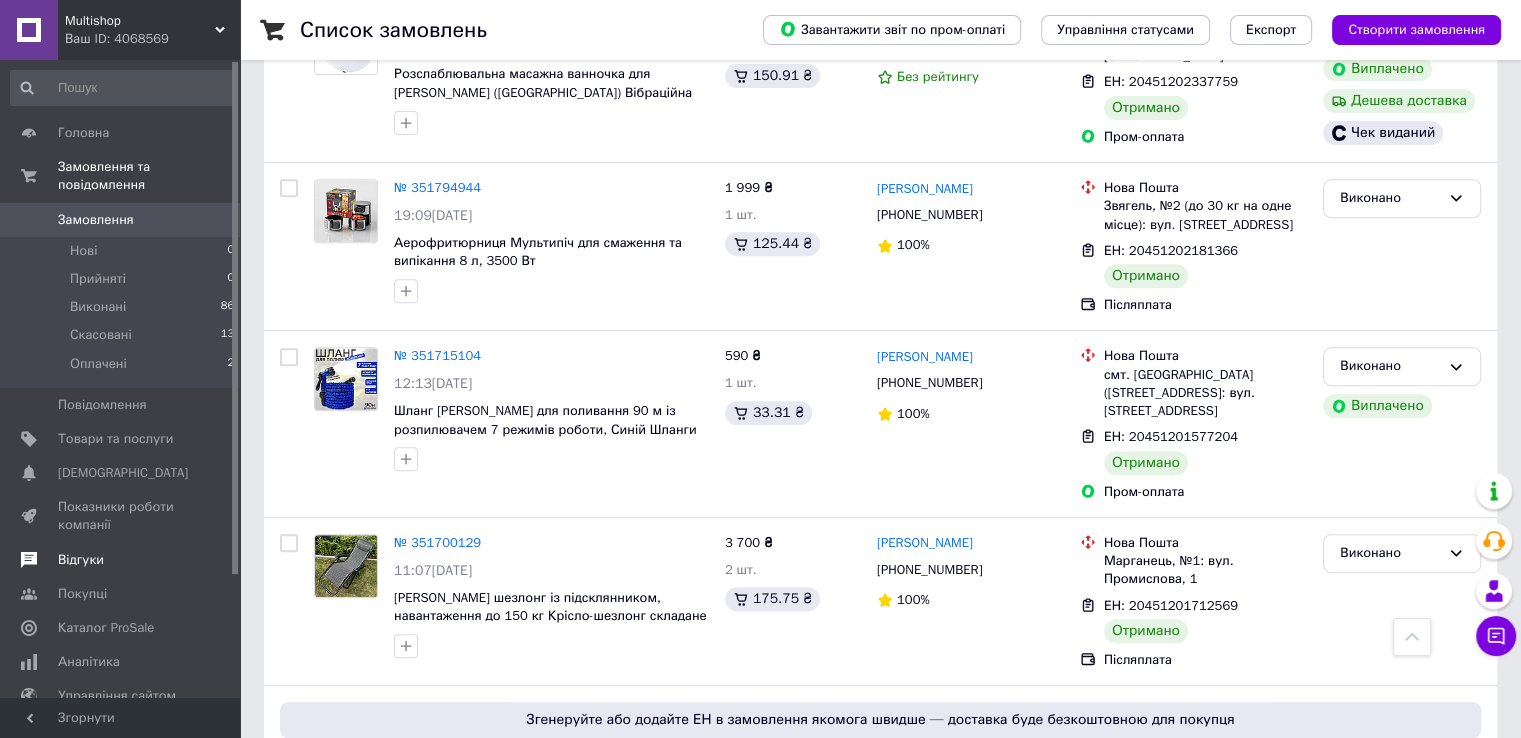 click on "Відгуки" at bounding box center [81, 560] 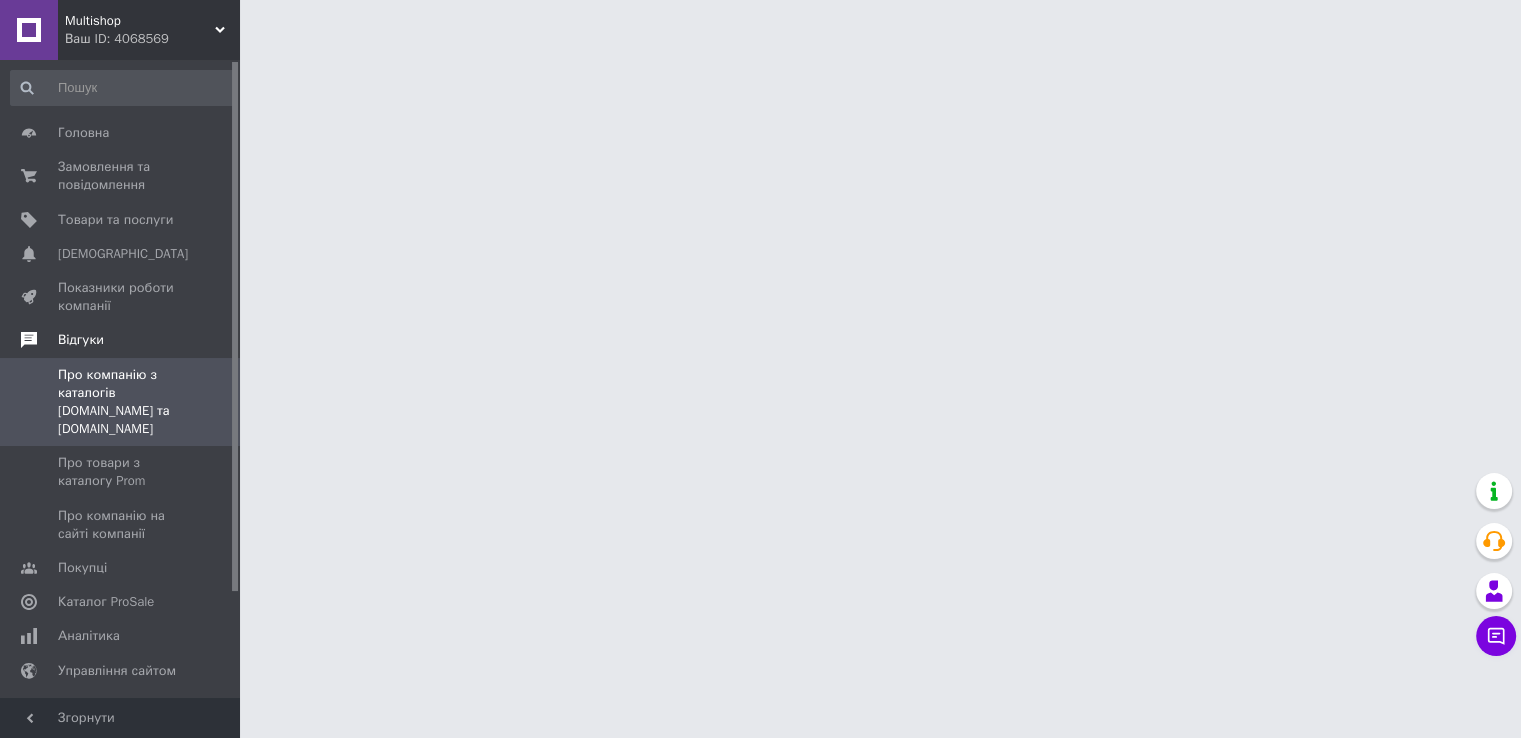 scroll, scrollTop: 0, scrollLeft: 0, axis: both 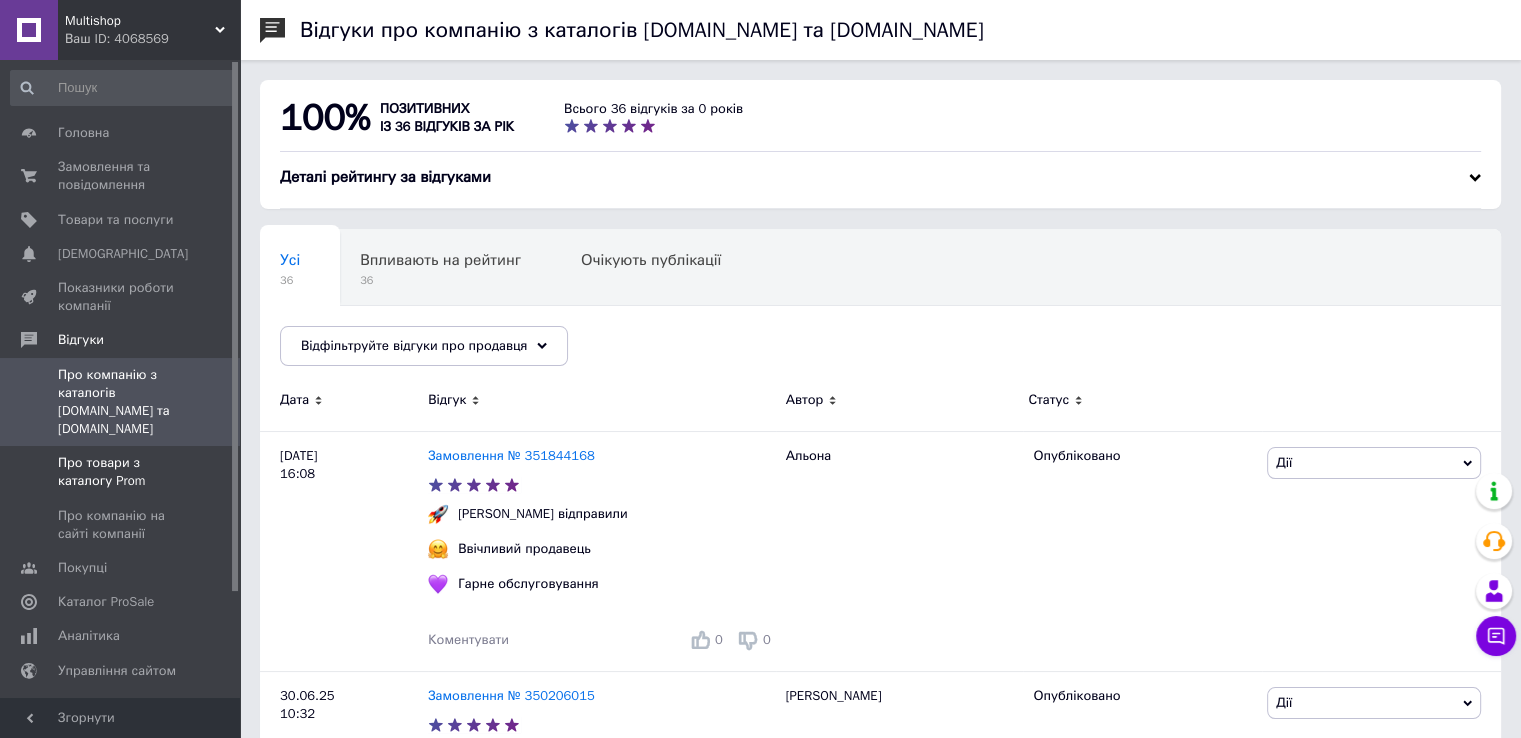 click on "Про товари з каталогу Prom" at bounding box center [121, 472] 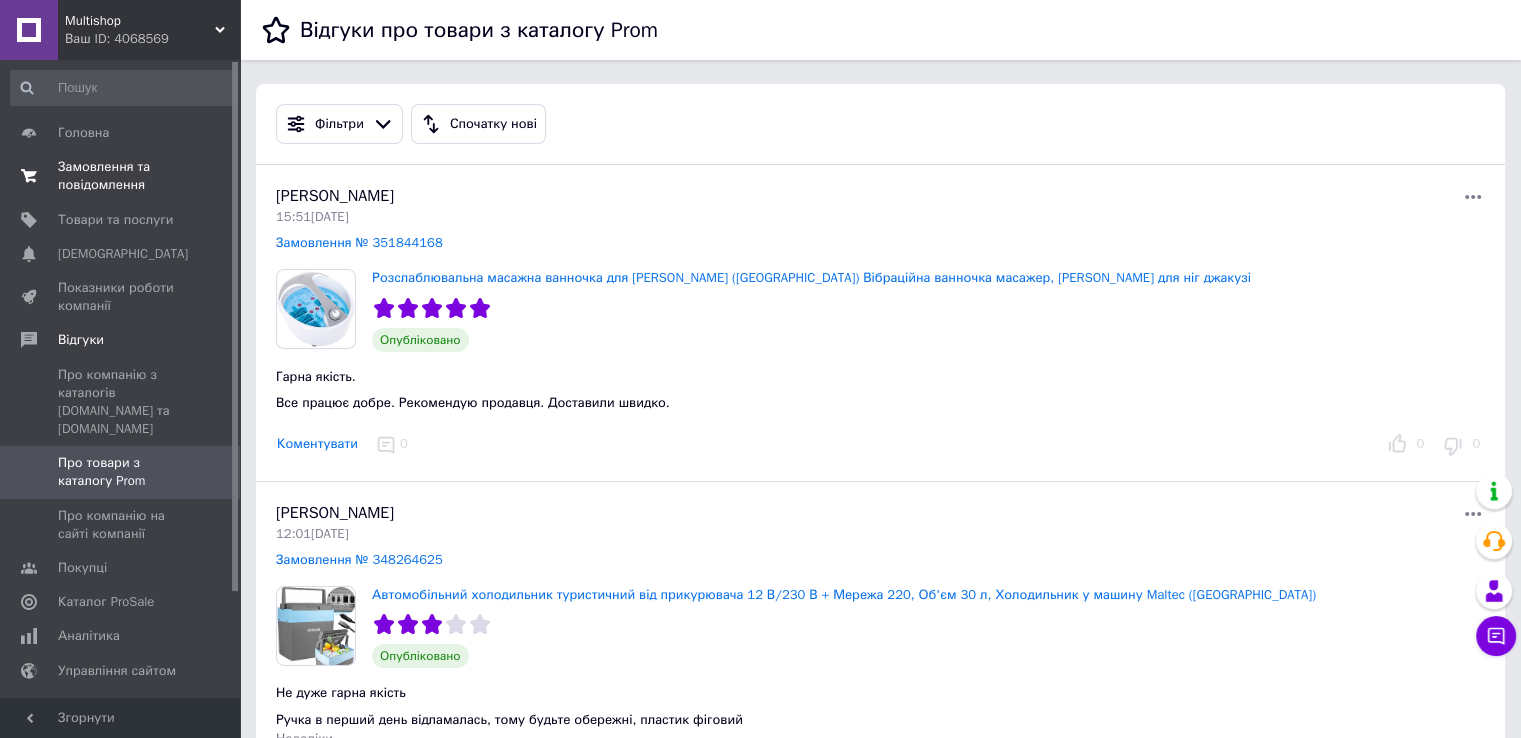 click on "Замовлення та повідомлення" at bounding box center [121, 176] 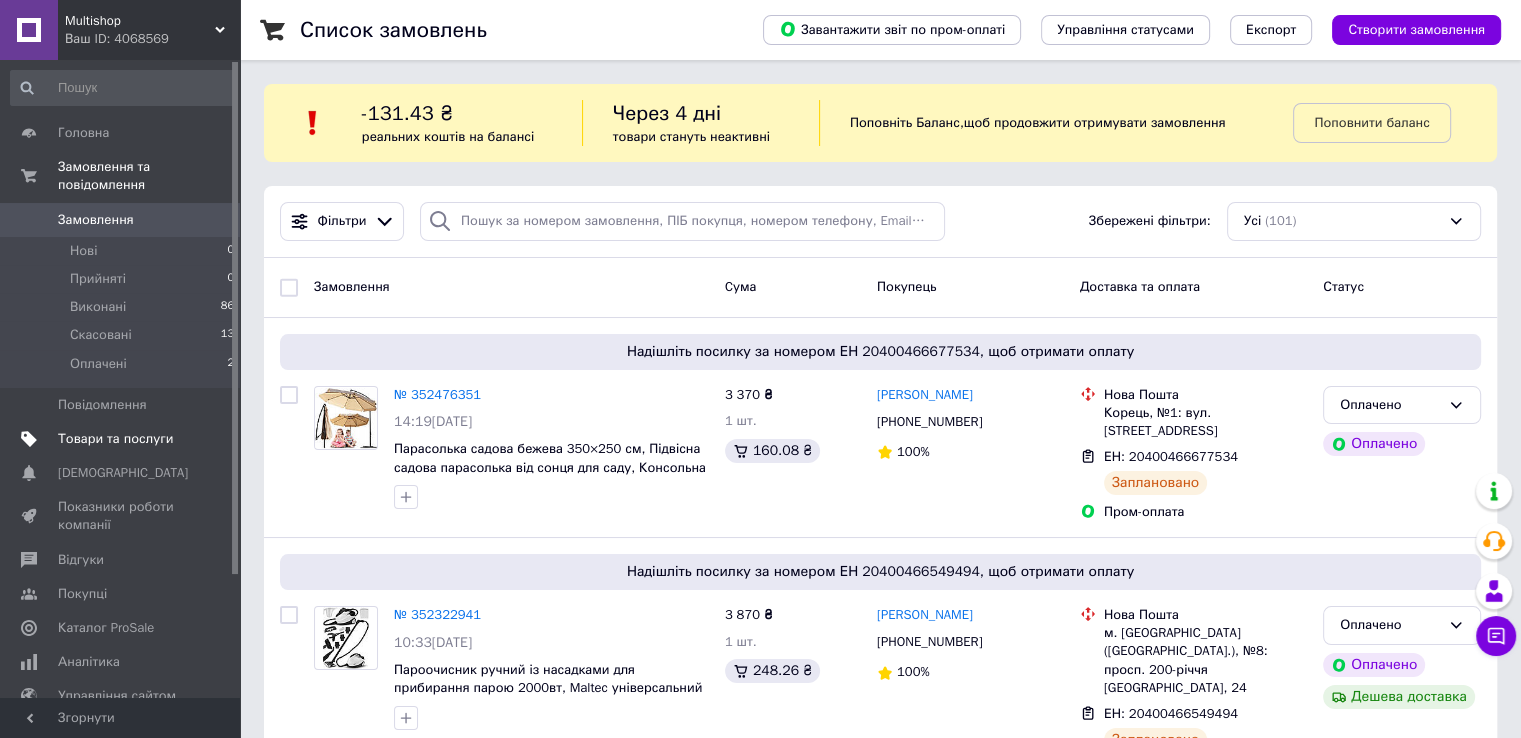 click on "Товари та послуги" at bounding box center [115, 439] 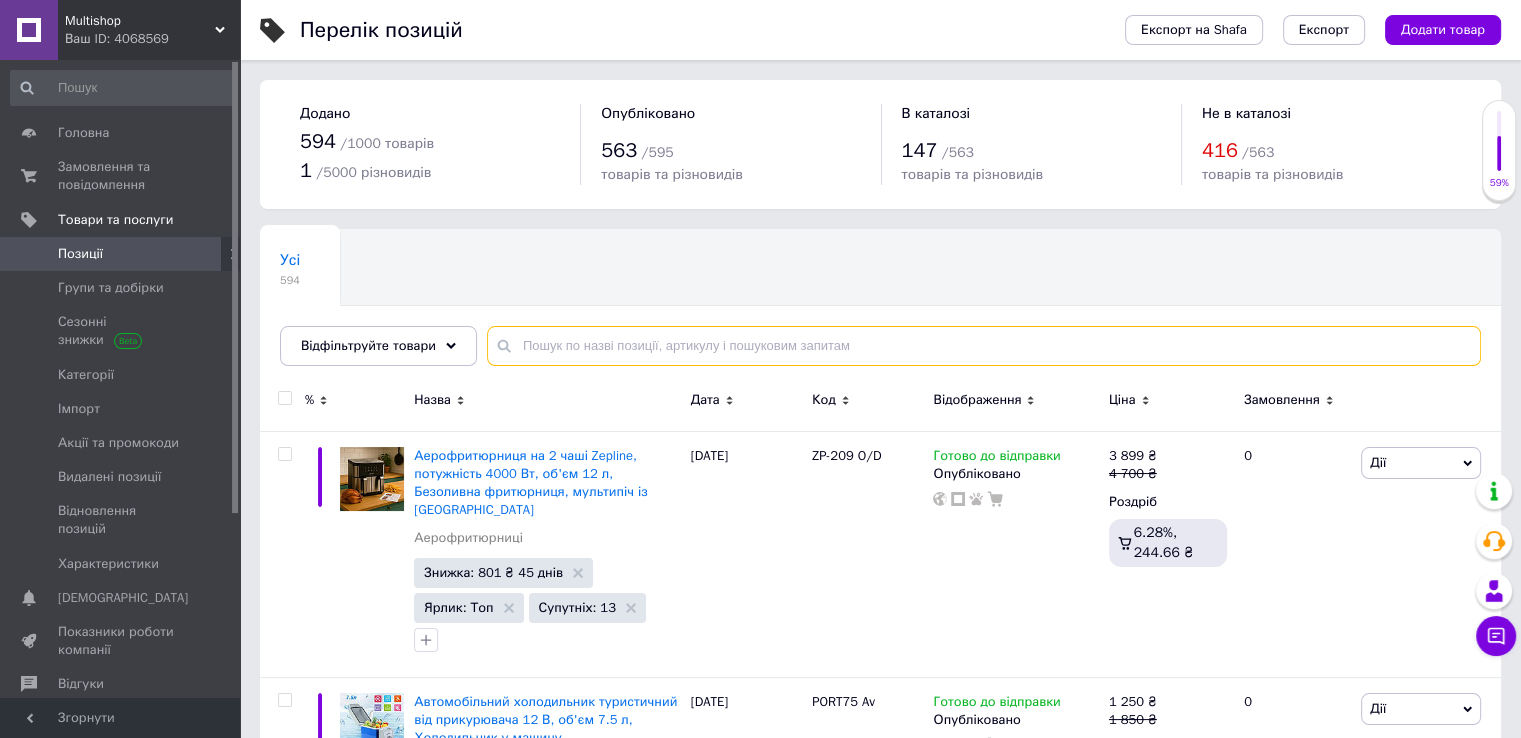 click at bounding box center [984, 346] 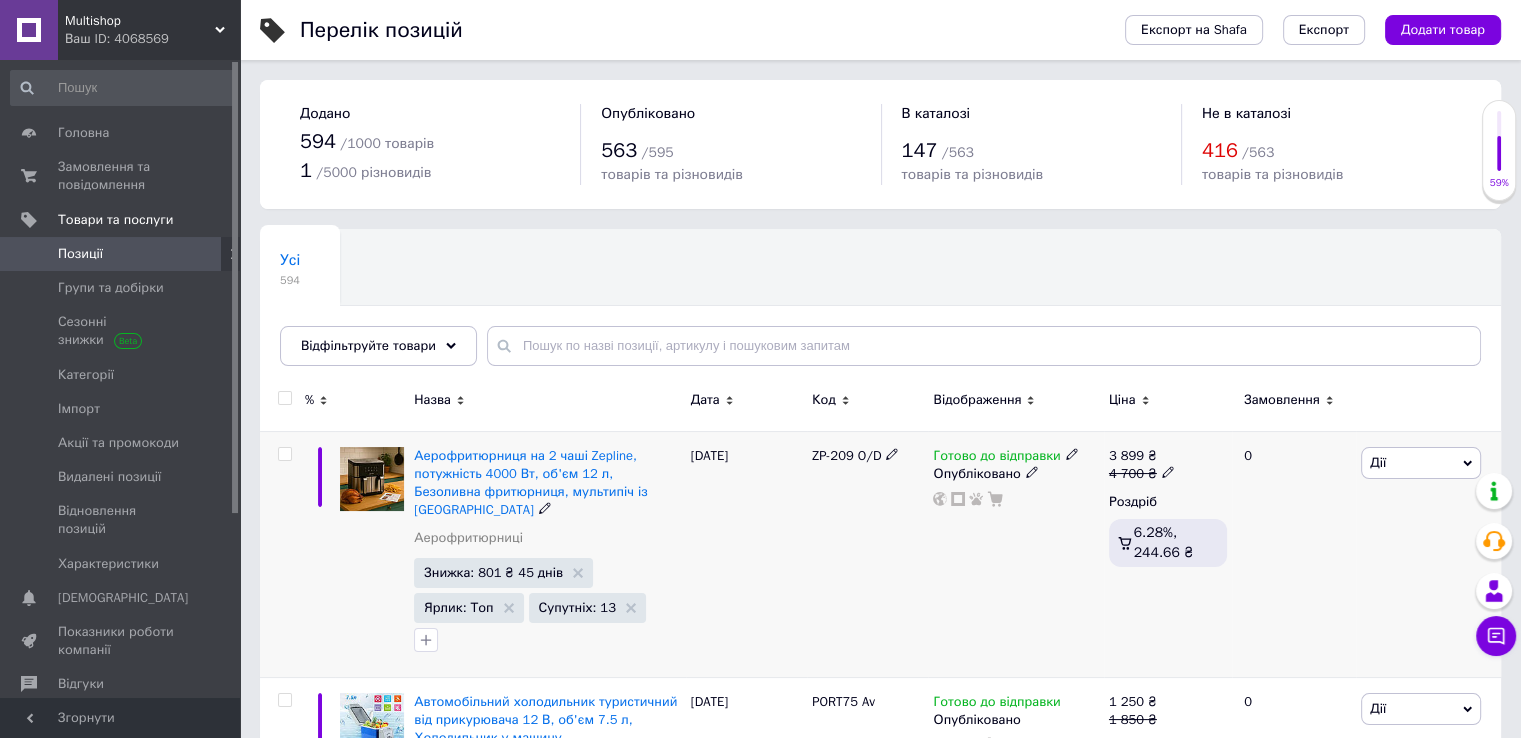 scroll, scrollTop: 100, scrollLeft: 0, axis: vertical 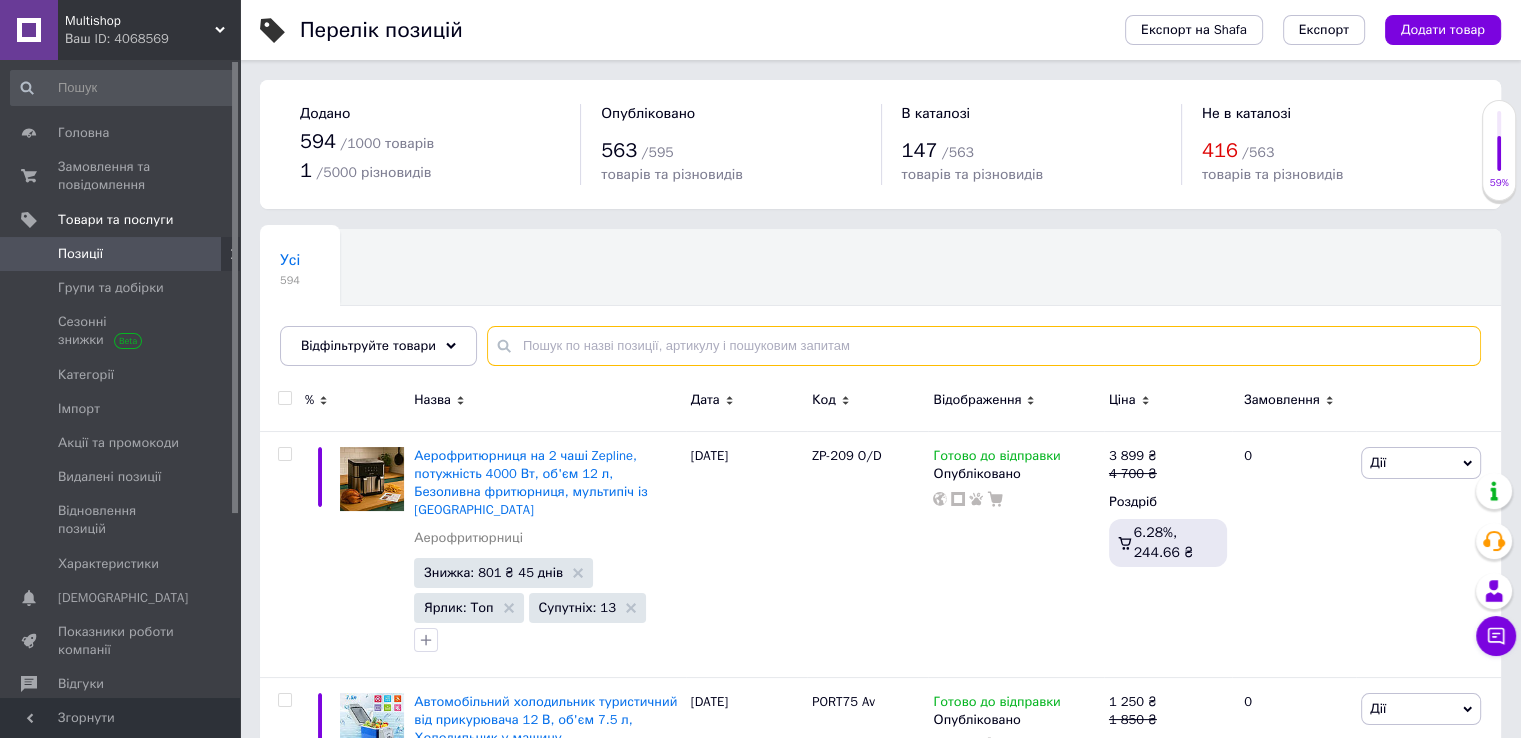 click at bounding box center [984, 346] 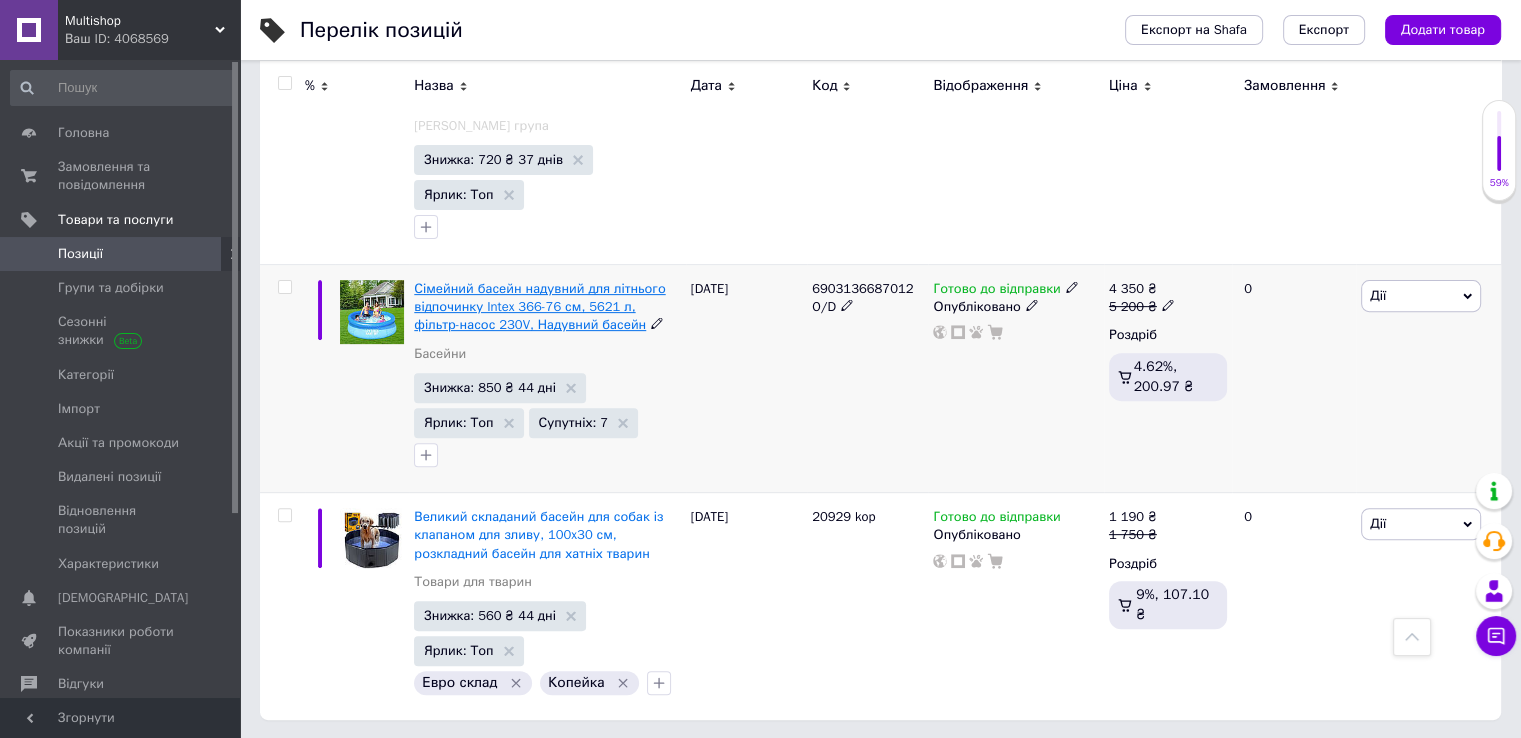 scroll, scrollTop: 642, scrollLeft: 0, axis: vertical 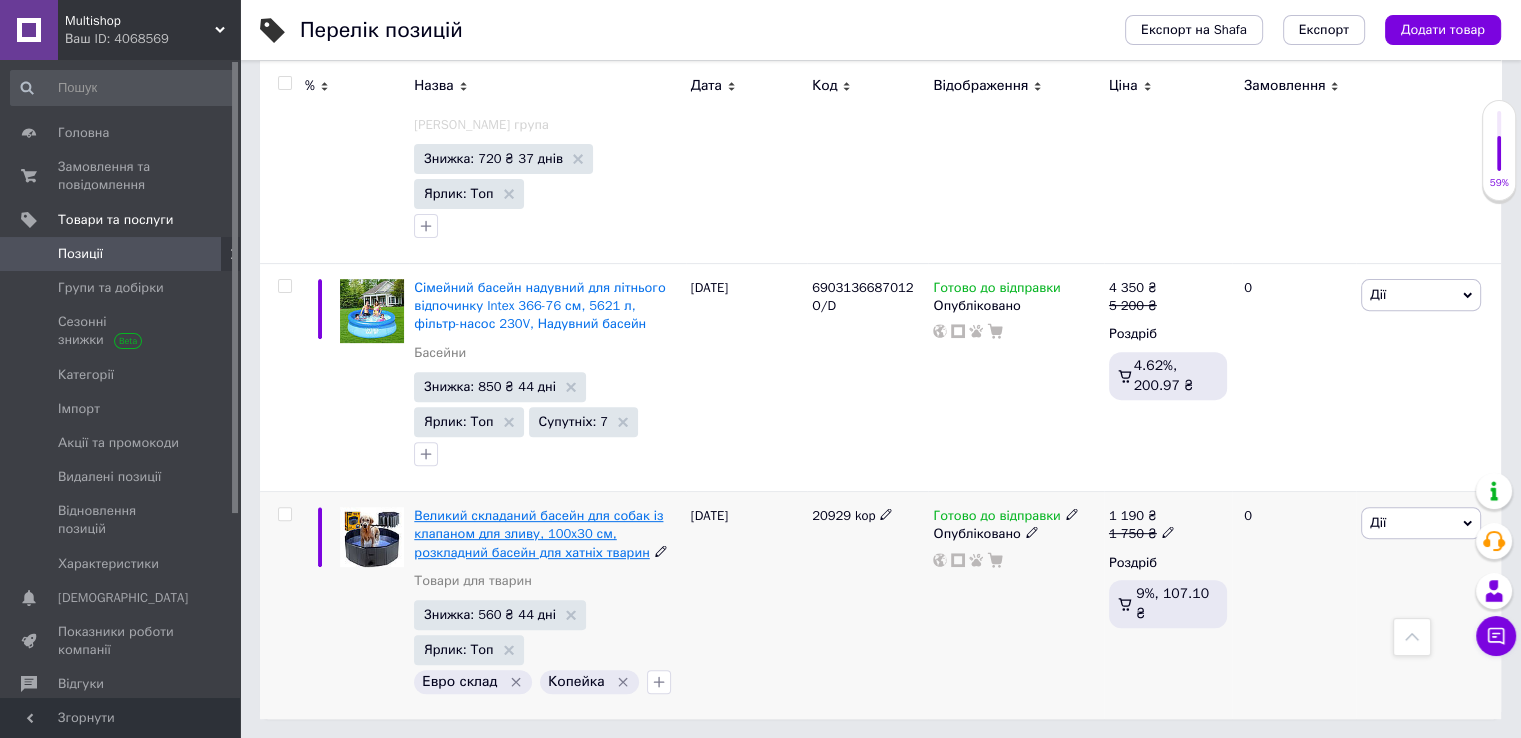type on "бассейн" 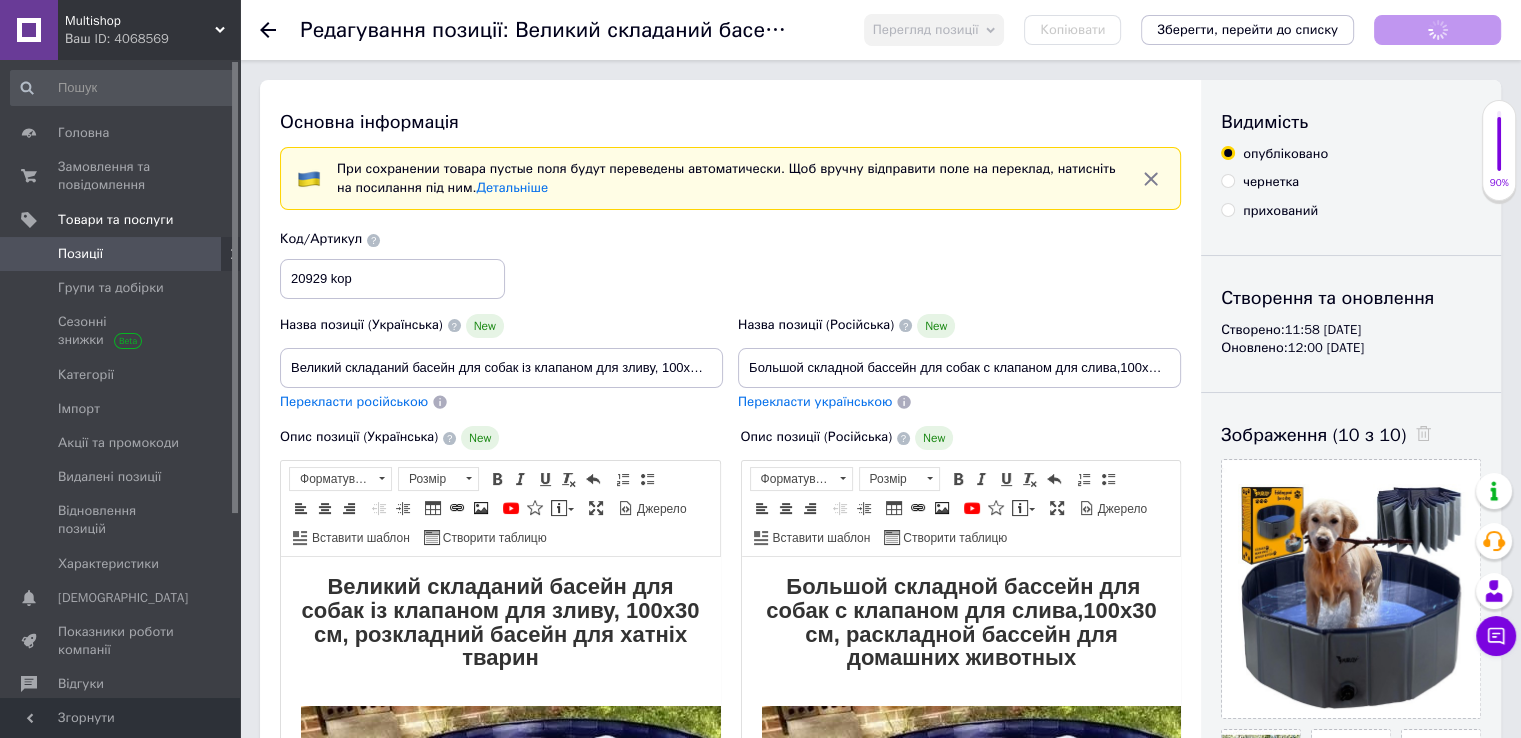 scroll, scrollTop: 0, scrollLeft: 0, axis: both 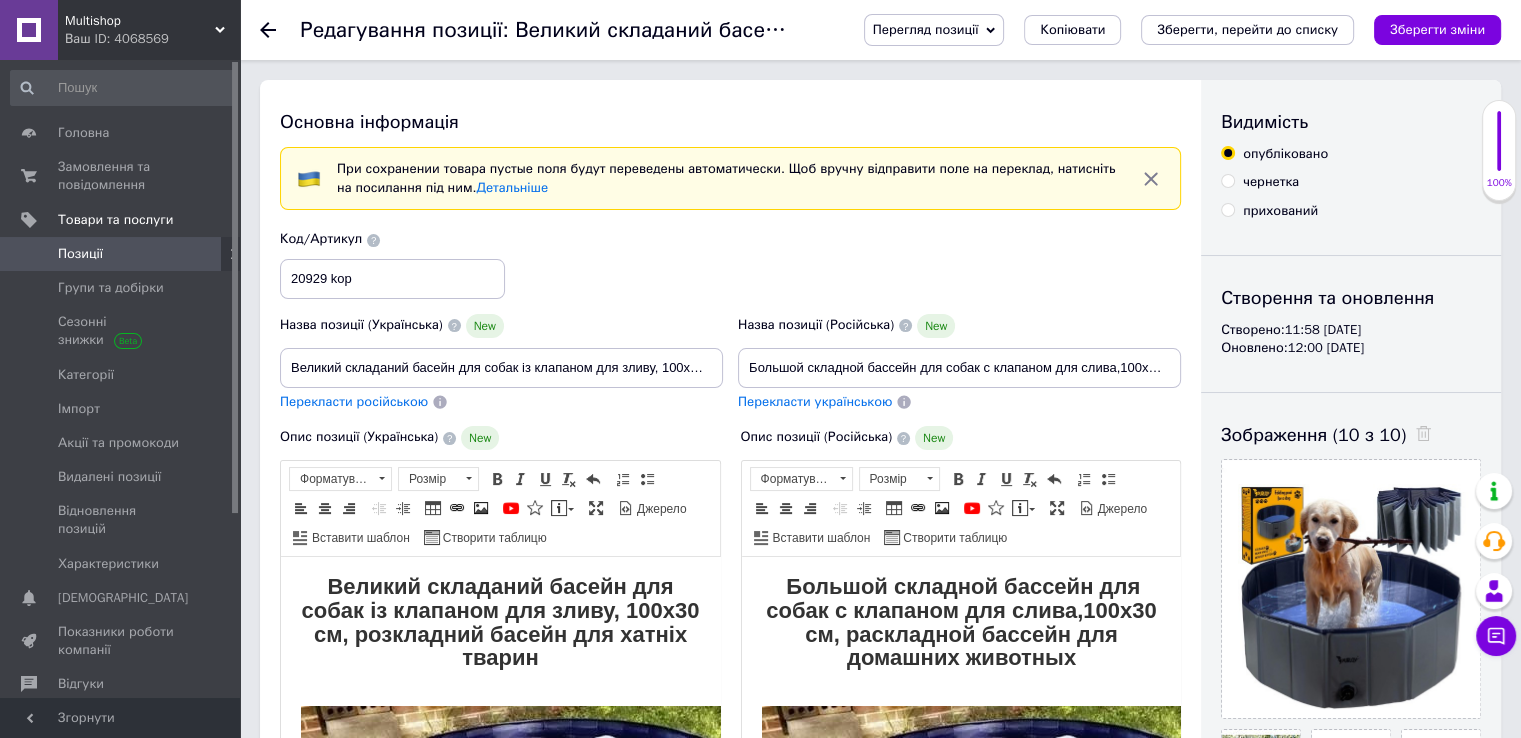 click on "Перегляд позиції" at bounding box center [926, 29] 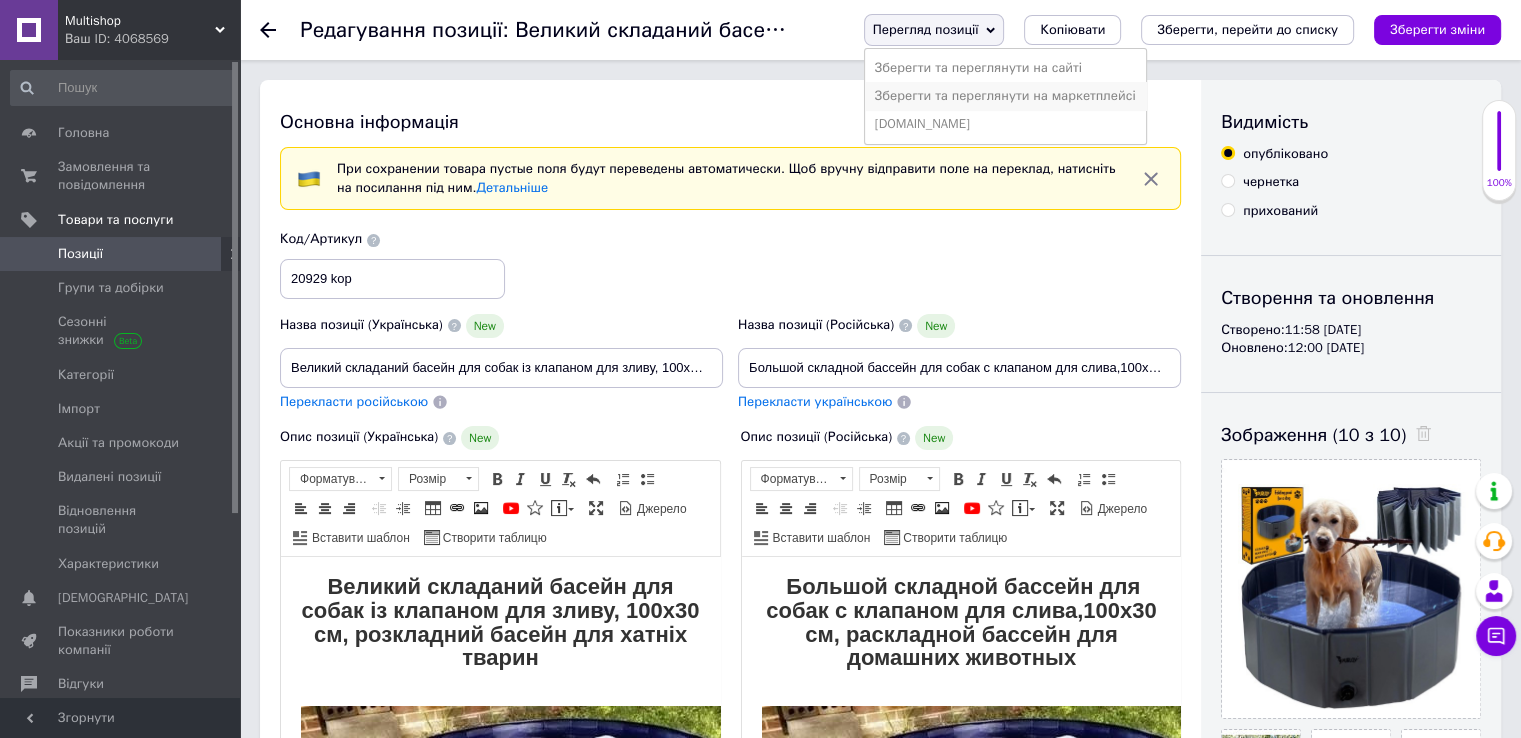click on "Зберегти та переглянути на маркетплейсі" at bounding box center (1005, 96) 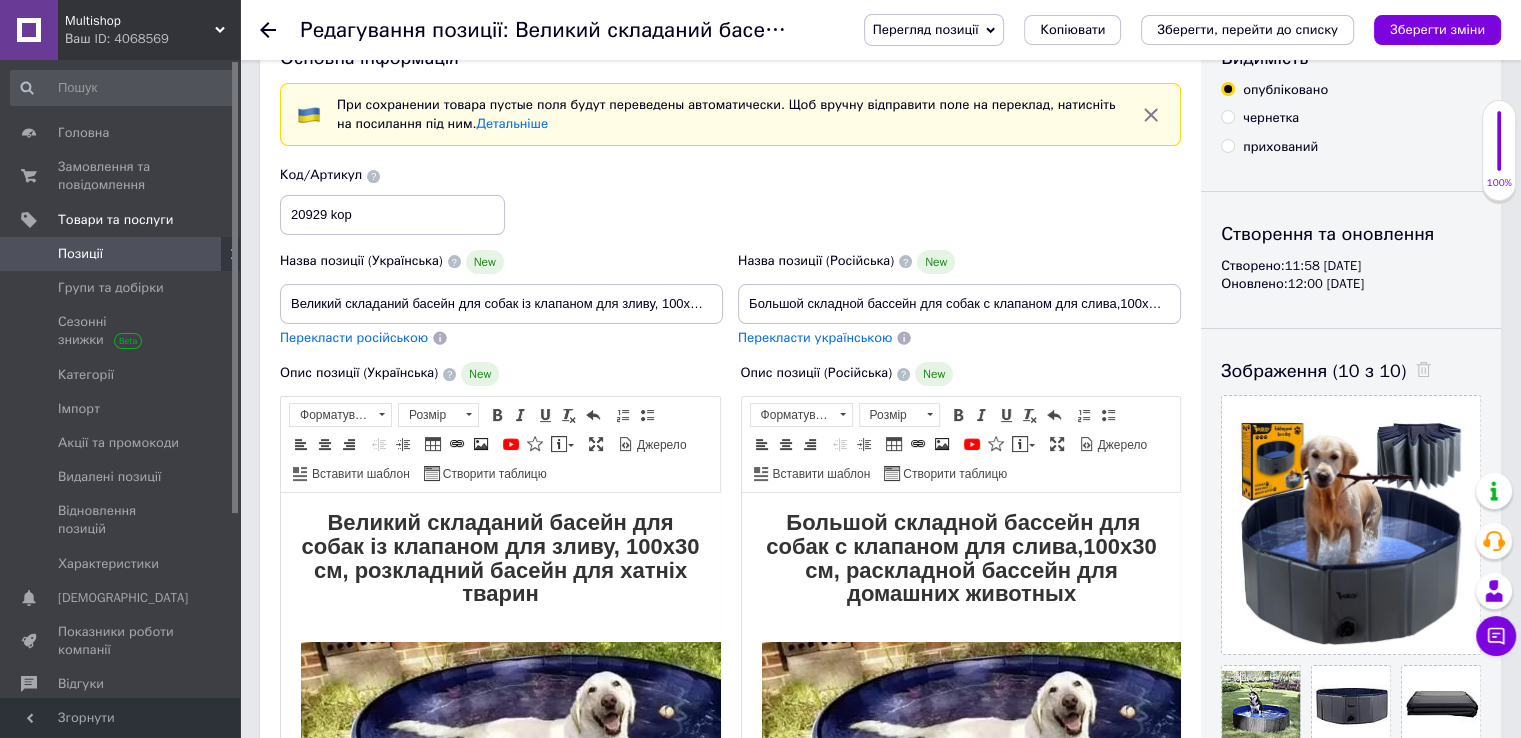 scroll, scrollTop: 0, scrollLeft: 0, axis: both 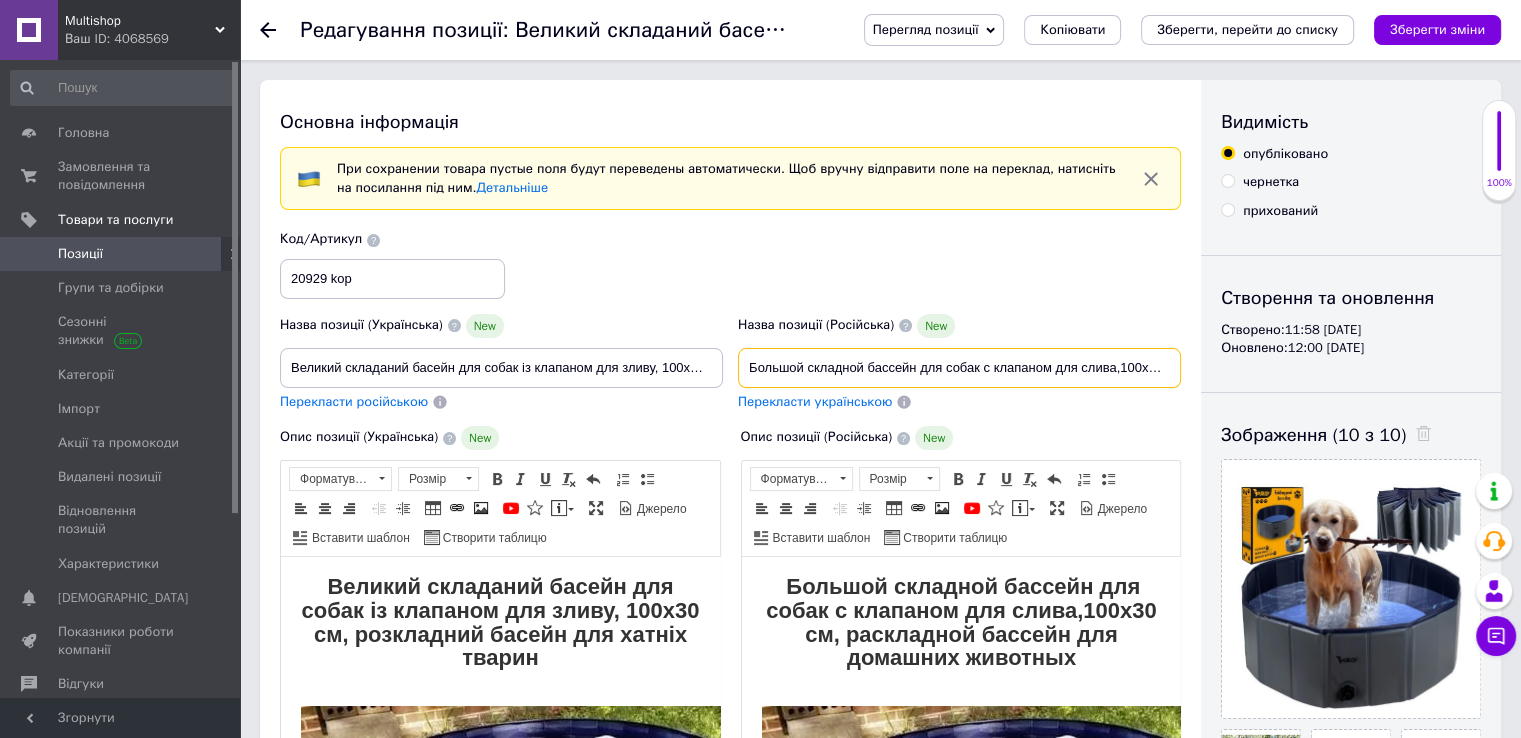 drag, startPoint x: 741, startPoint y: 365, endPoint x: 978, endPoint y: 372, distance: 237.10335 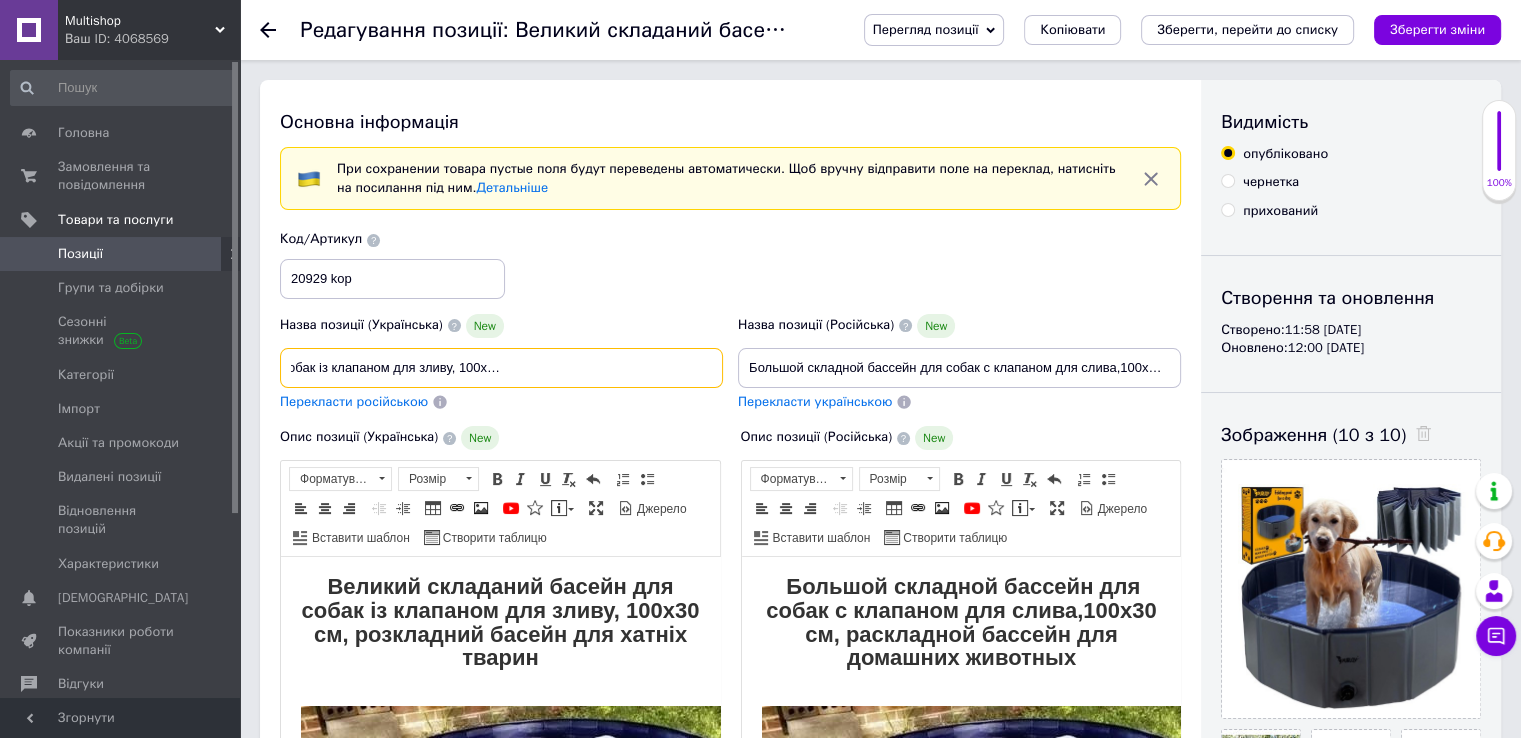 scroll, scrollTop: 0, scrollLeft: 247, axis: horizontal 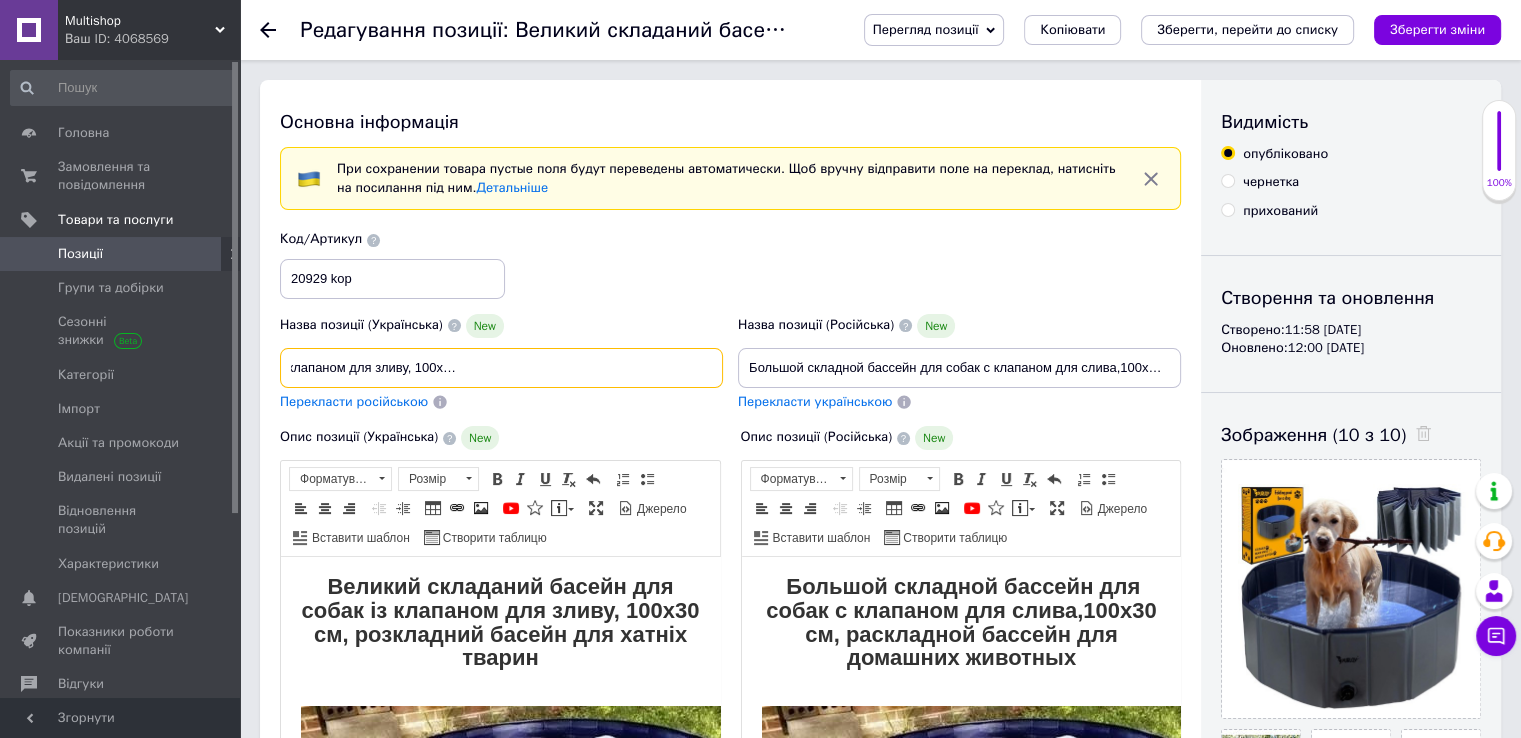 drag, startPoint x: 656, startPoint y: 358, endPoint x: 753, endPoint y: 361, distance: 97.04638 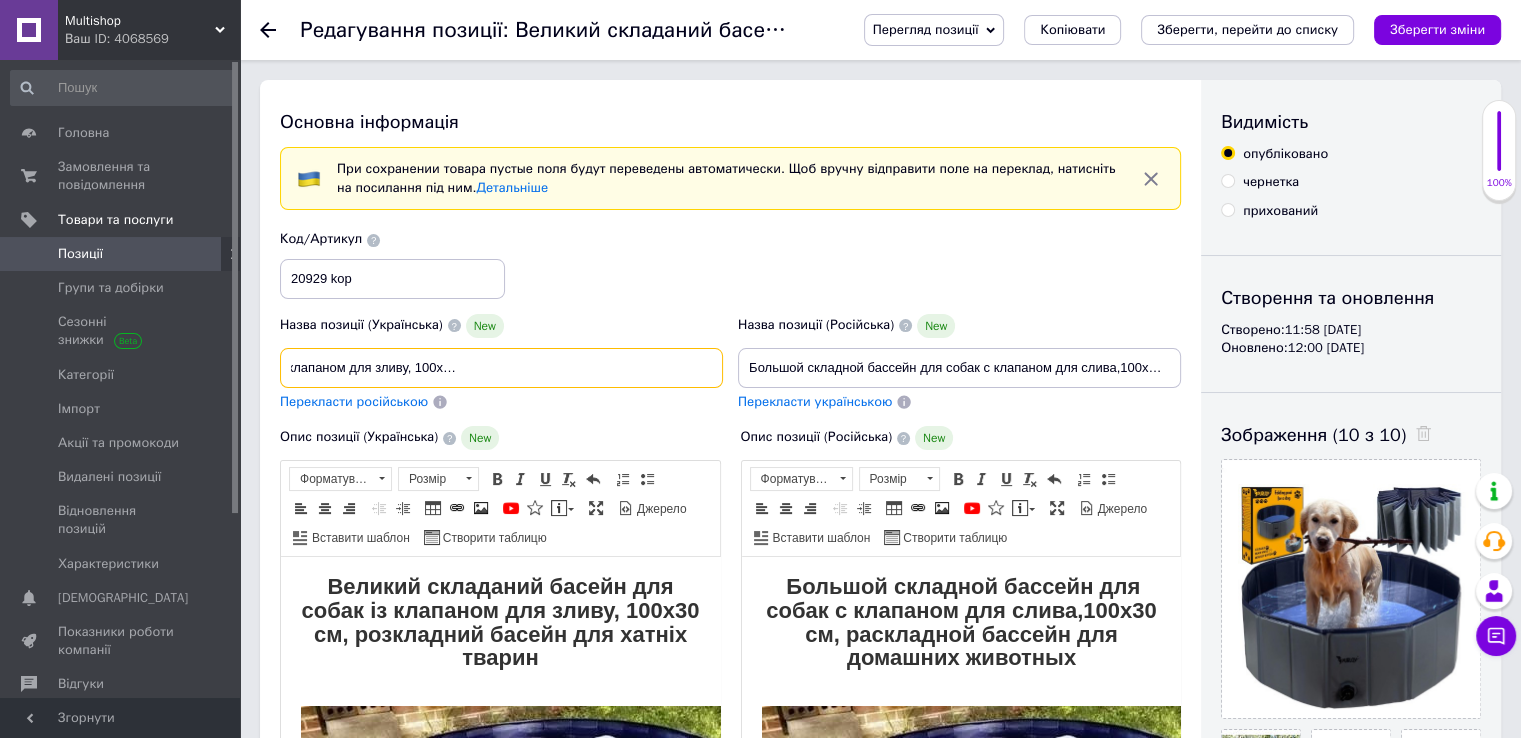 click on "Назва позиції (Українська) New Великий складаний басейн для собак із клапаном для зливу, 100x30 см, розкладний басейн для хатніх тварин Перекласти російською Код/Артикул 20929 kop Назва позиції (Російська) New Большой складной бассейн для собак с клапаном для слива,100x30 см, раскладной бассейн для домашних животных Перекласти українською" at bounding box center (731, 321) 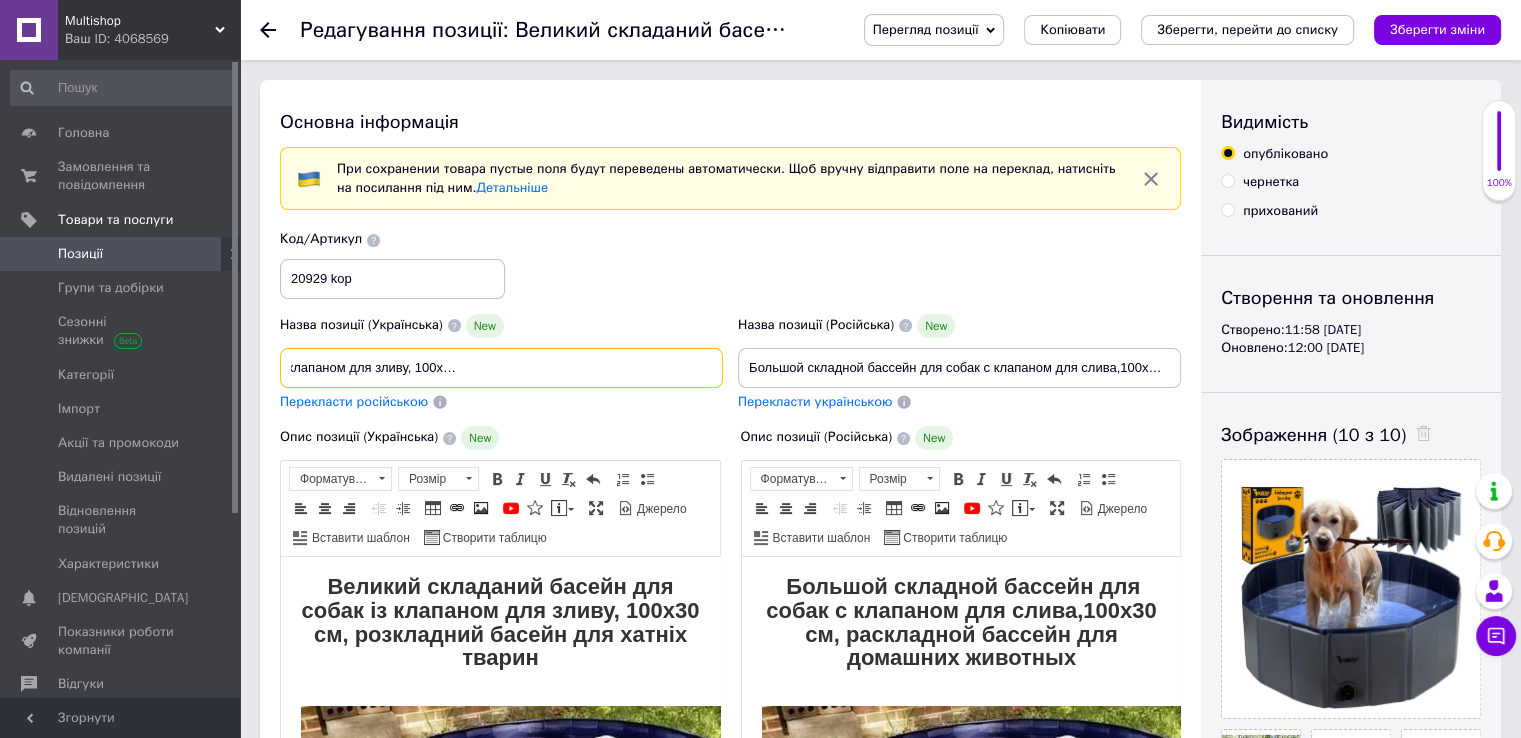 scroll, scrollTop: 0, scrollLeft: 0, axis: both 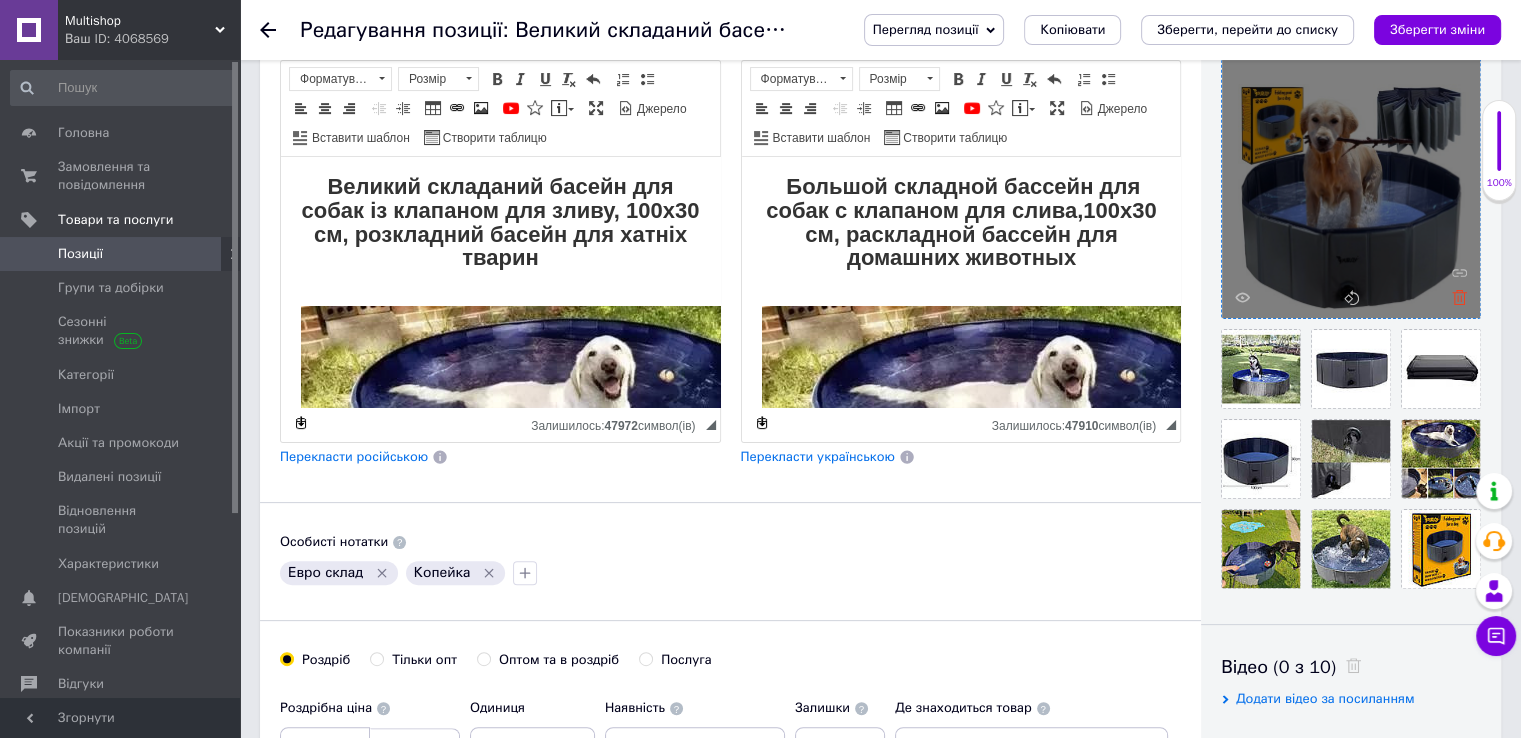 click 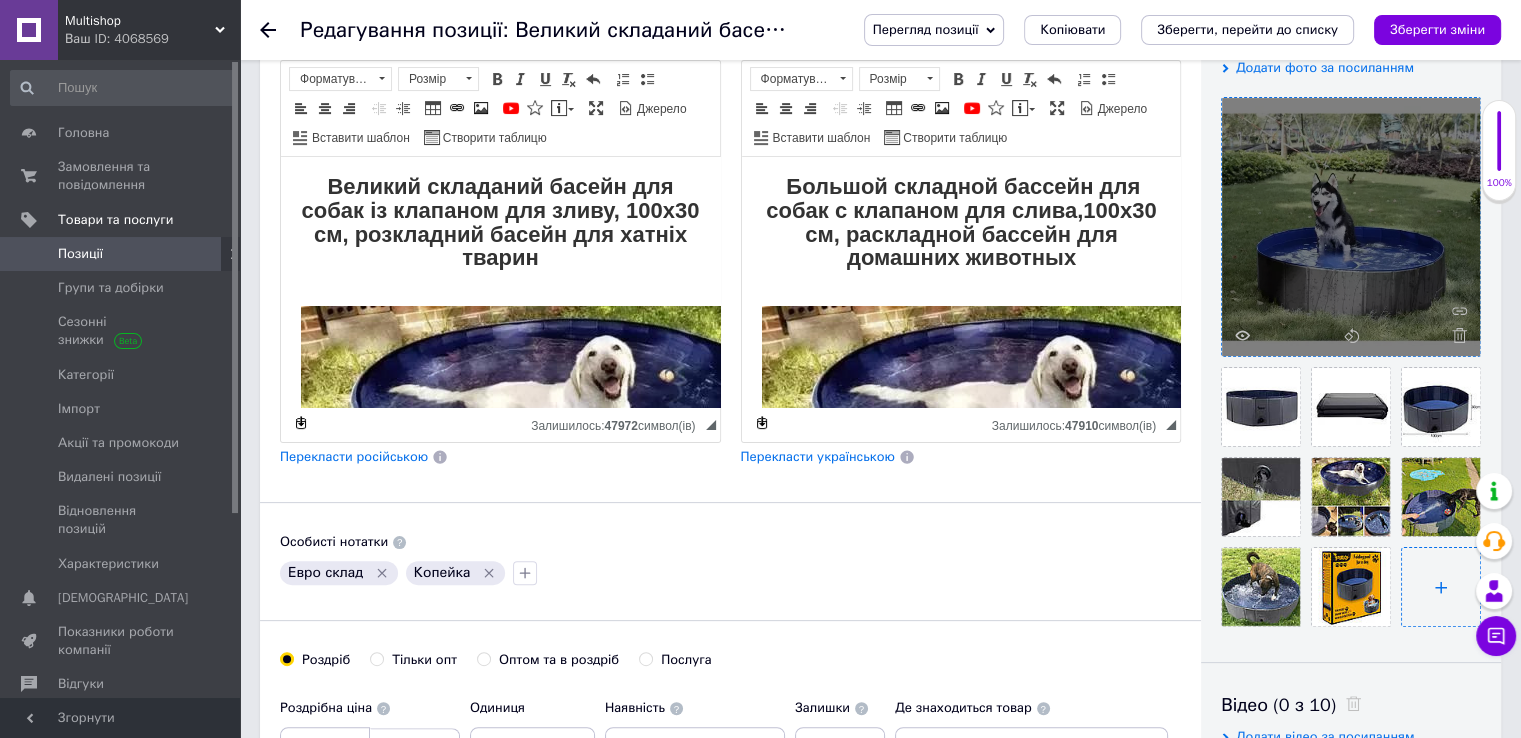 click at bounding box center [1441, 587] 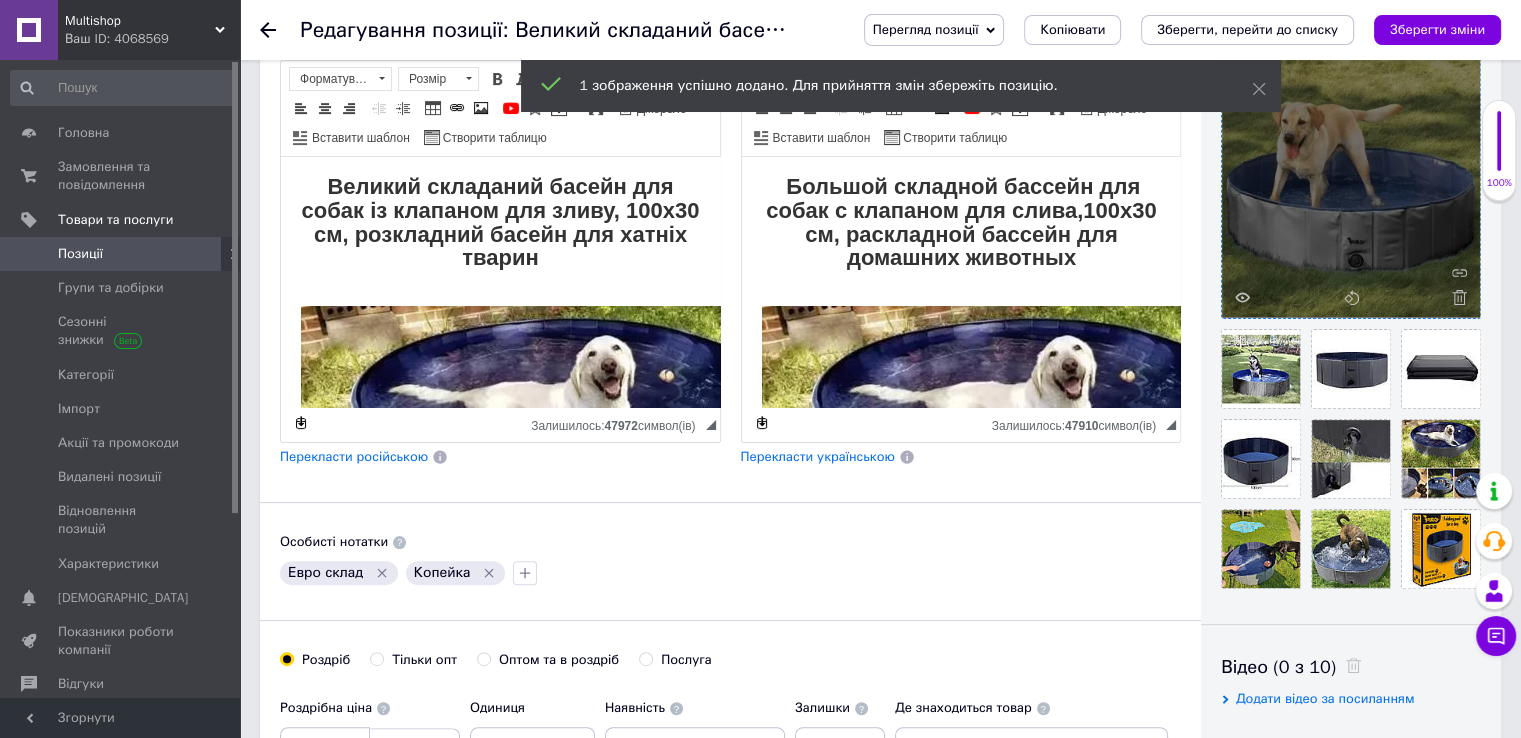 click on "Зберегти зміни" at bounding box center (1437, 29) 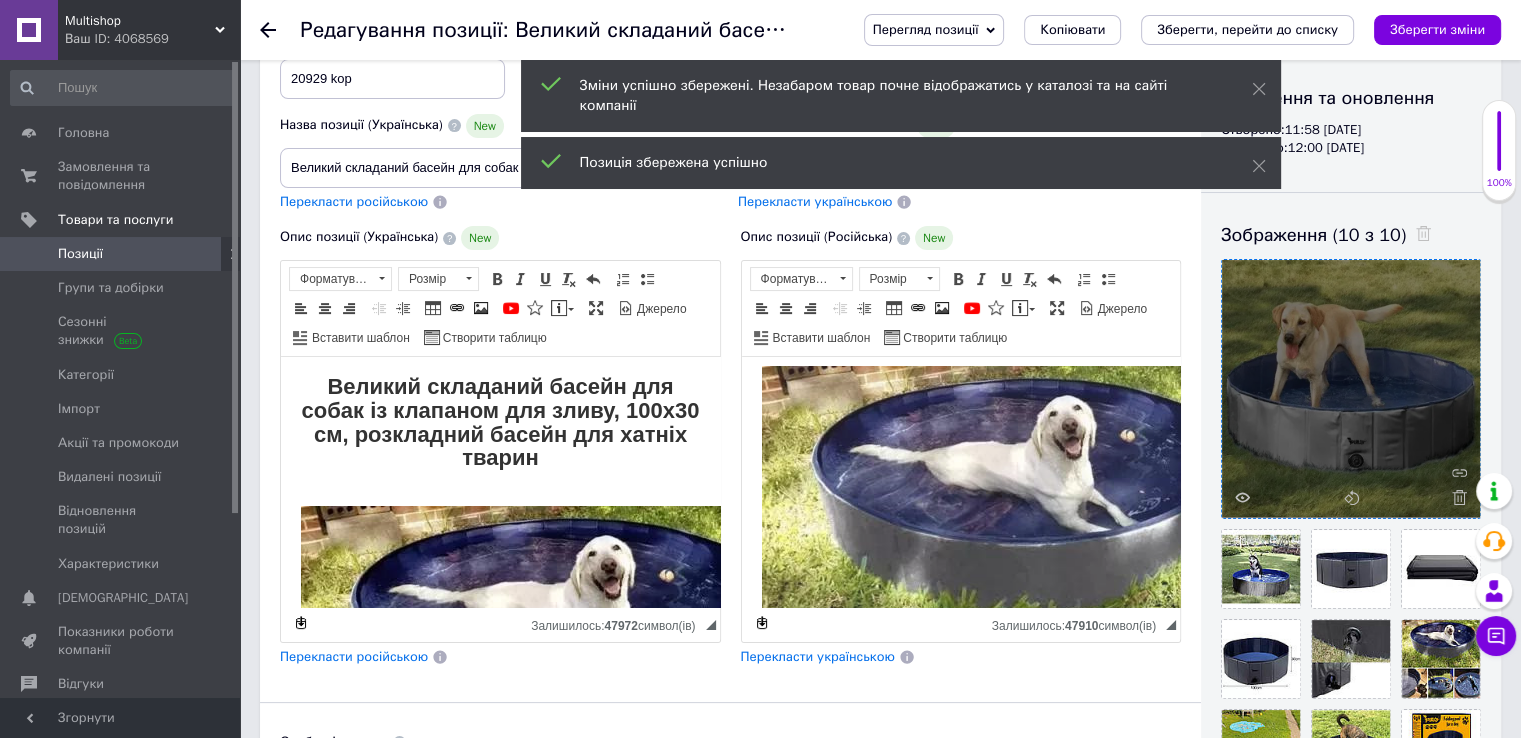 scroll, scrollTop: 200, scrollLeft: 0, axis: vertical 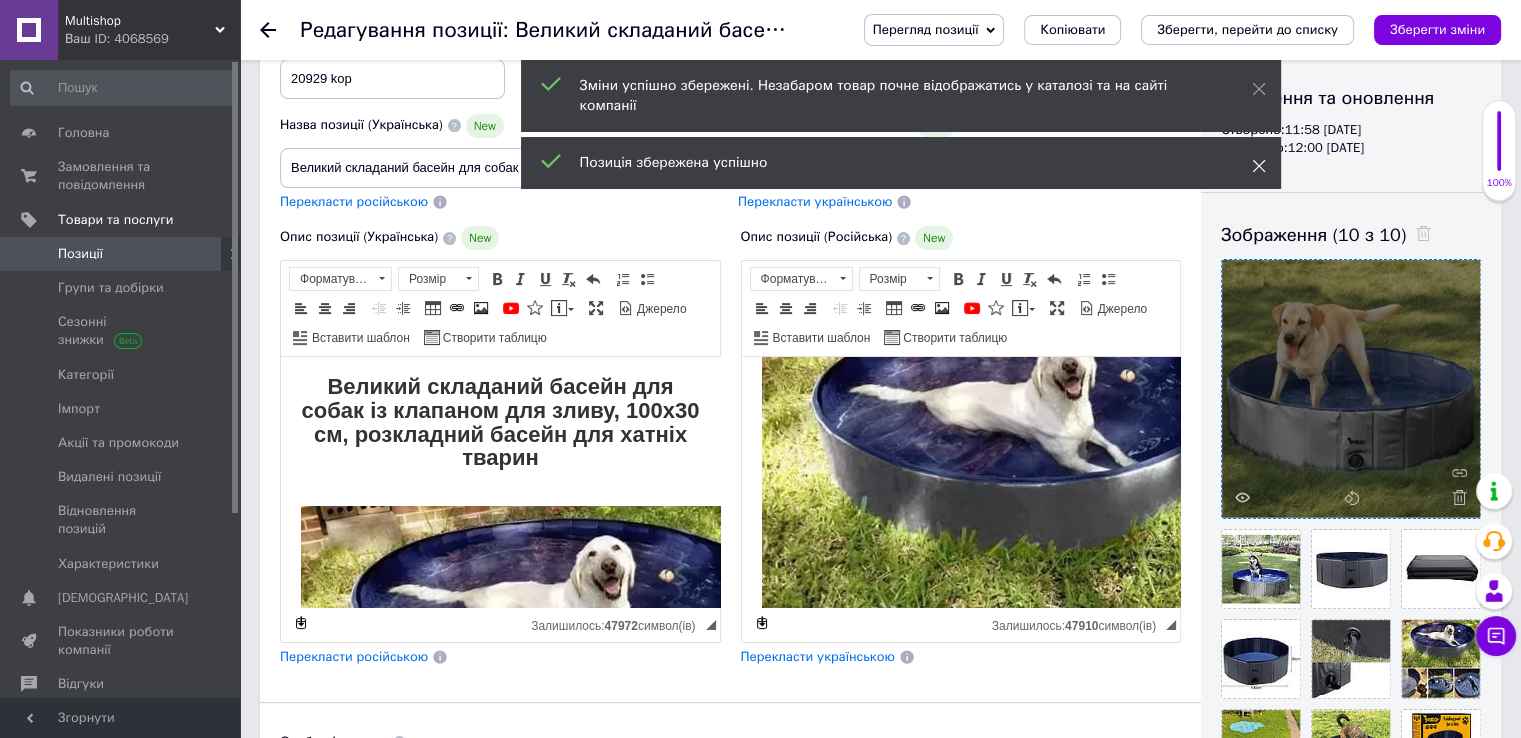 click 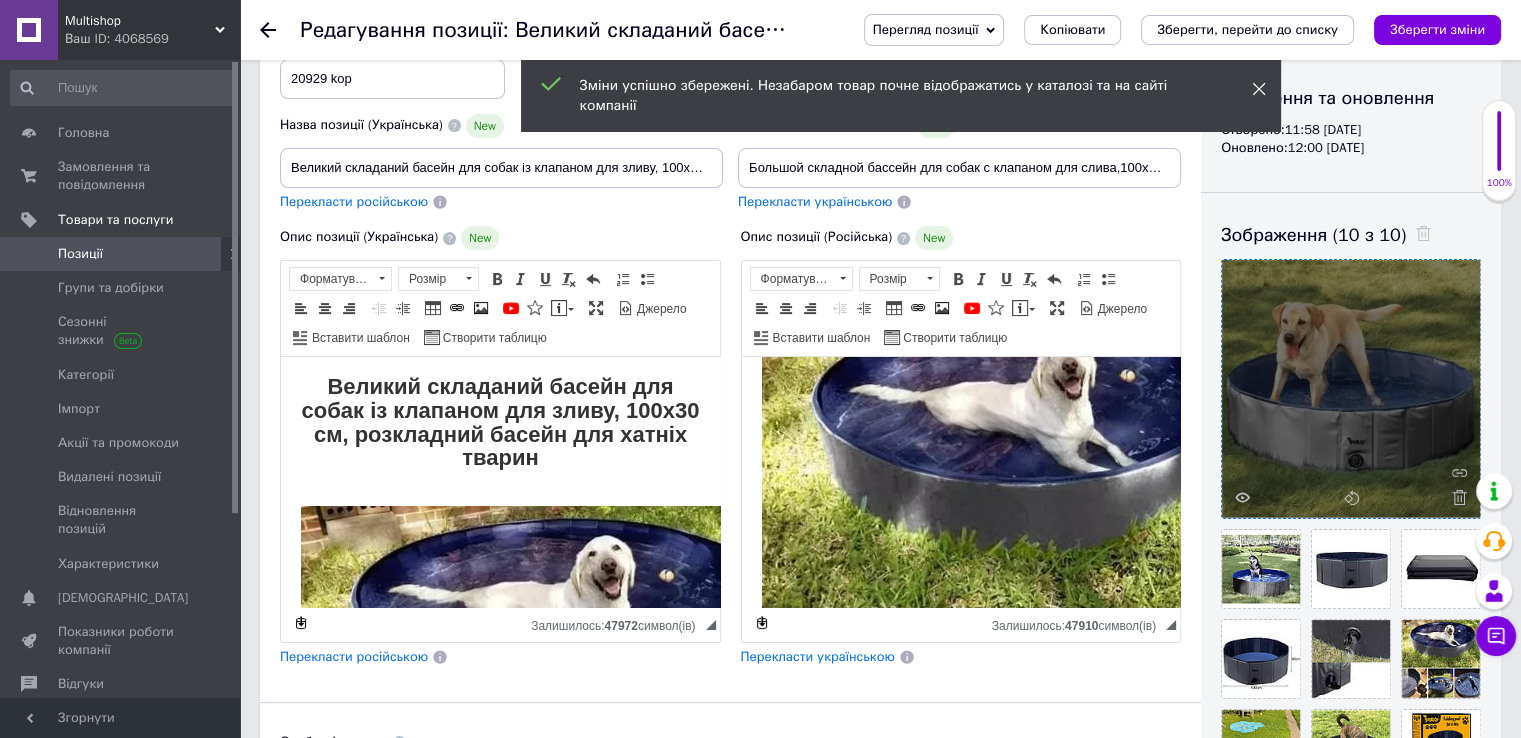click 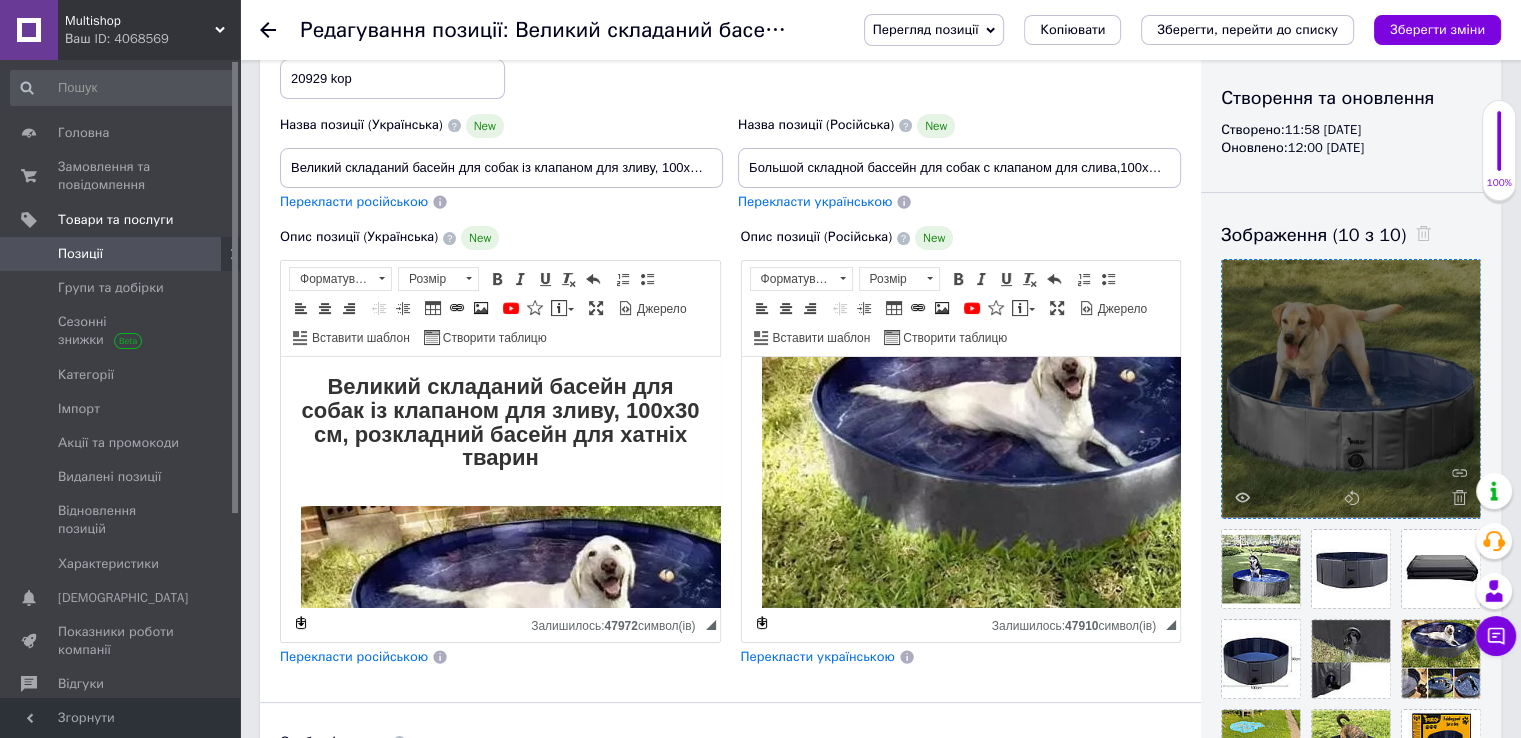 click on "Перегляд позиції" at bounding box center [934, 30] 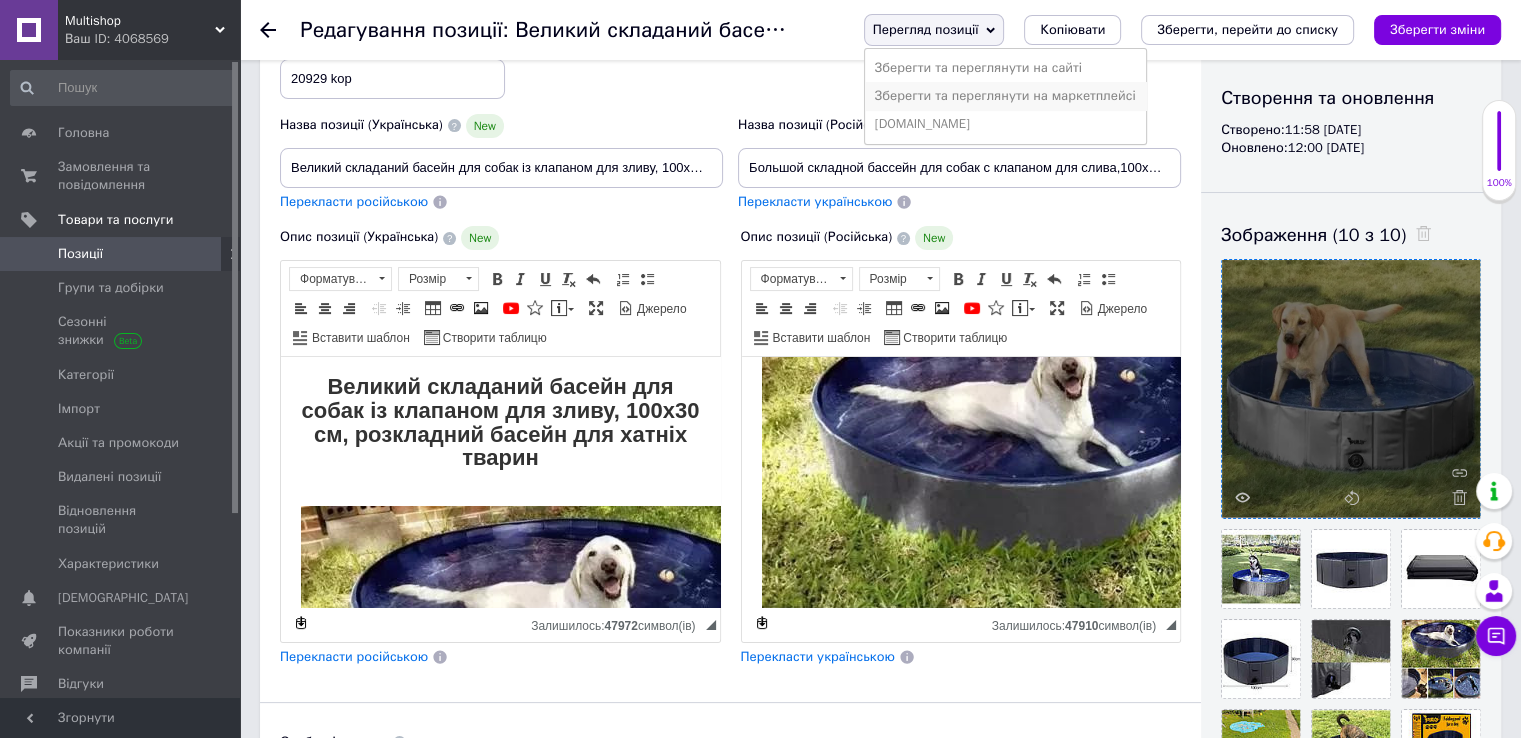 click on "Зберегти та переглянути на маркетплейсі" at bounding box center (1005, 96) 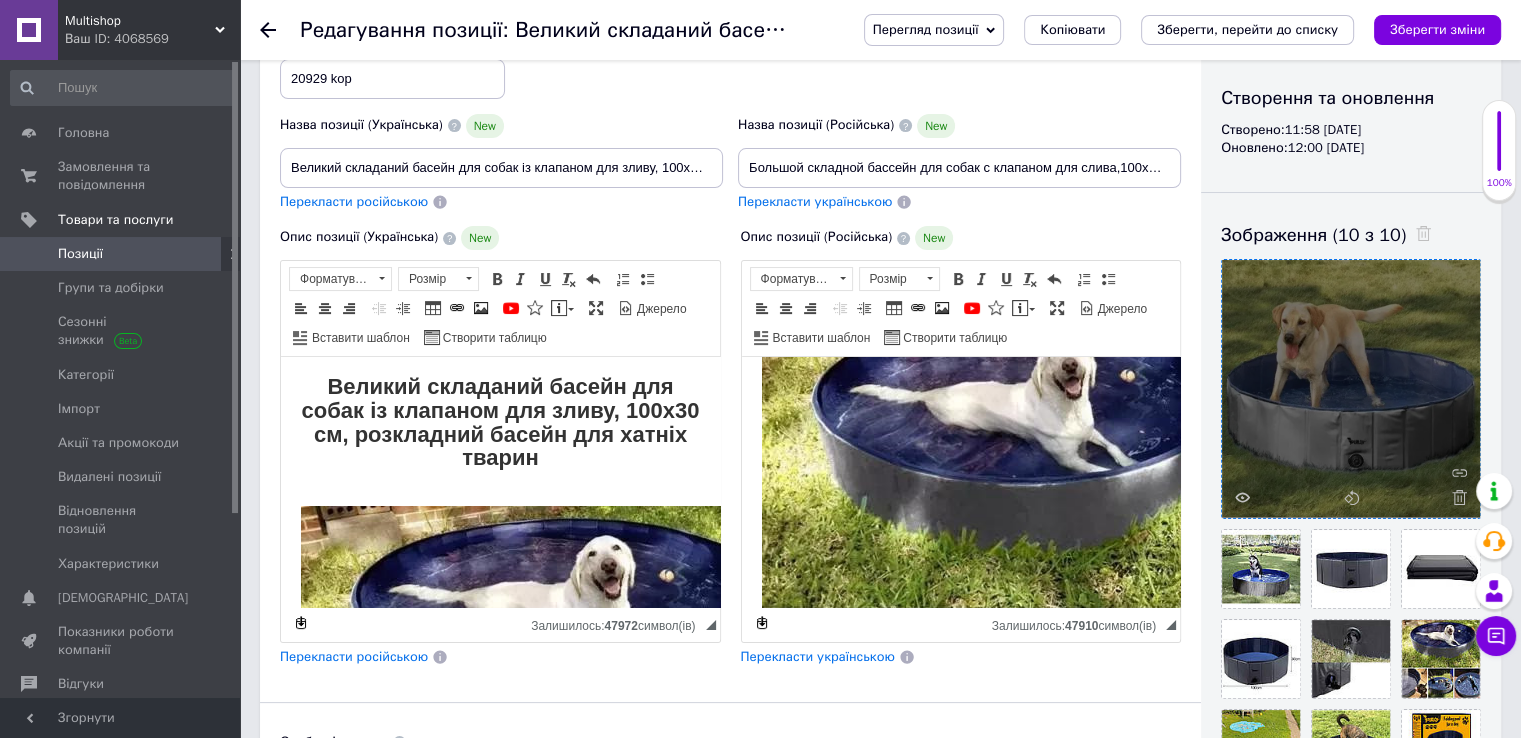 click on "Позиції" at bounding box center [121, 254] 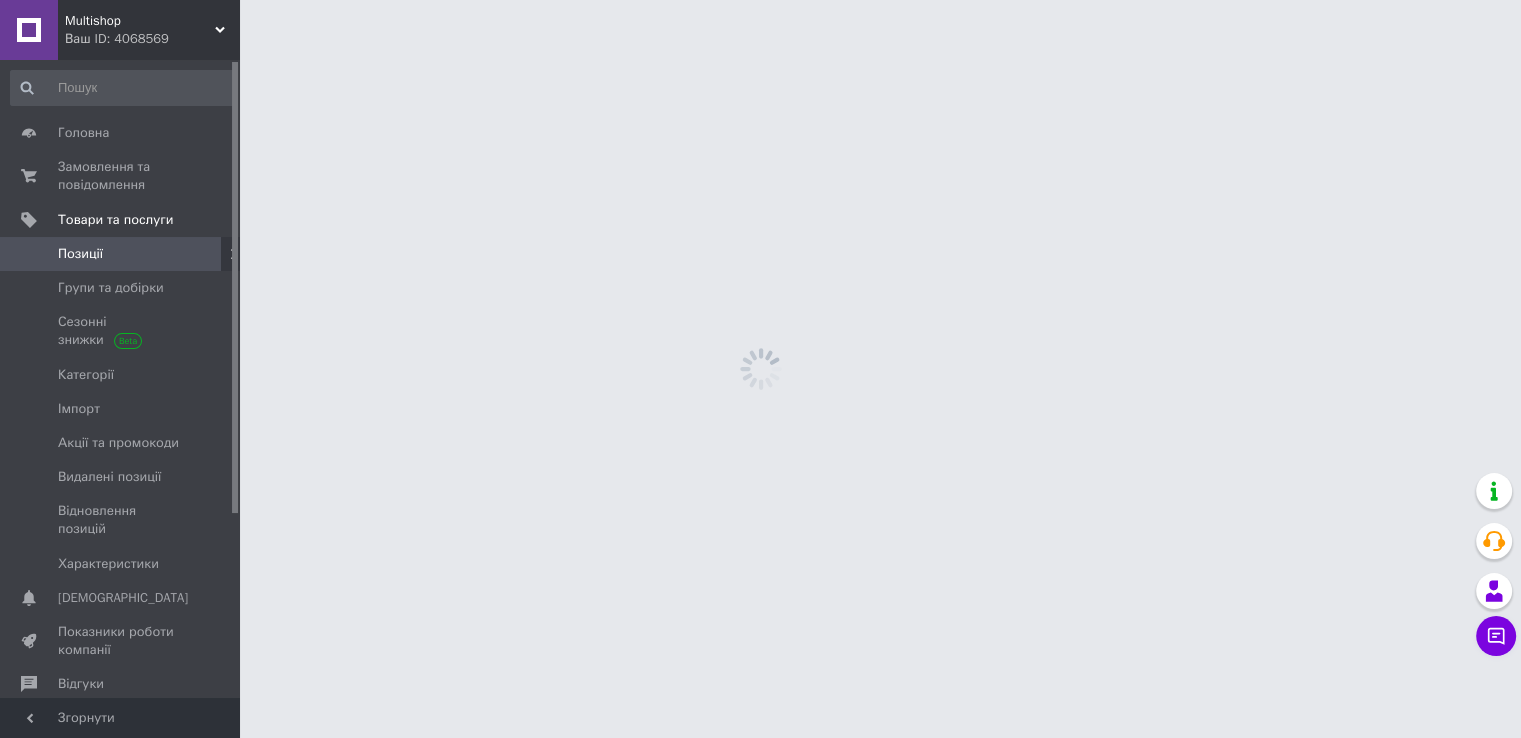 scroll, scrollTop: 0, scrollLeft: 0, axis: both 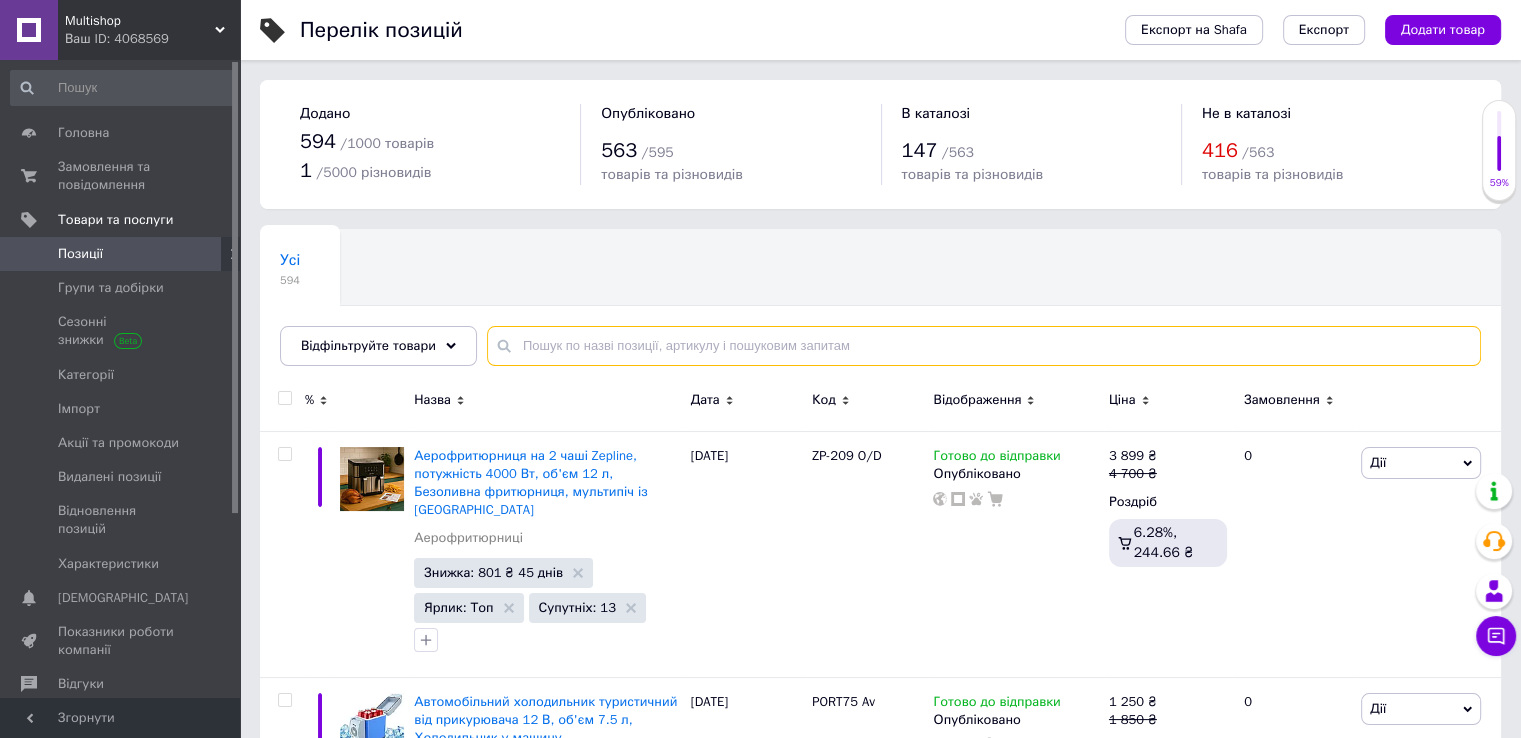 click at bounding box center [984, 346] 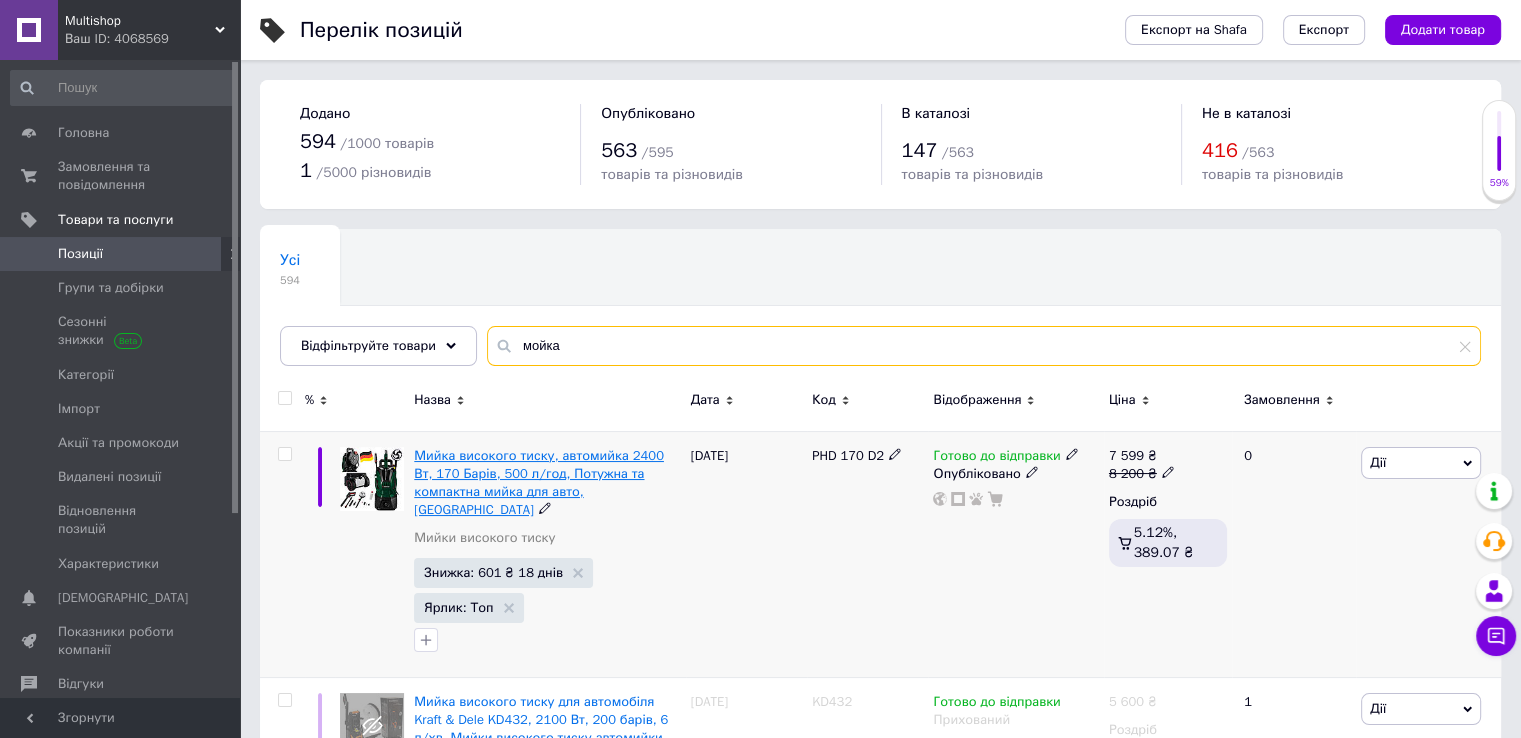 type on "мойка" 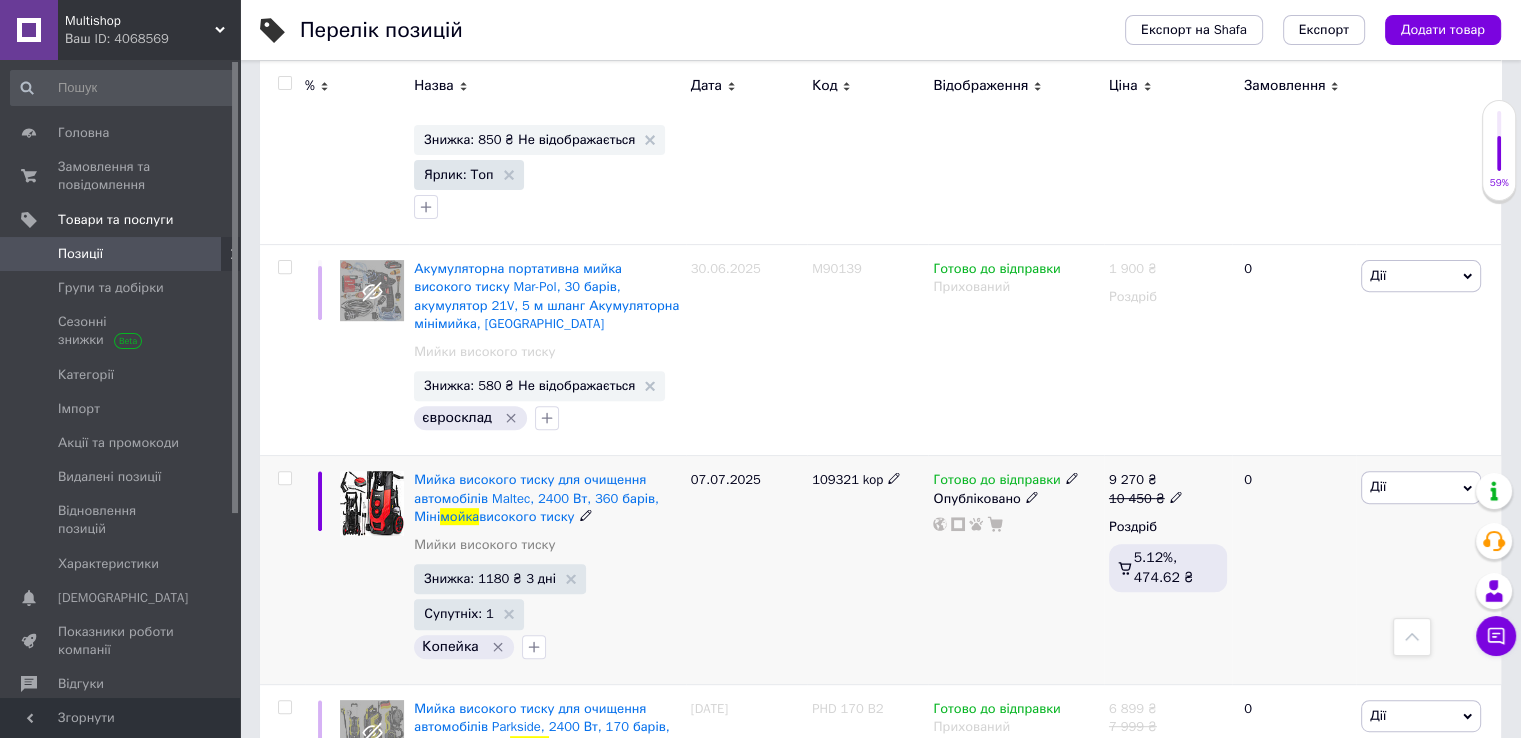 scroll, scrollTop: 800, scrollLeft: 0, axis: vertical 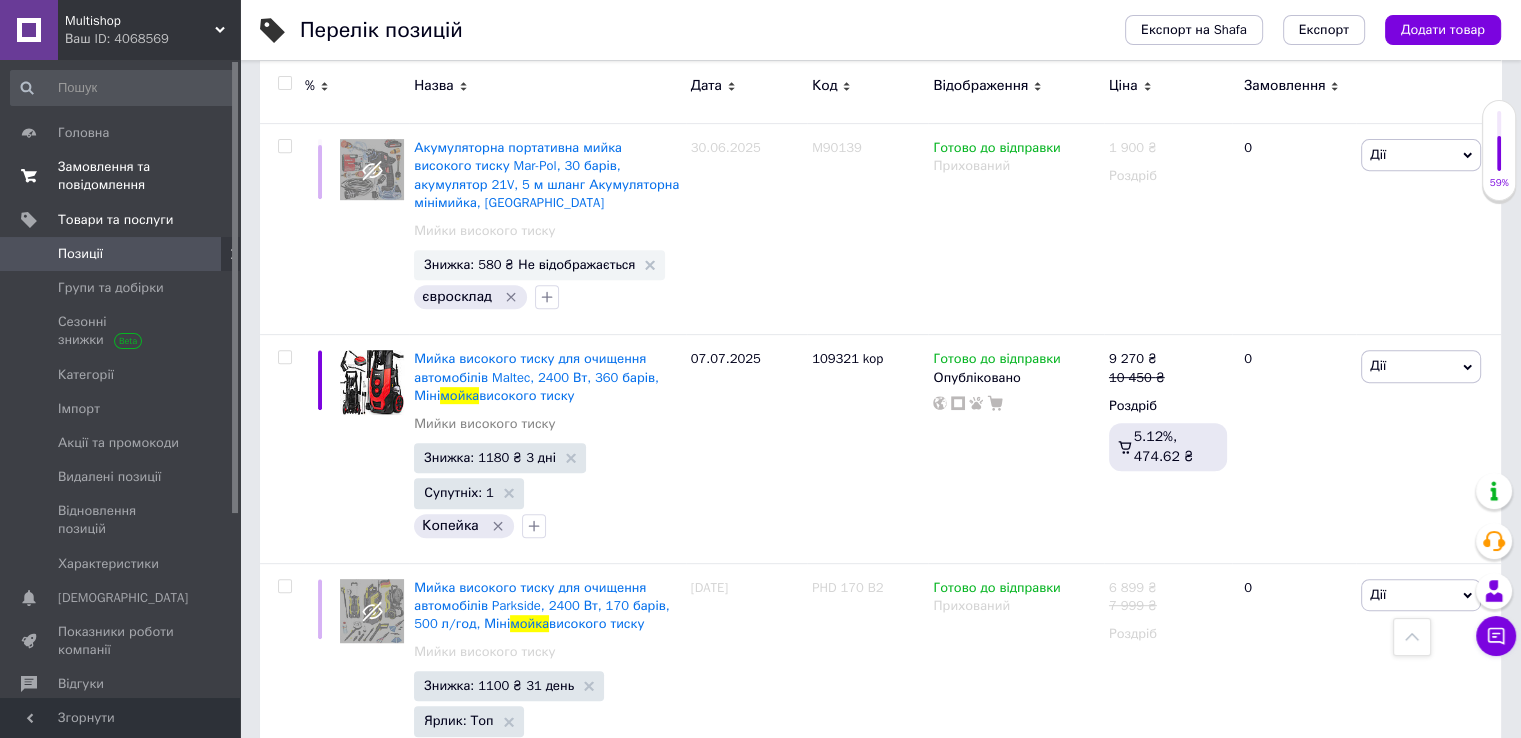 click on "Замовлення та повідомлення" at bounding box center [121, 176] 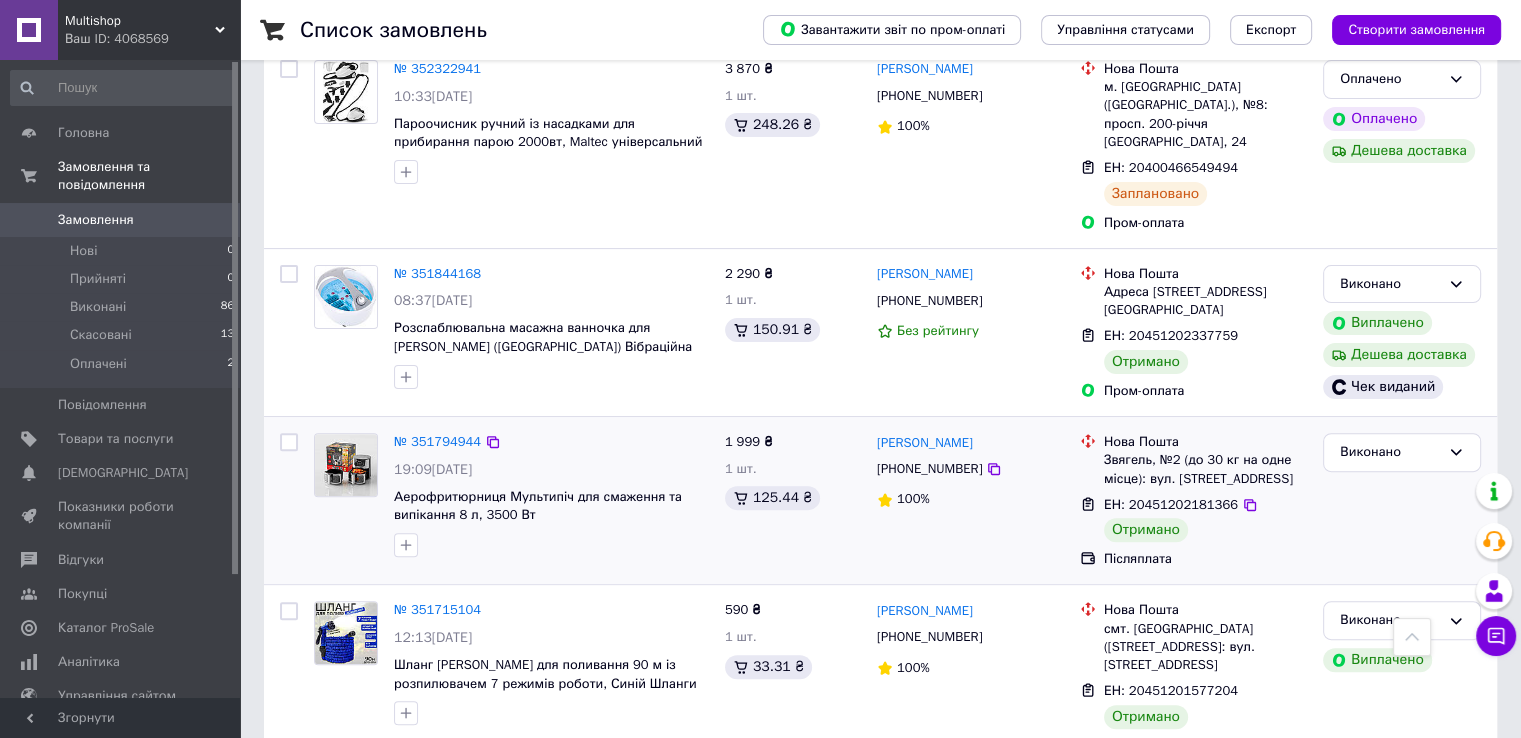 scroll, scrollTop: 700, scrollLeft: 0, axis: vertical 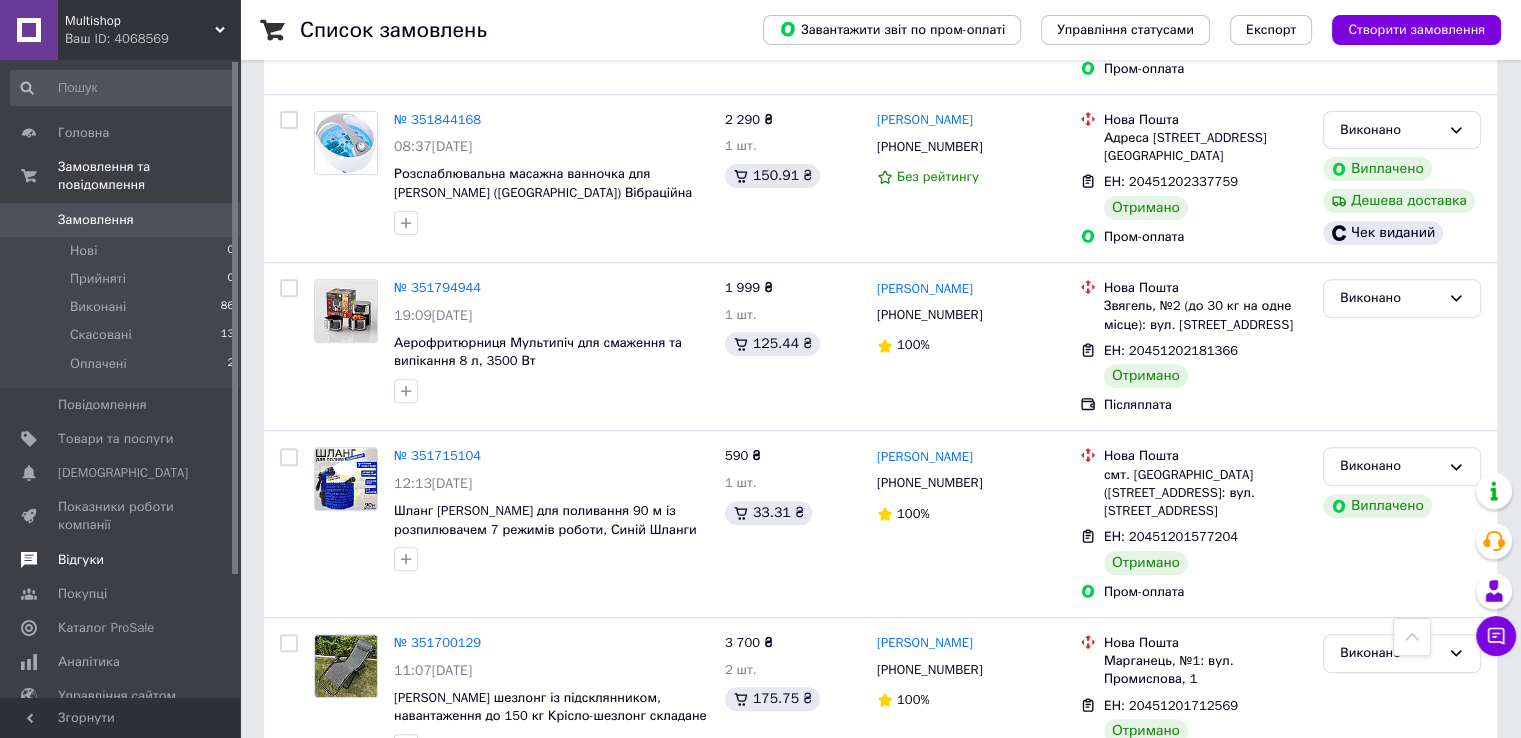 click on "Відгуки" at bounding box center (123, 560) 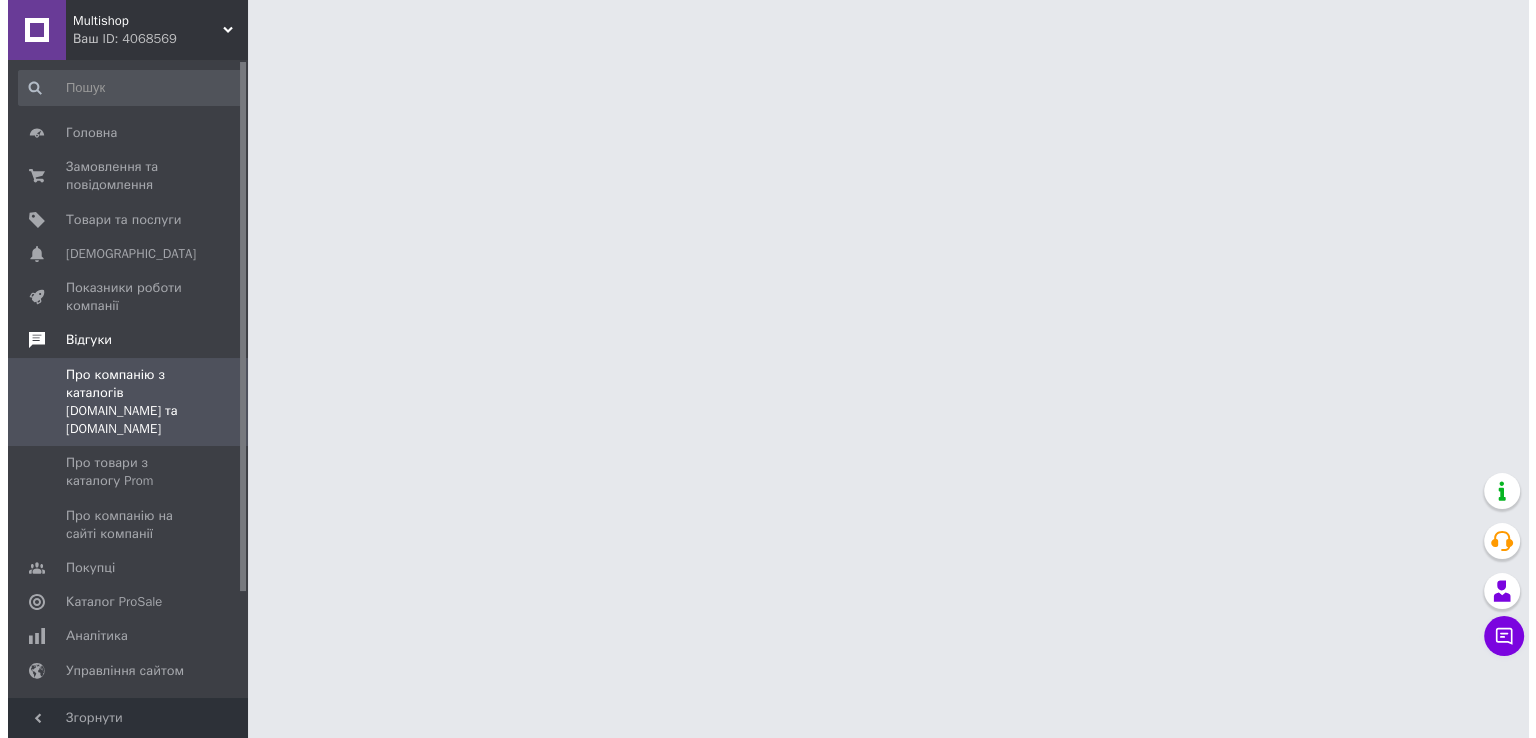 scroll, scrollTop: 0, scrollLeft: 0, axis: both 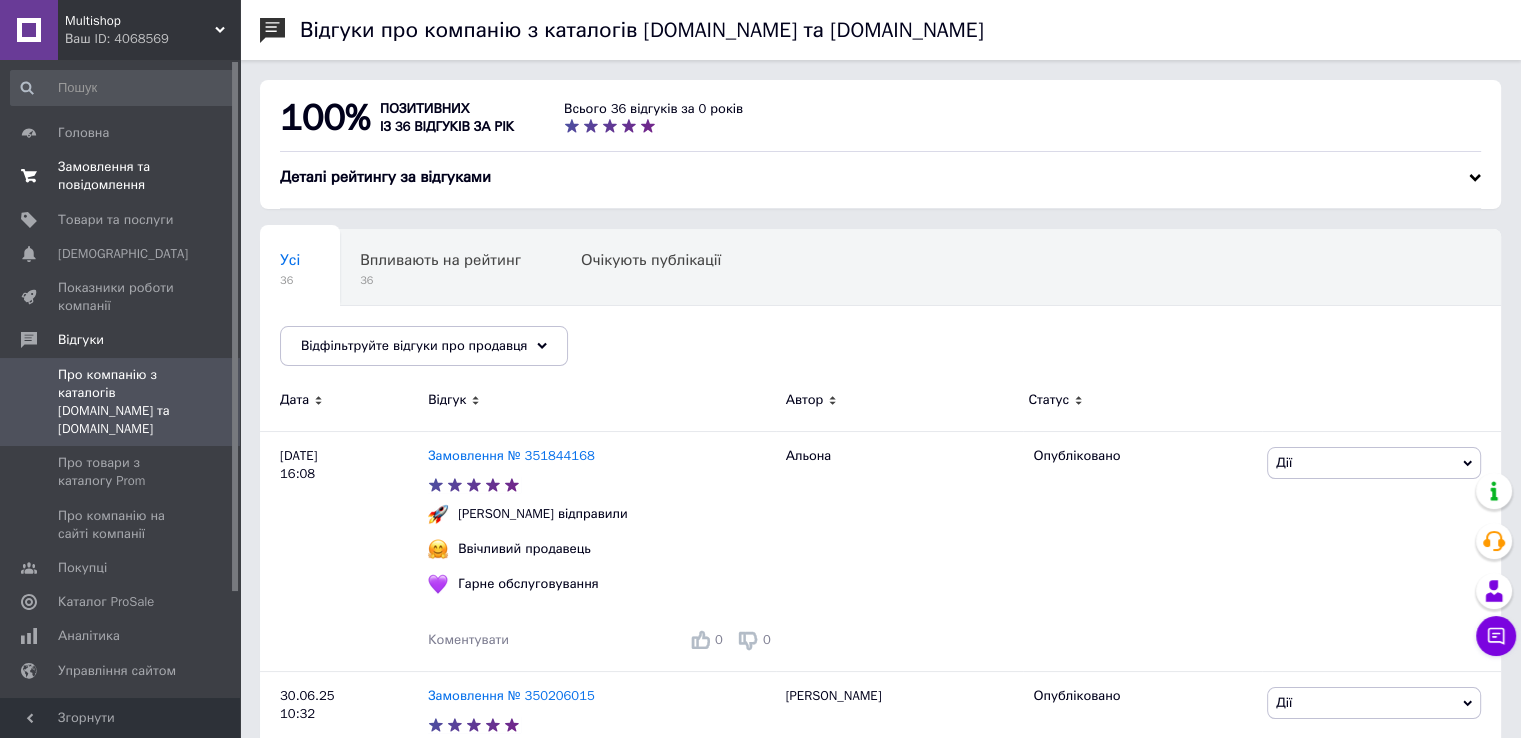click on "Замовлення та повідомлення" at bounding box center [121, 176] 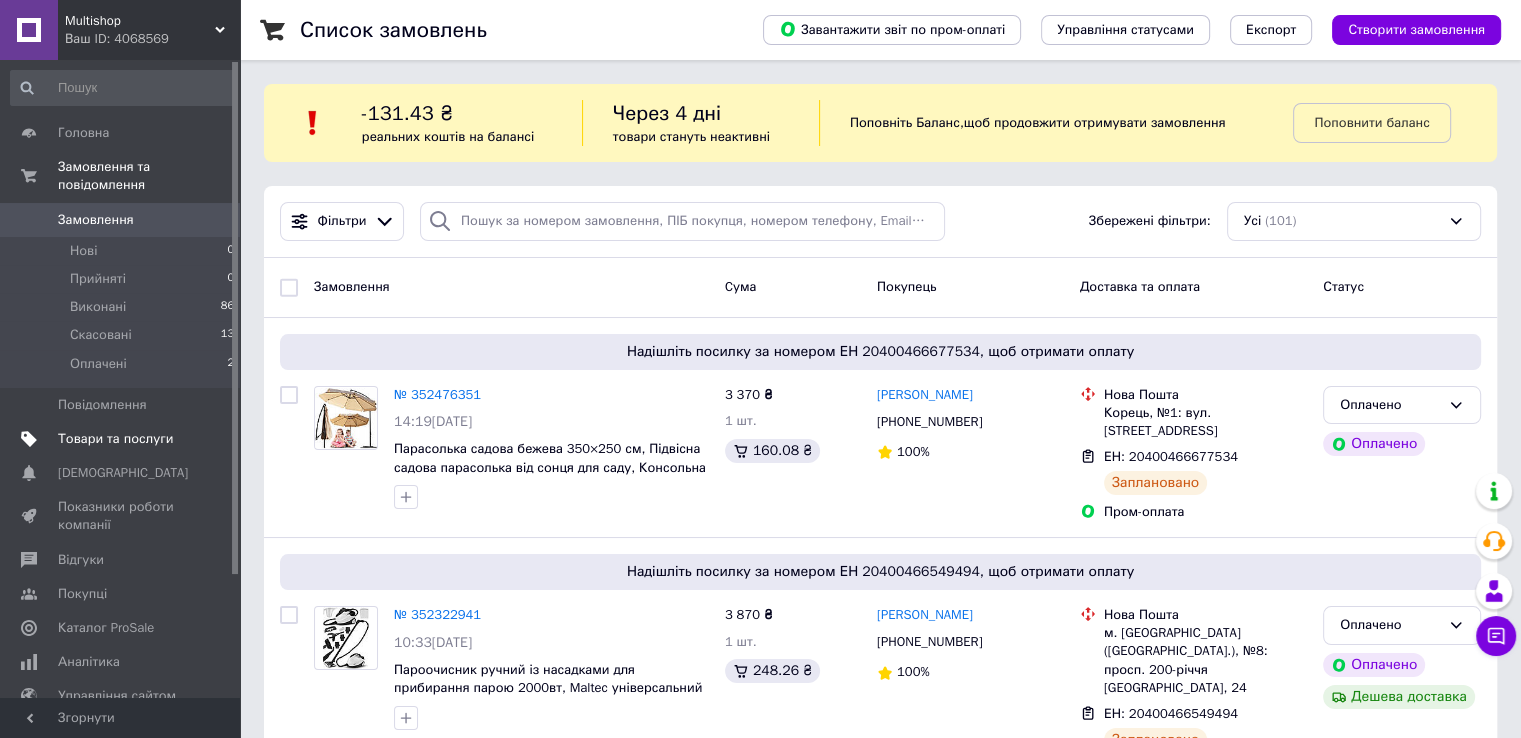 click on "Товари та послуги" at bounding box center (121, 439) 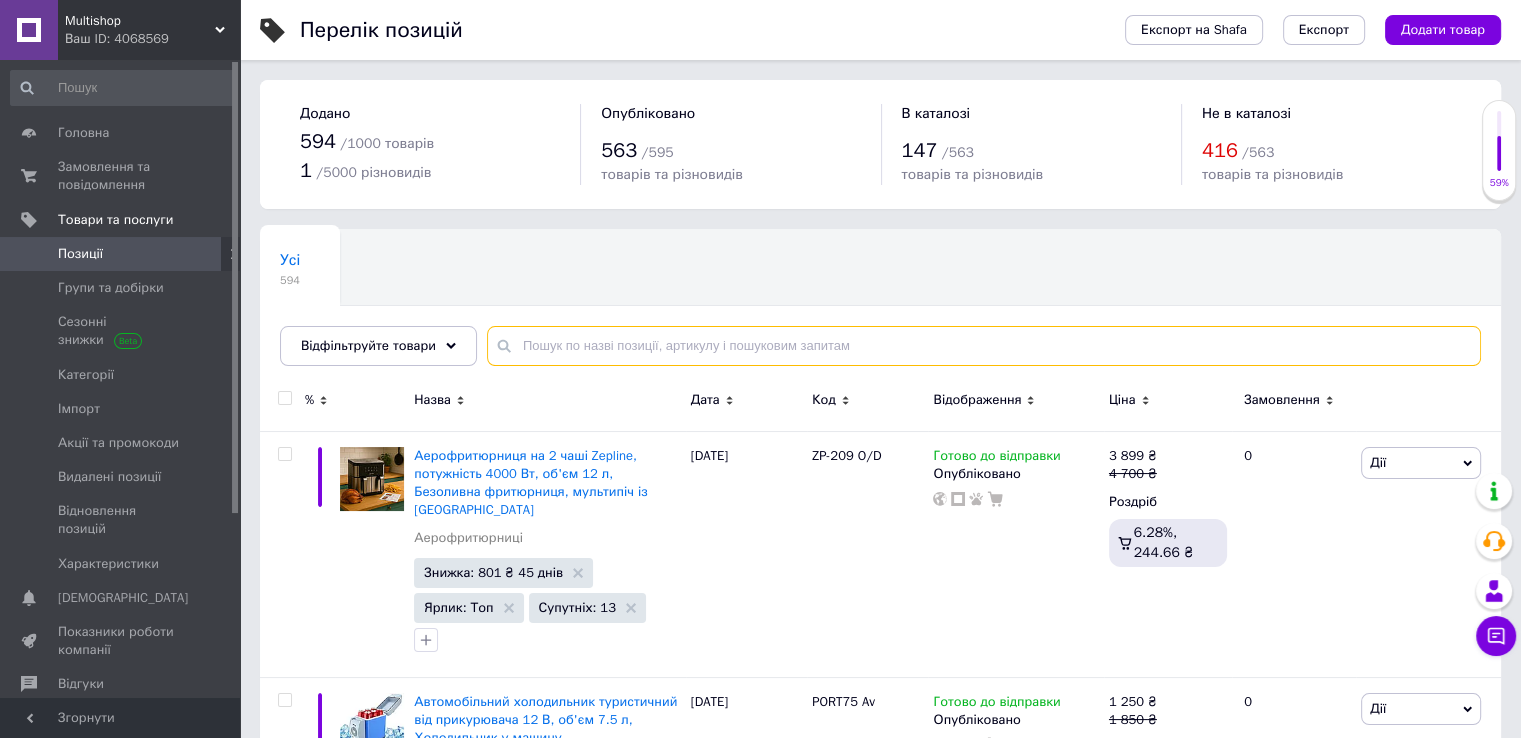 click at bounding box center [984, 346] 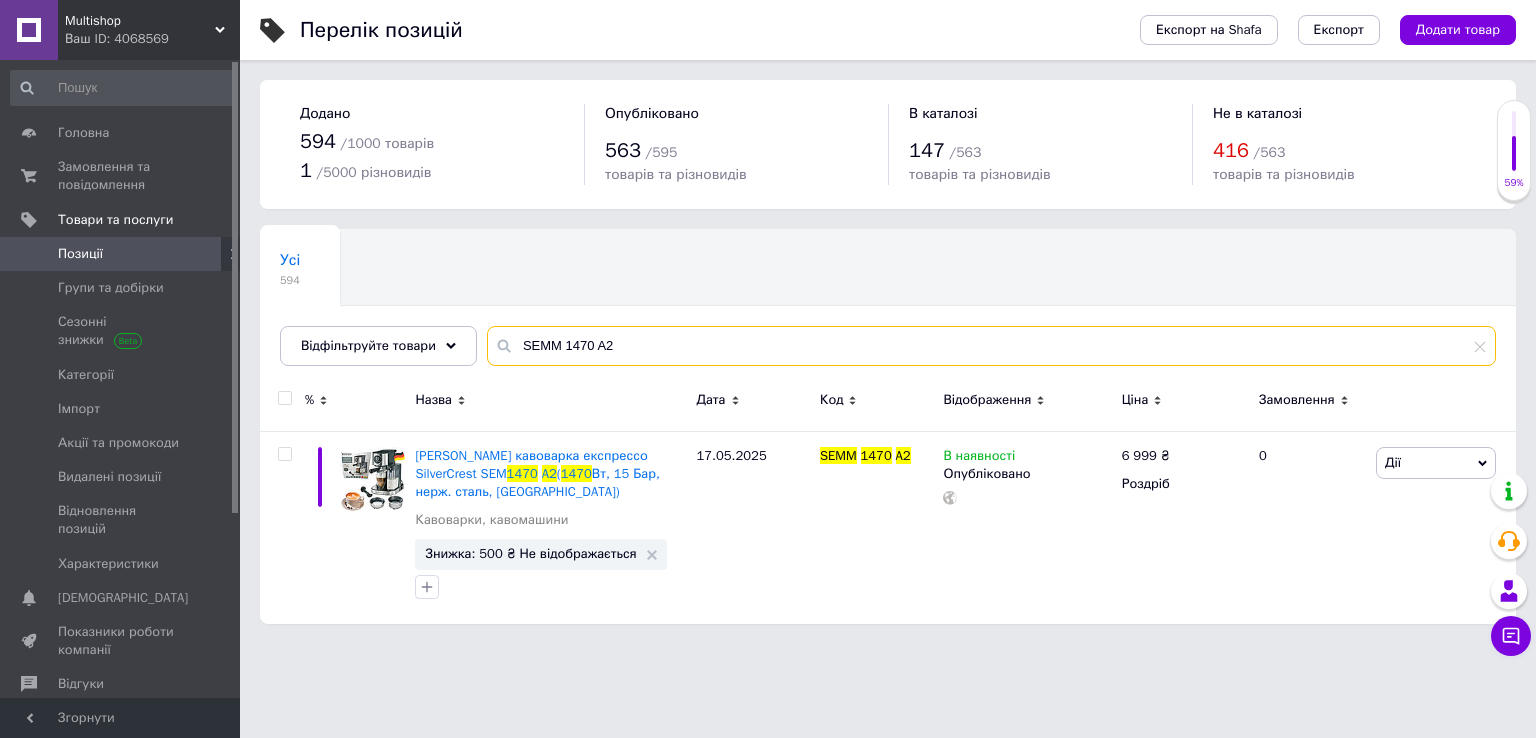 type on "SEMM 1470 A2" 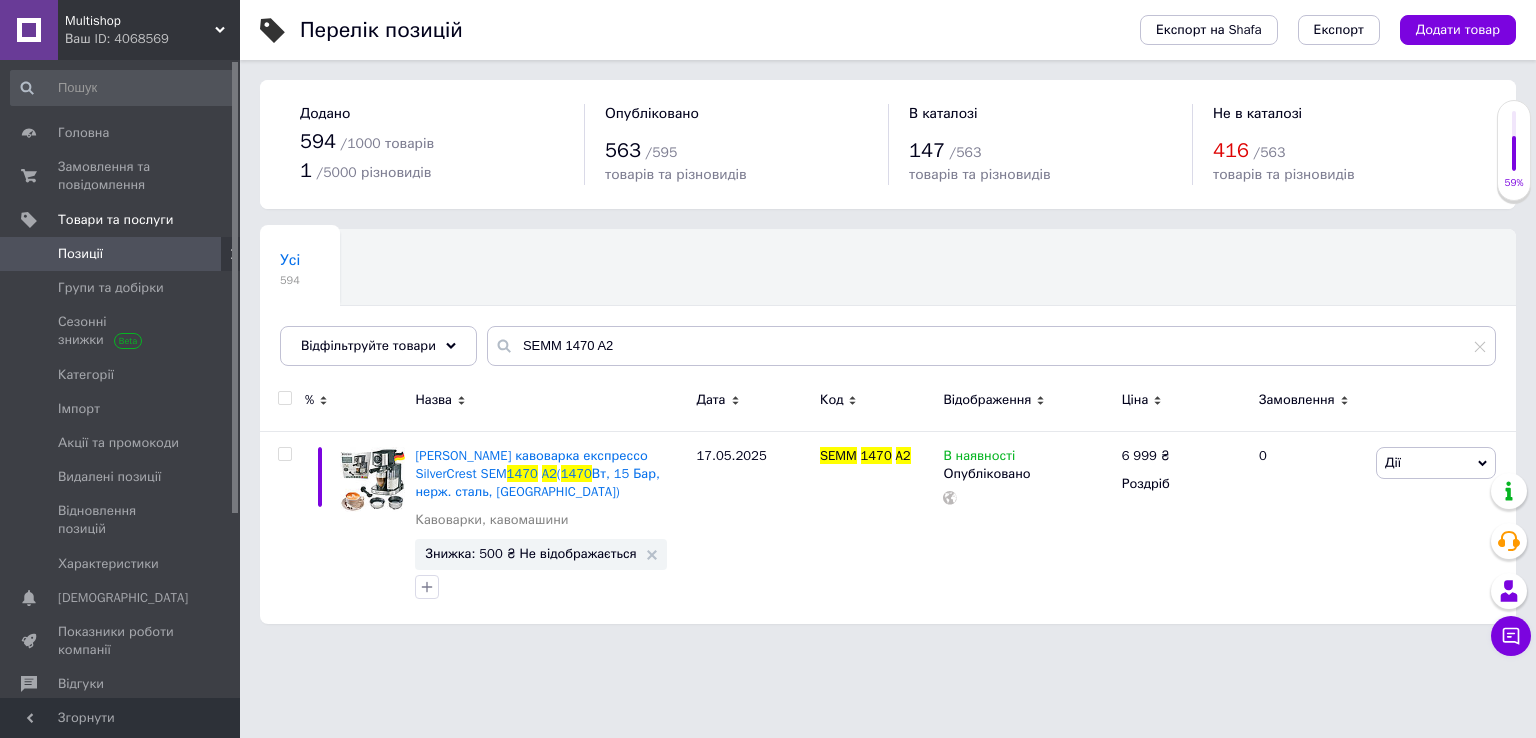 click on "Multishop Ваш ID: 4068569" at bounding box center (149, 30) 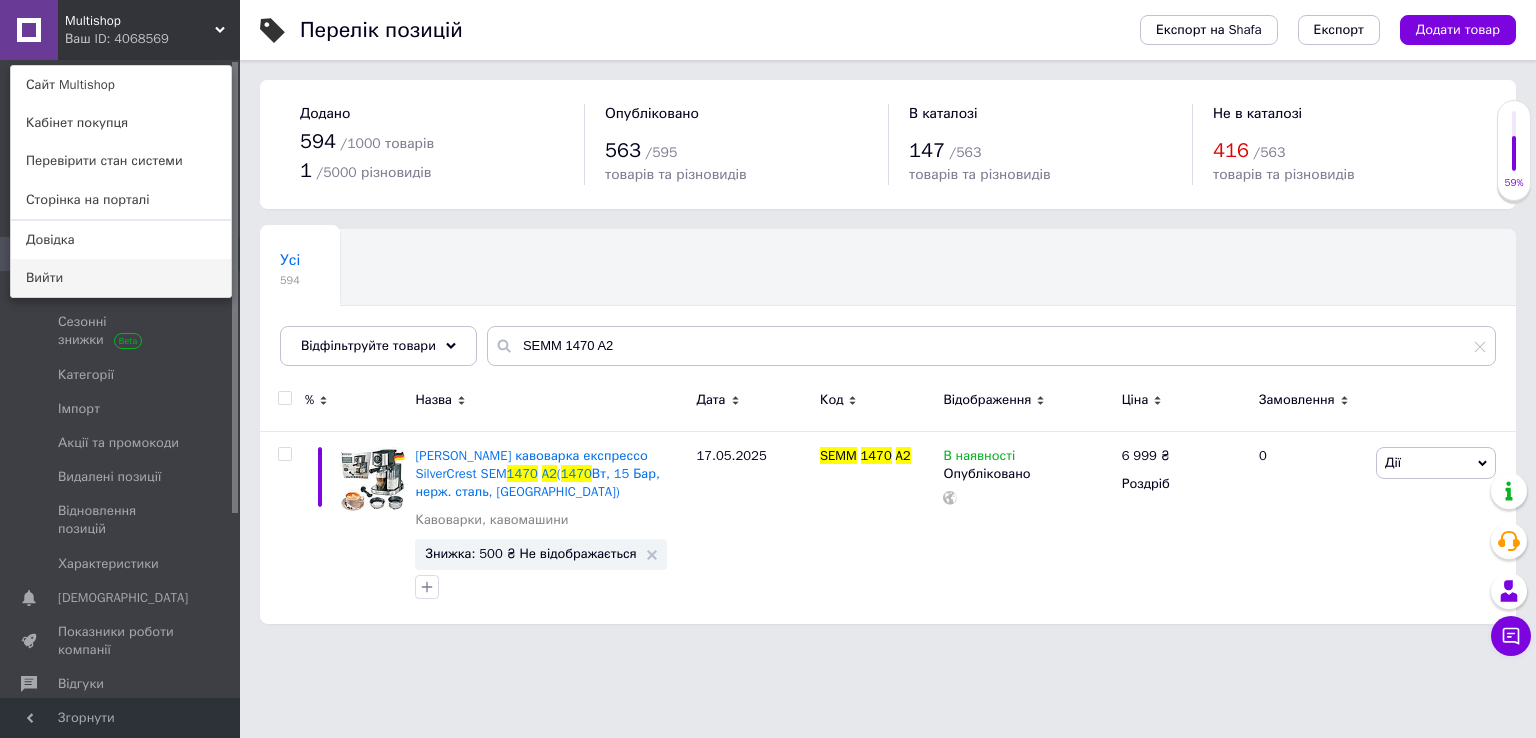 click on "Вийти" at bounding box center [121, 278] 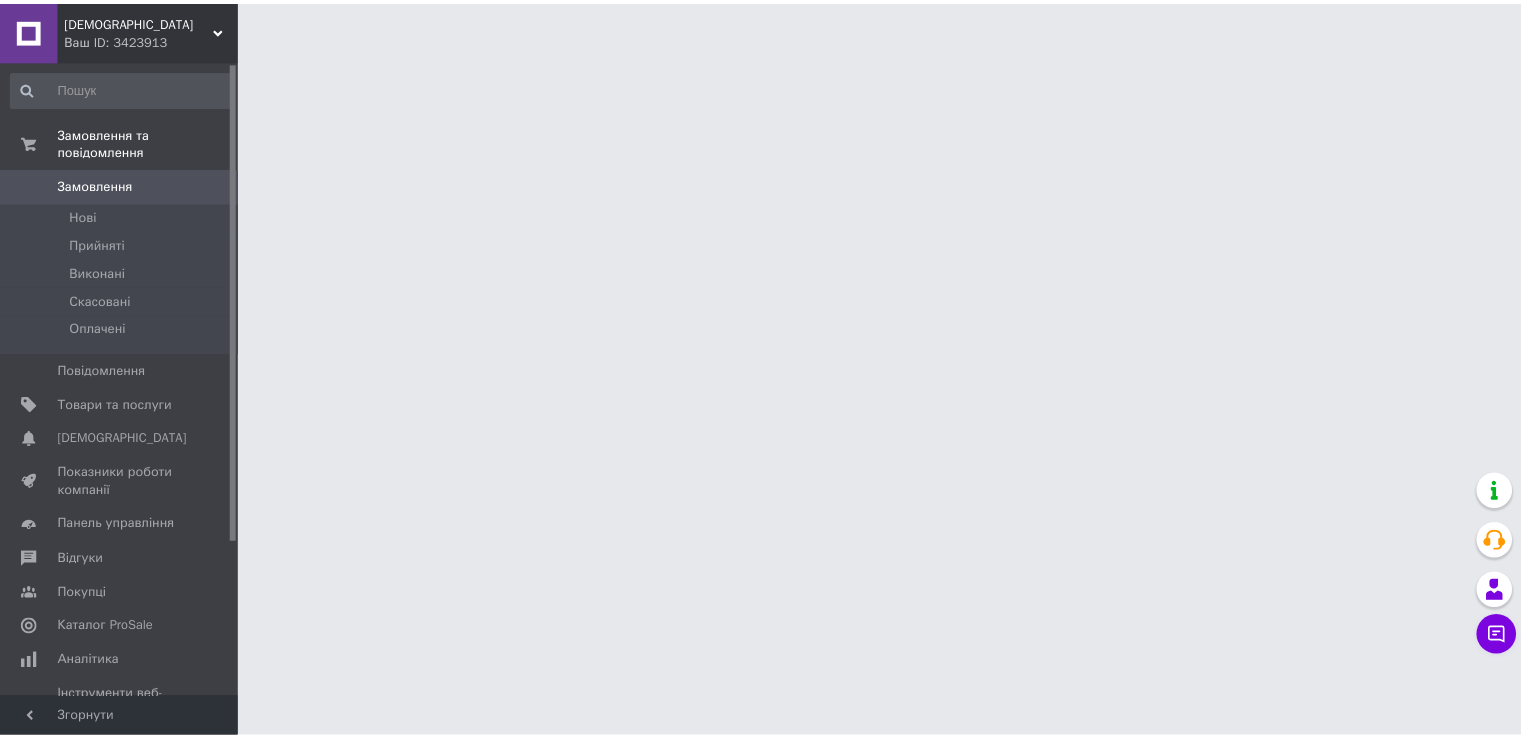 scroll, scrollTop: 0, scrollLeft: 0, axis: both 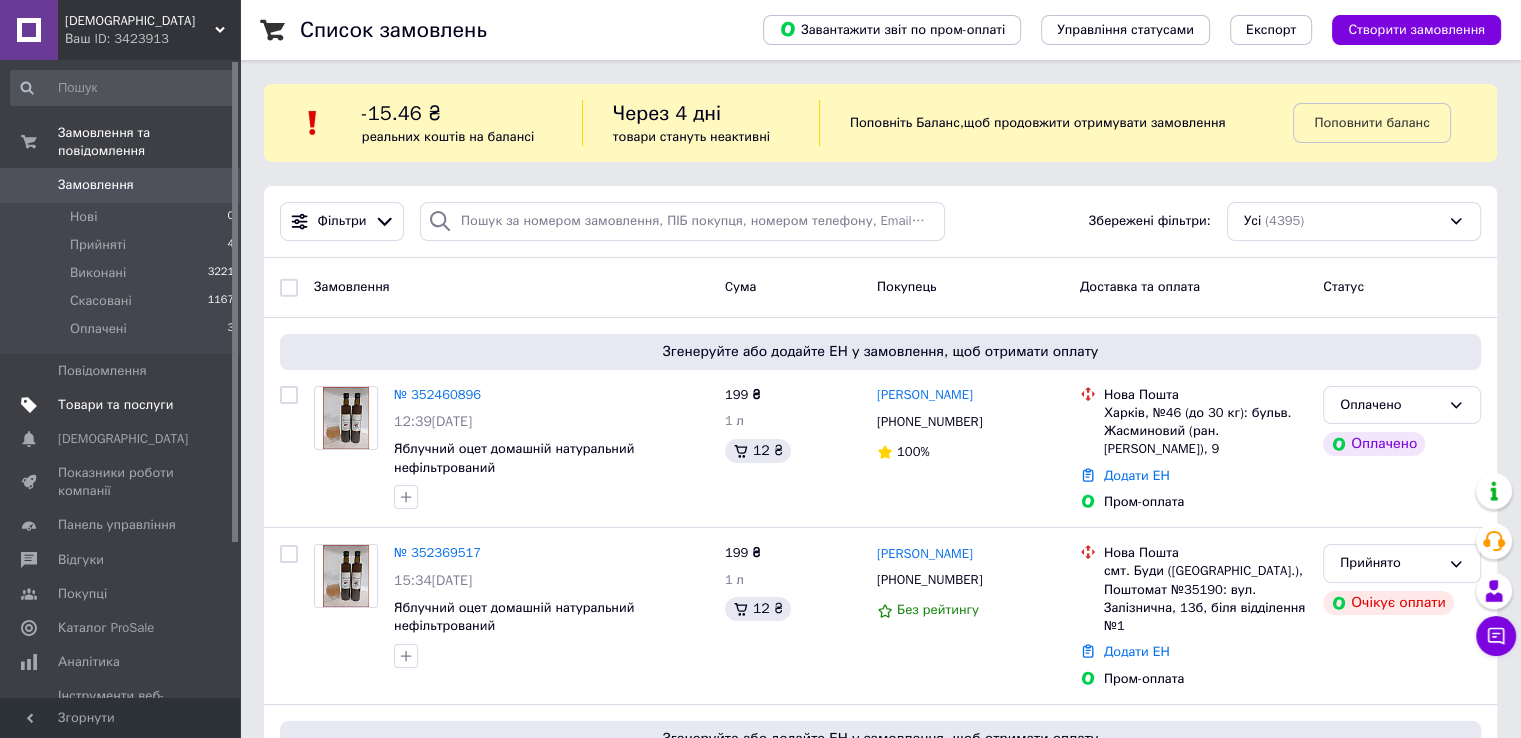 click on "Товари та послуги" at bounding box center (115, 405) 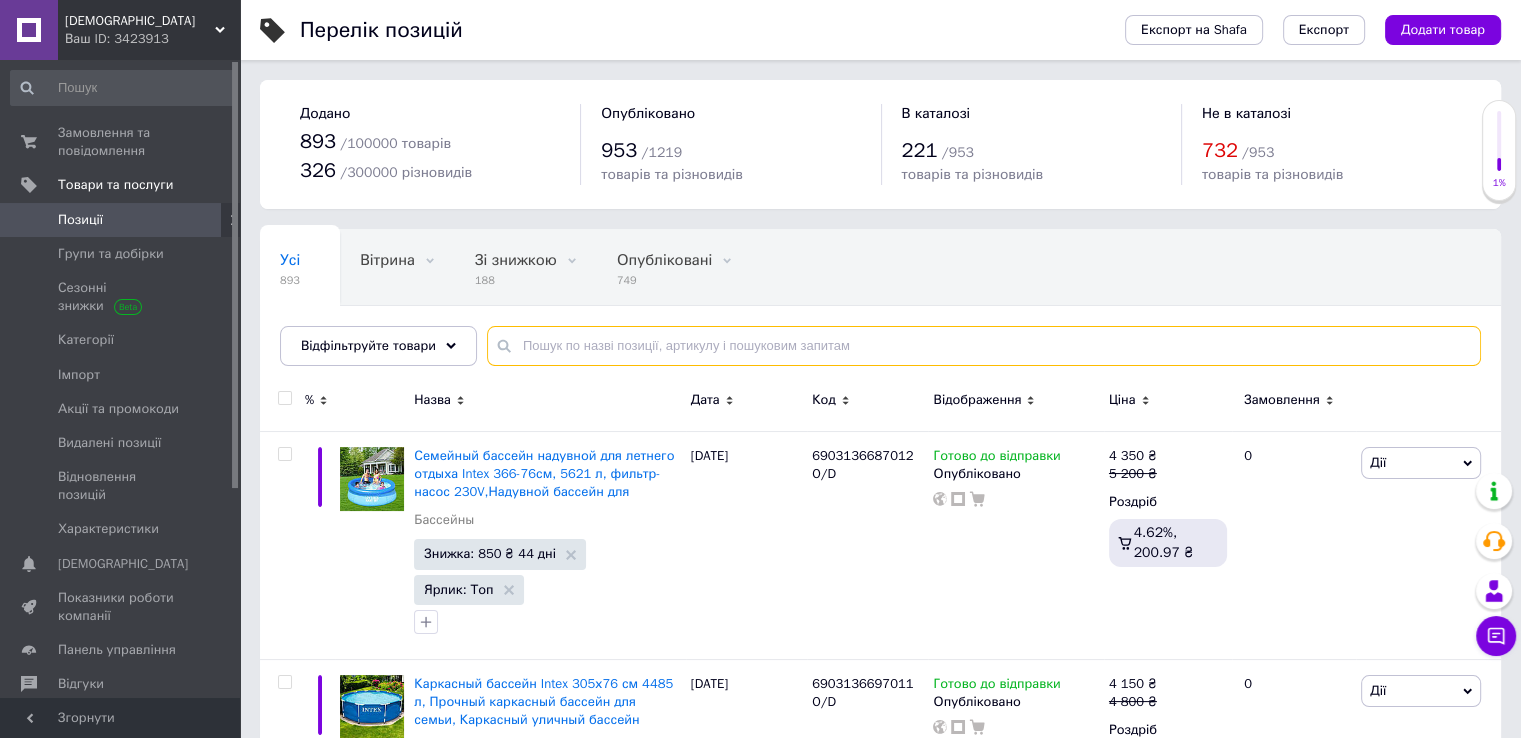 click at bounding box center (984, 346) 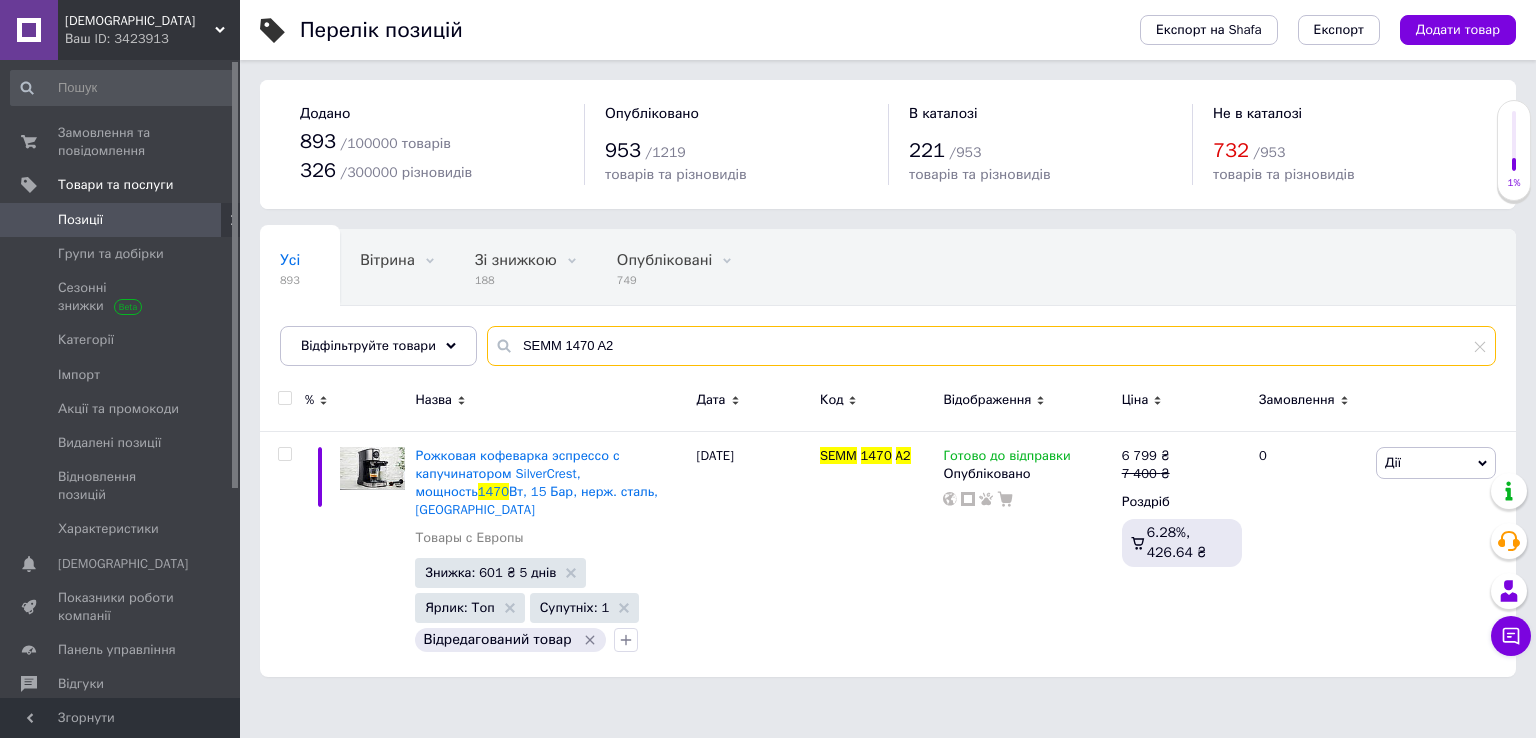 type on "SEMM 1470 A2" 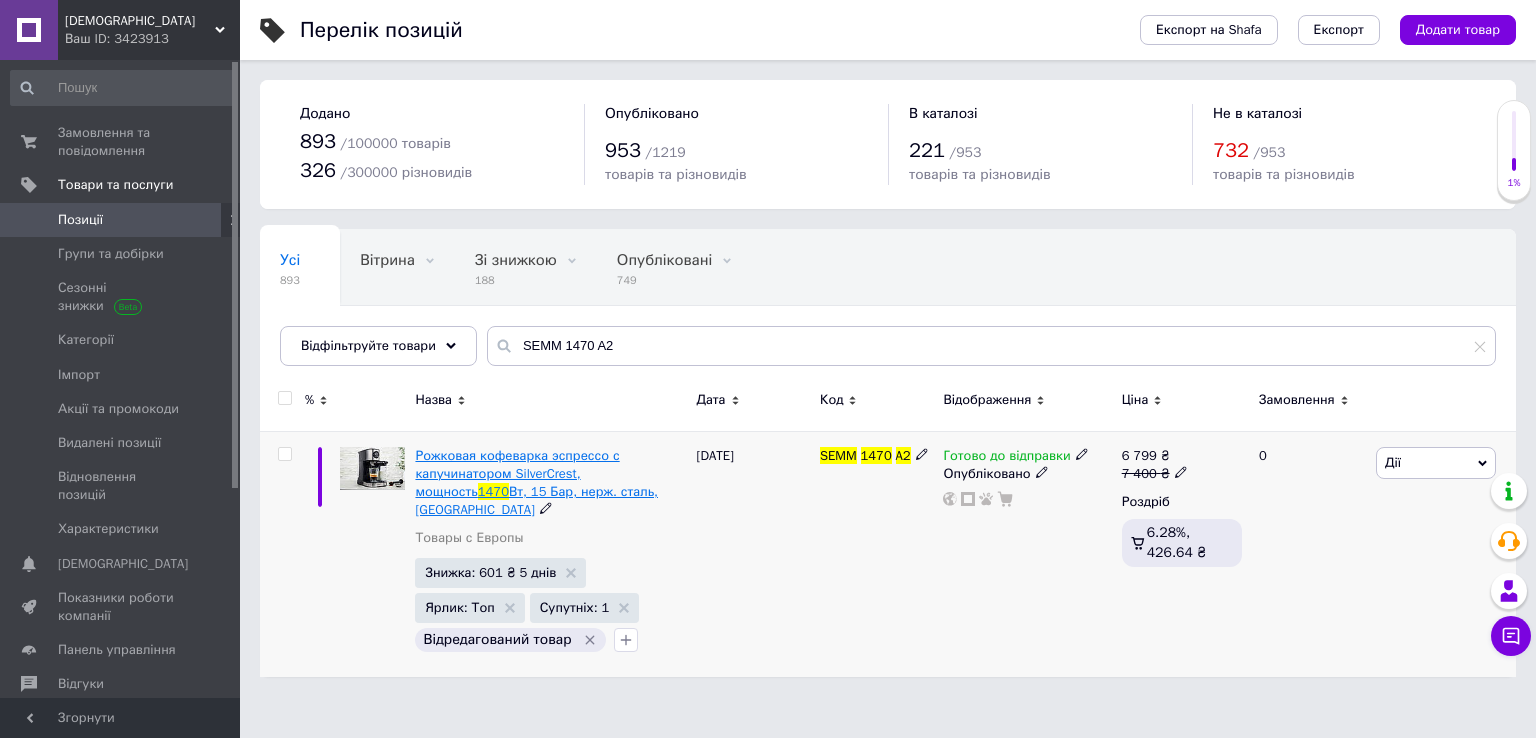 click on "Рожковая кофеварка эспрессо с капучинатором SilverCrest, мощность" at bounding box center [517, 473] 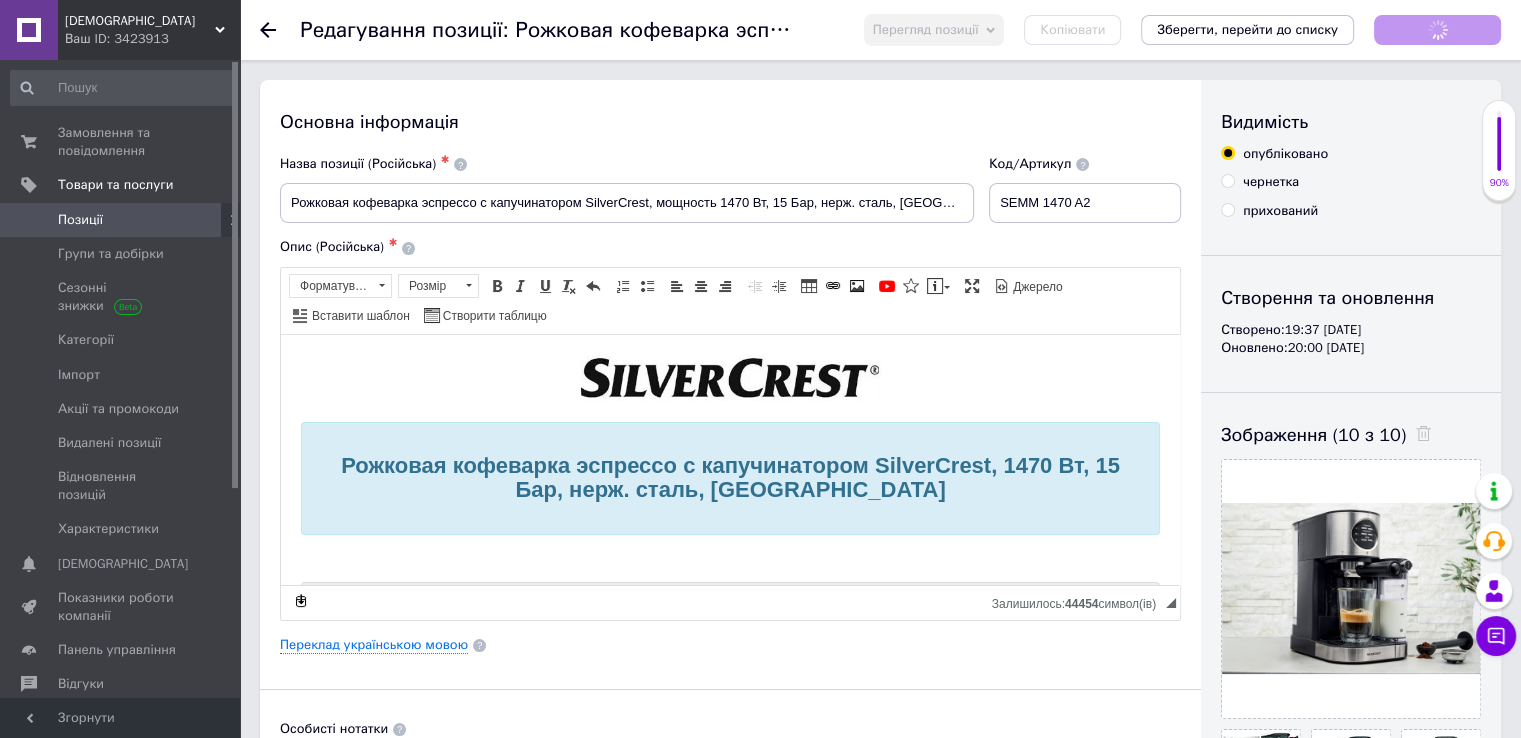 scroll, scrollTop: 0, scrollLeft: 0, axis: both 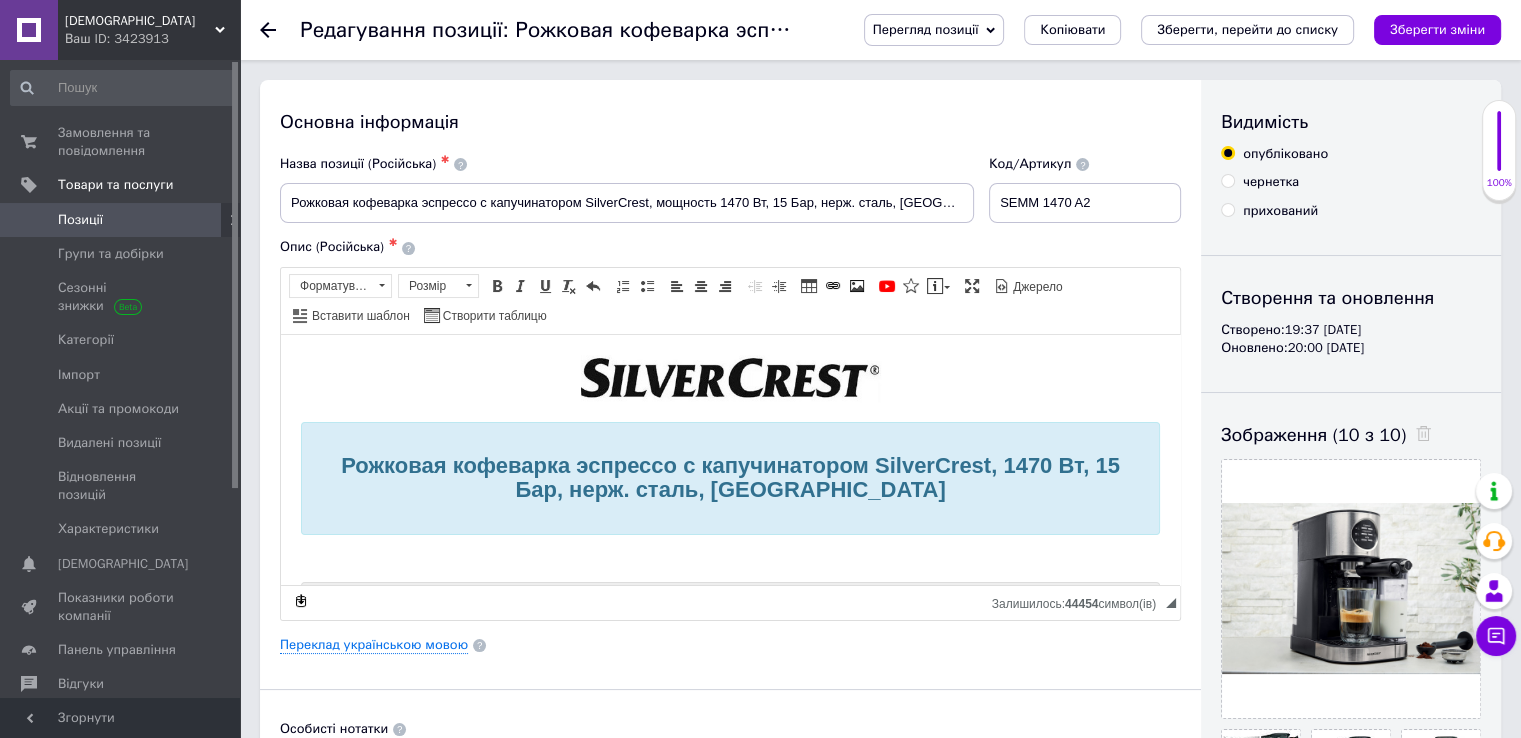 click on "Перегляд позиції" at bounding box center (934, 30) 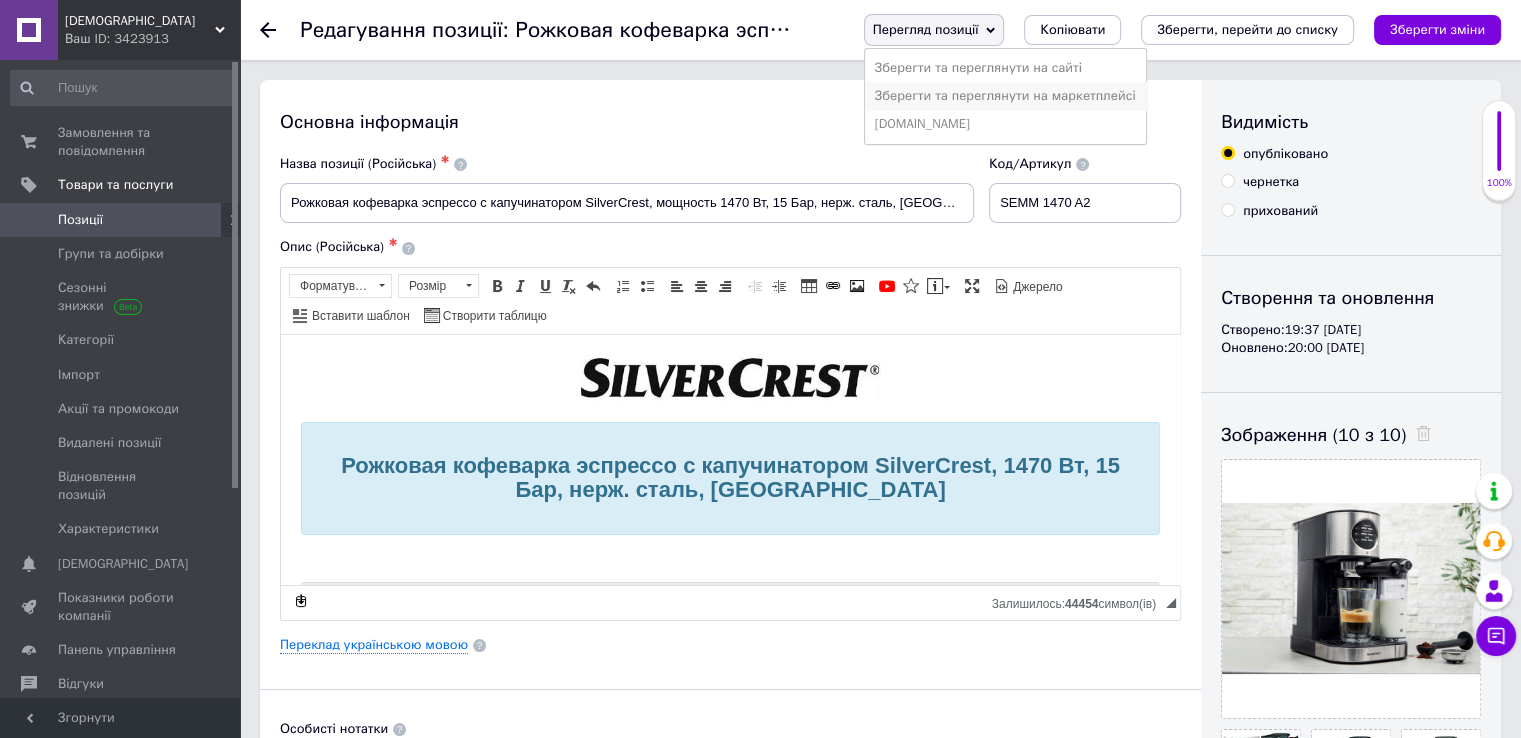 click on "Зберегти та переглянути на маркетплейсі" at bounding box center [1005, 96] 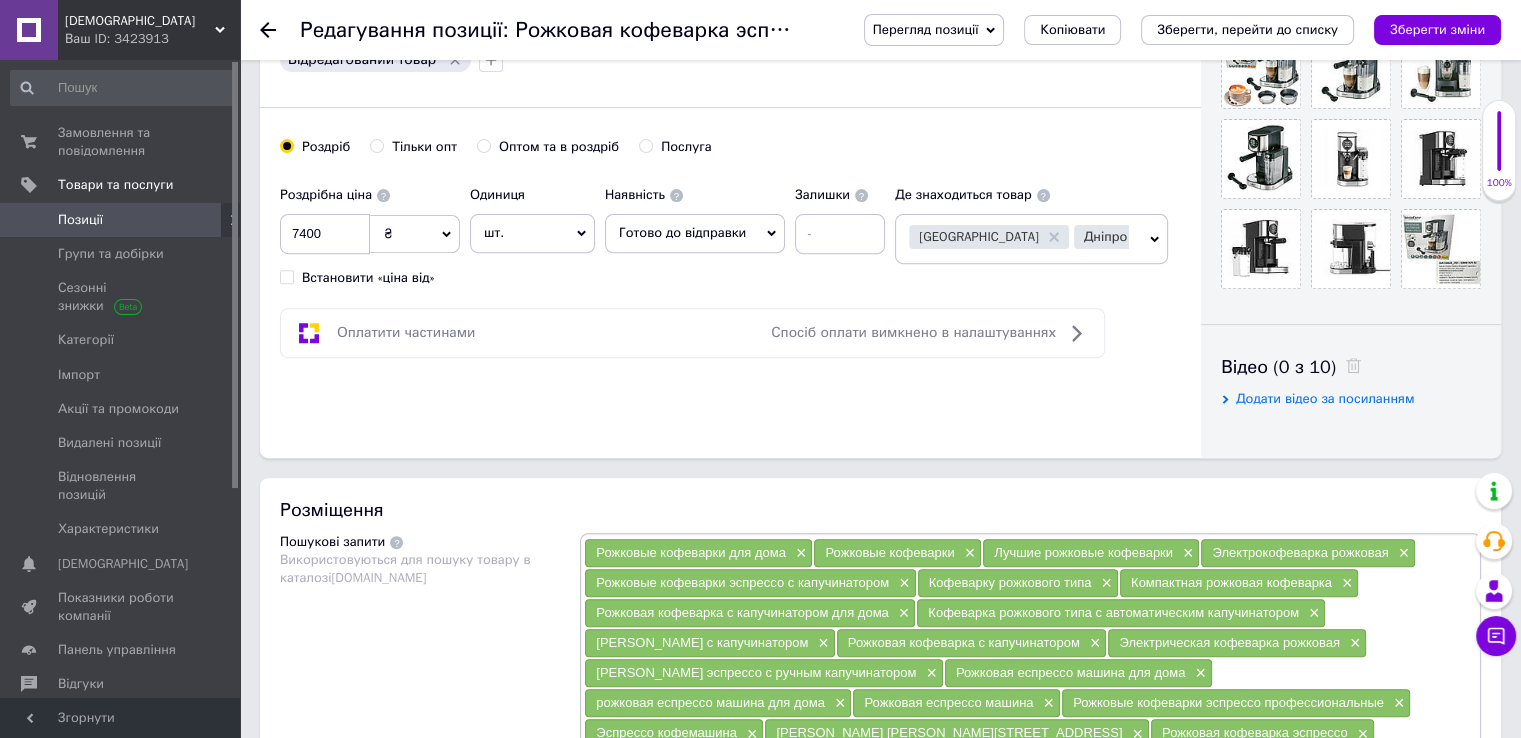 scroll, scrollTop: 1100, scrollLeft: 0, axis: vertical 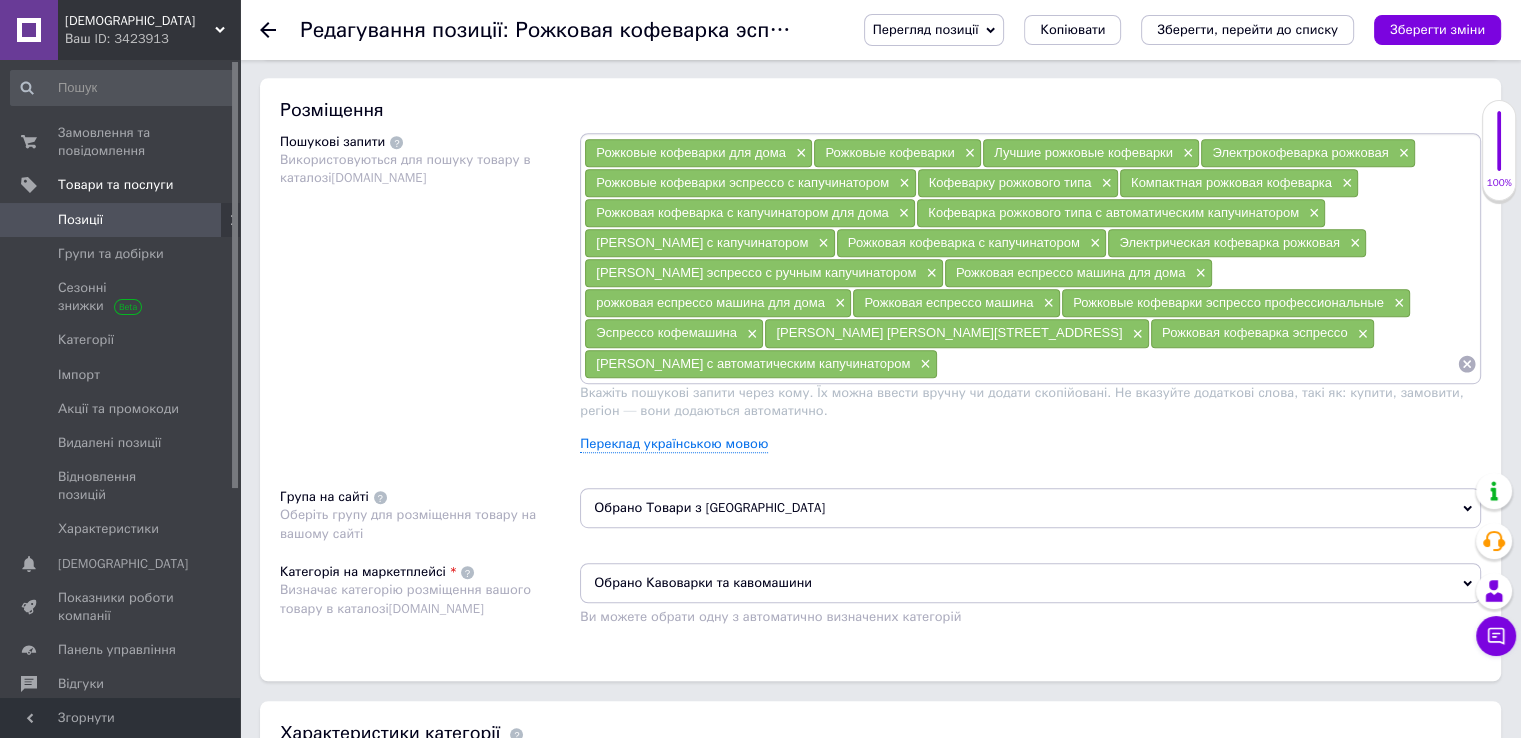 click on "Обрано Товари з Європи" at bounding box center (1030, 508) 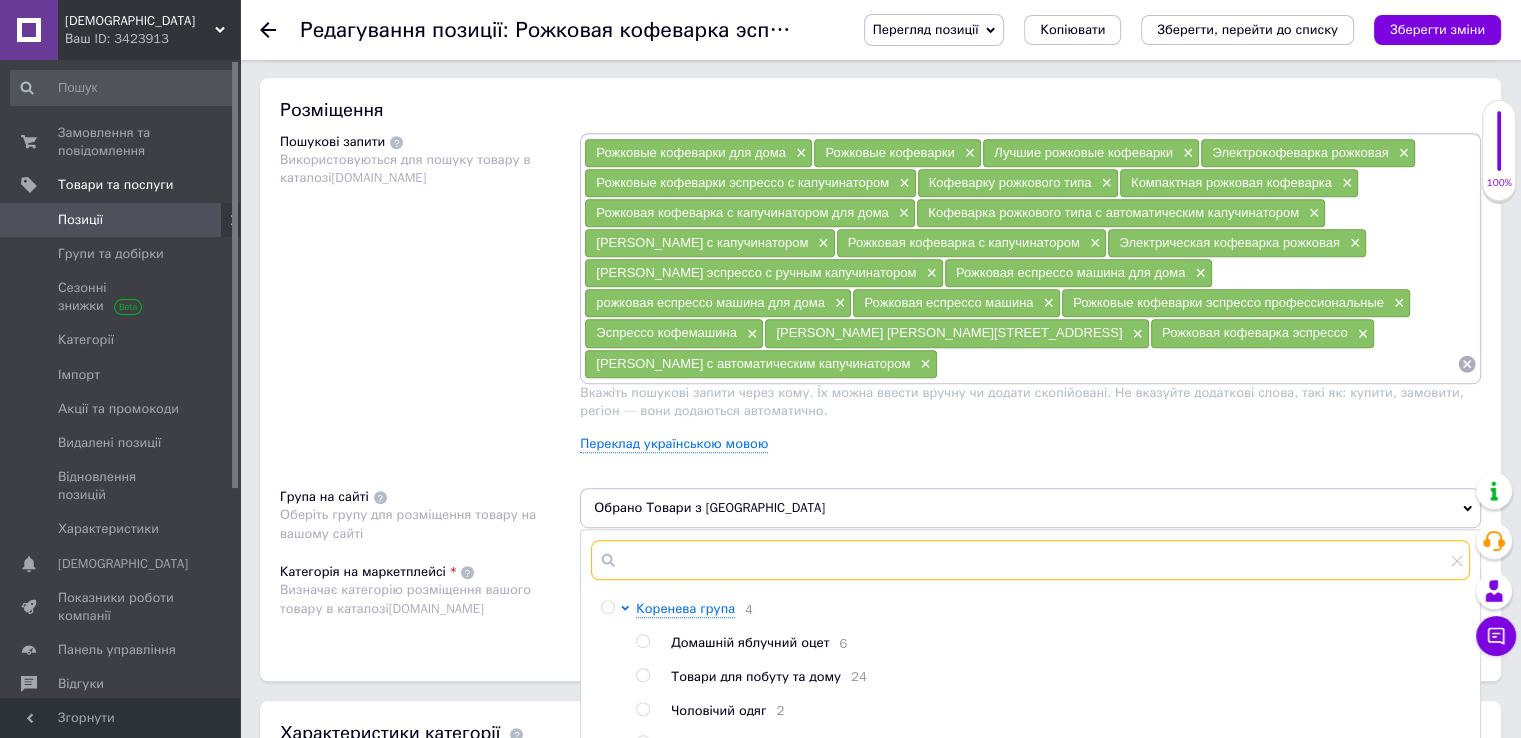 click at bounding box center (1030, 560) 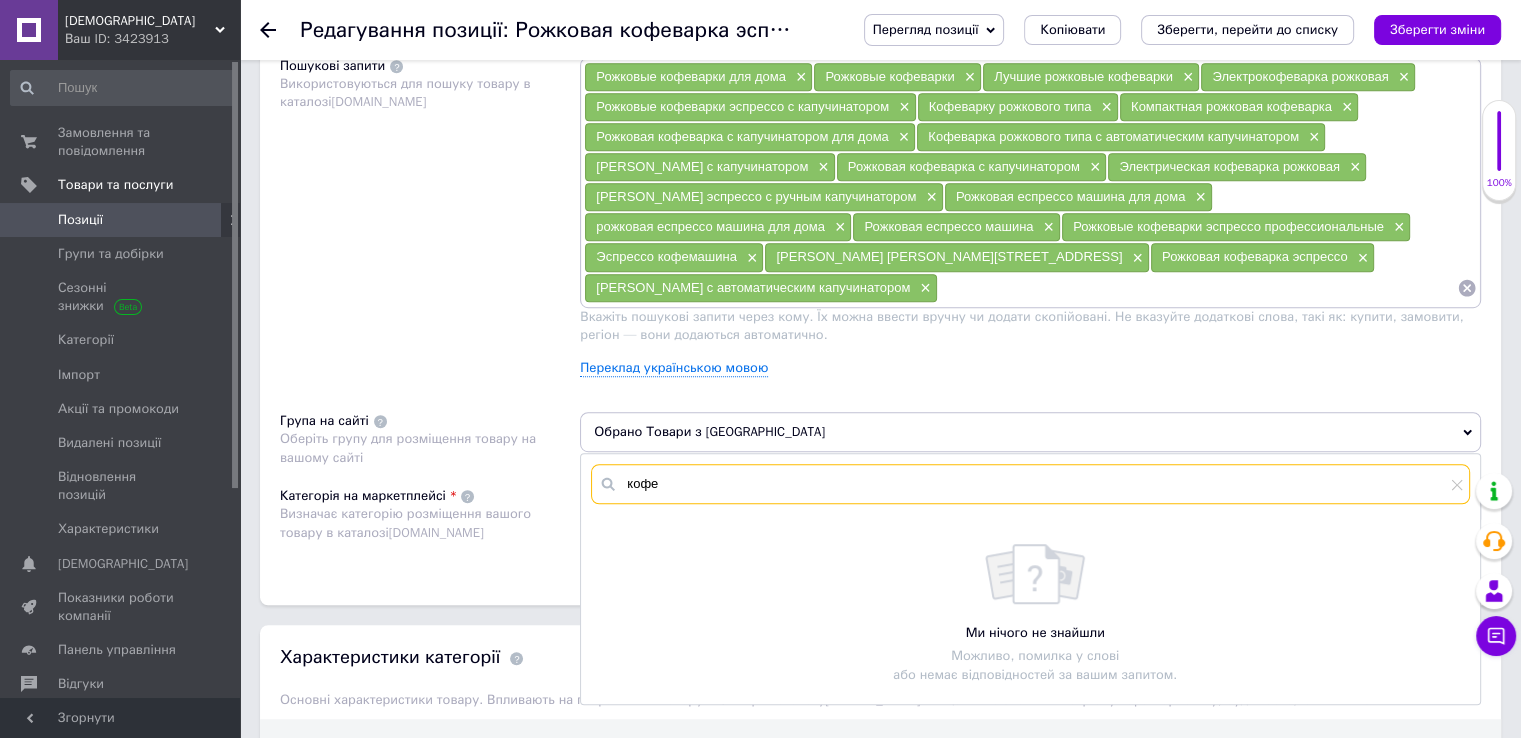 scroll, scrollTop: 1300, scrollLeft: 0, axis: vertical 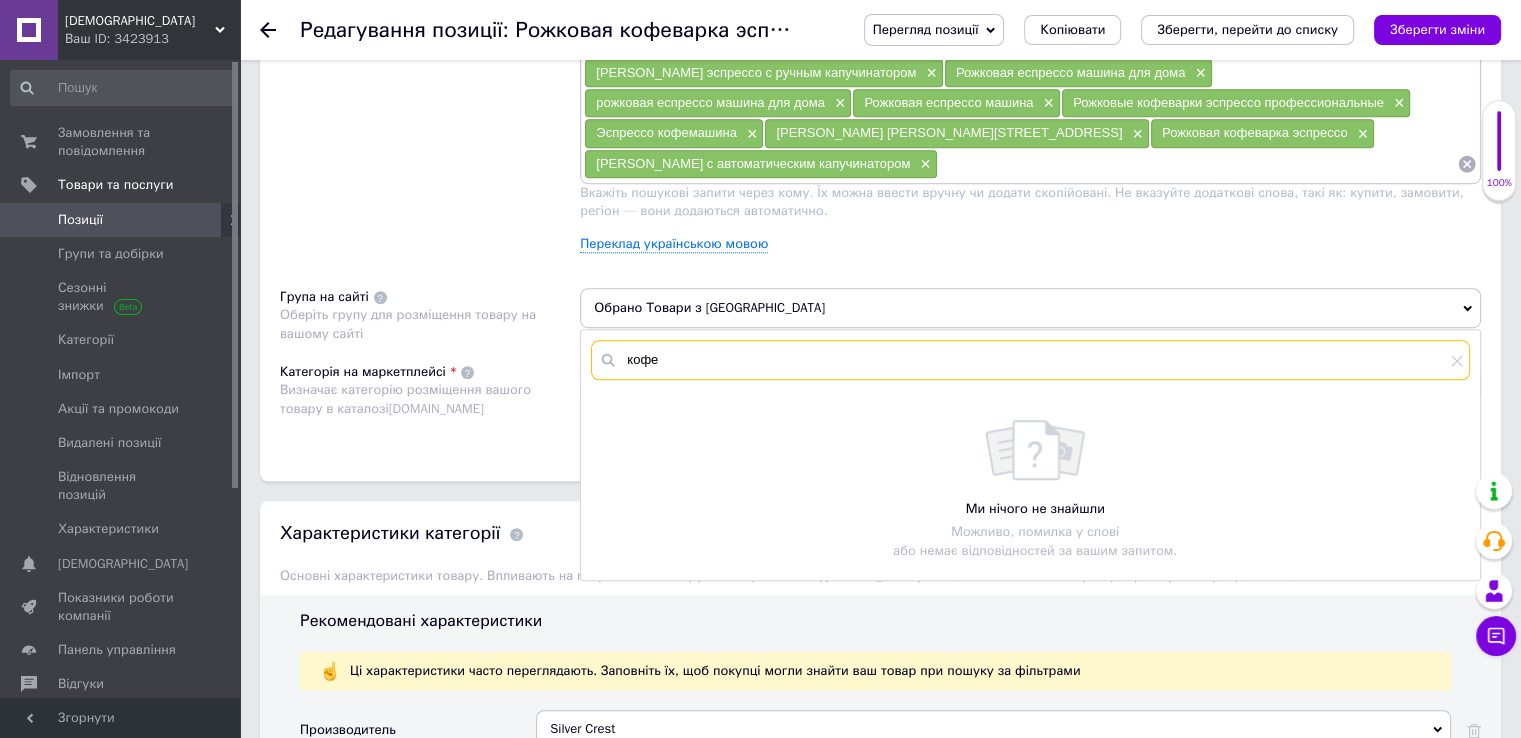 type on "кофе" 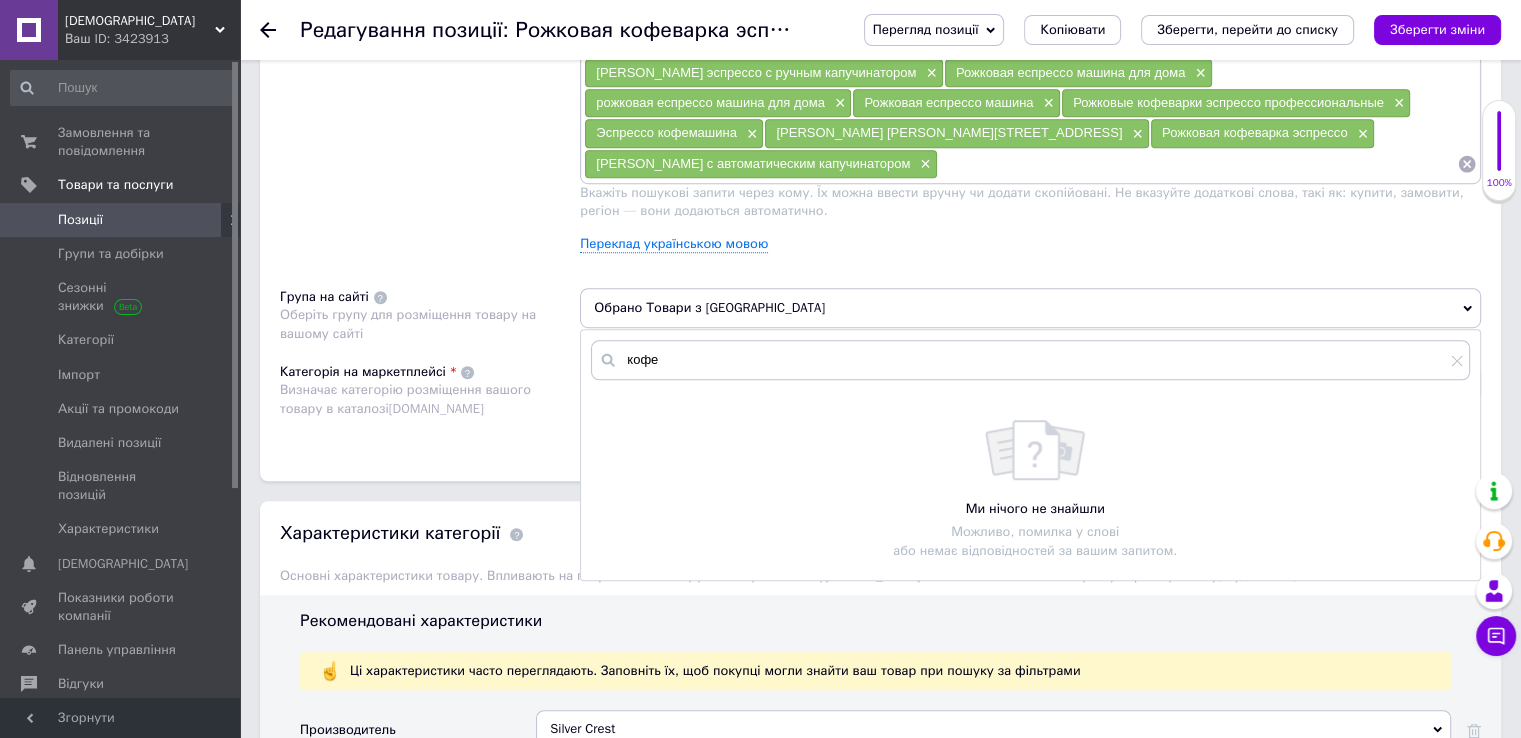 click on "Оберіть групу для розміщення товару на вашому сайті" at bounding box center (425, 324) 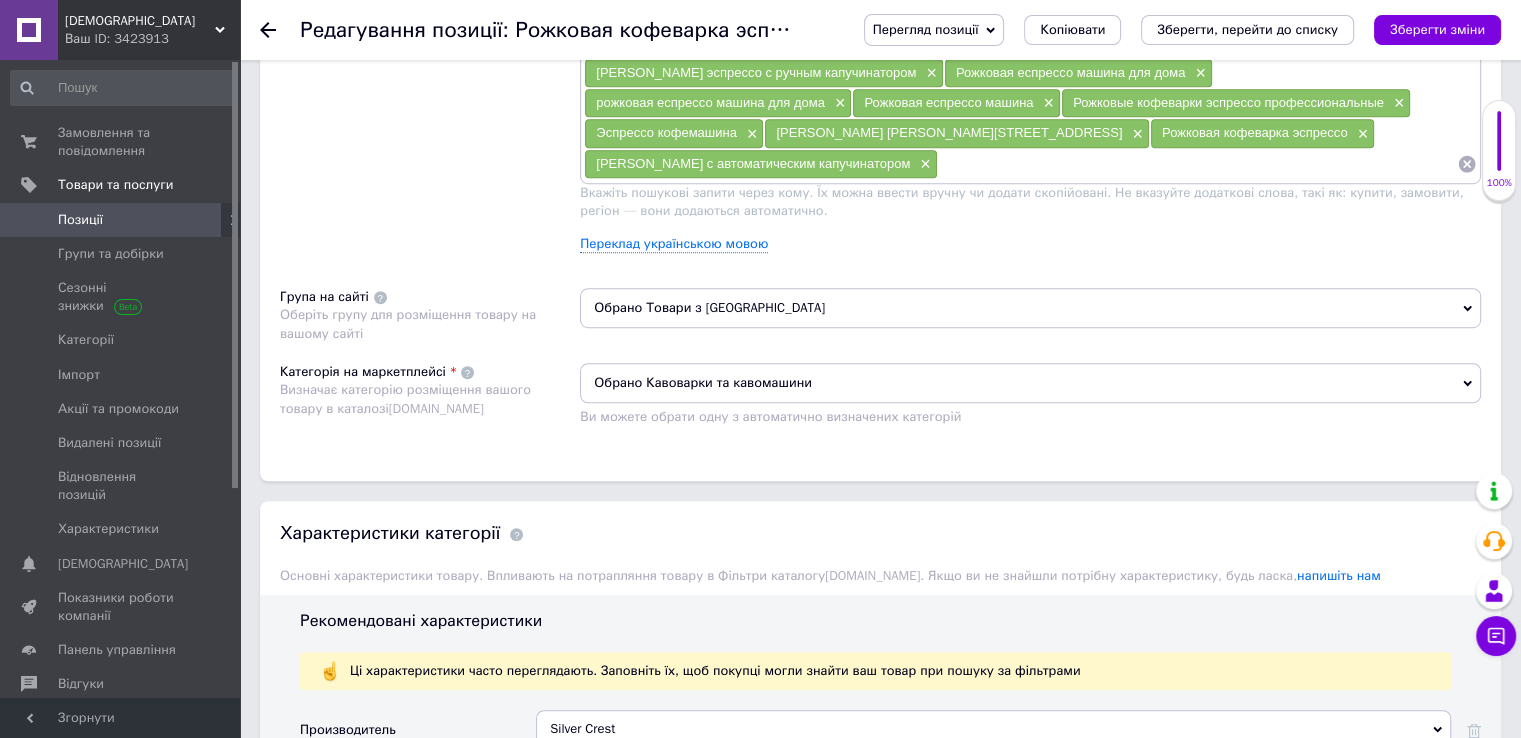 click on "Обрано Товари з Європи" at bounding box center (1030, 308) 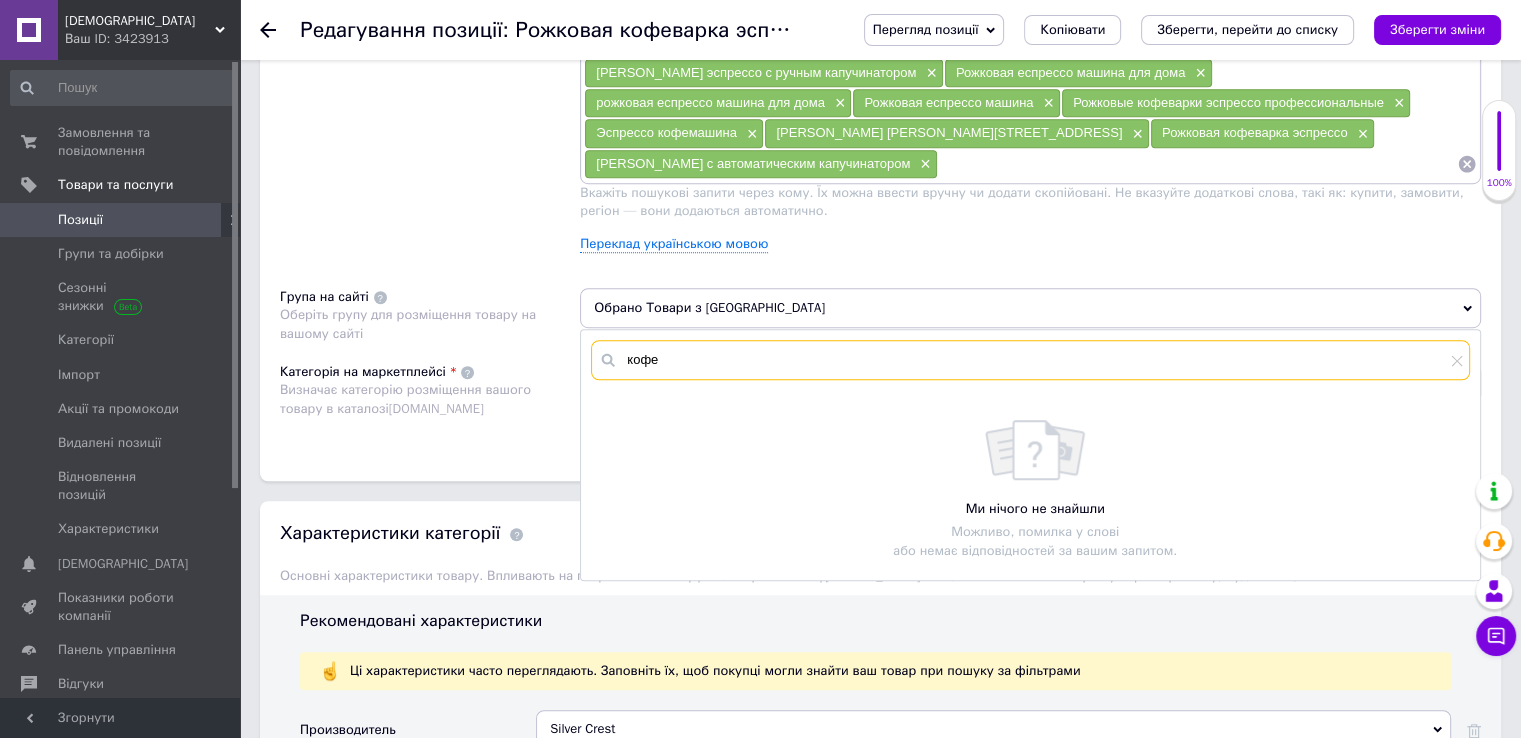 click on "кофе" at bounding box center [1030, 360] 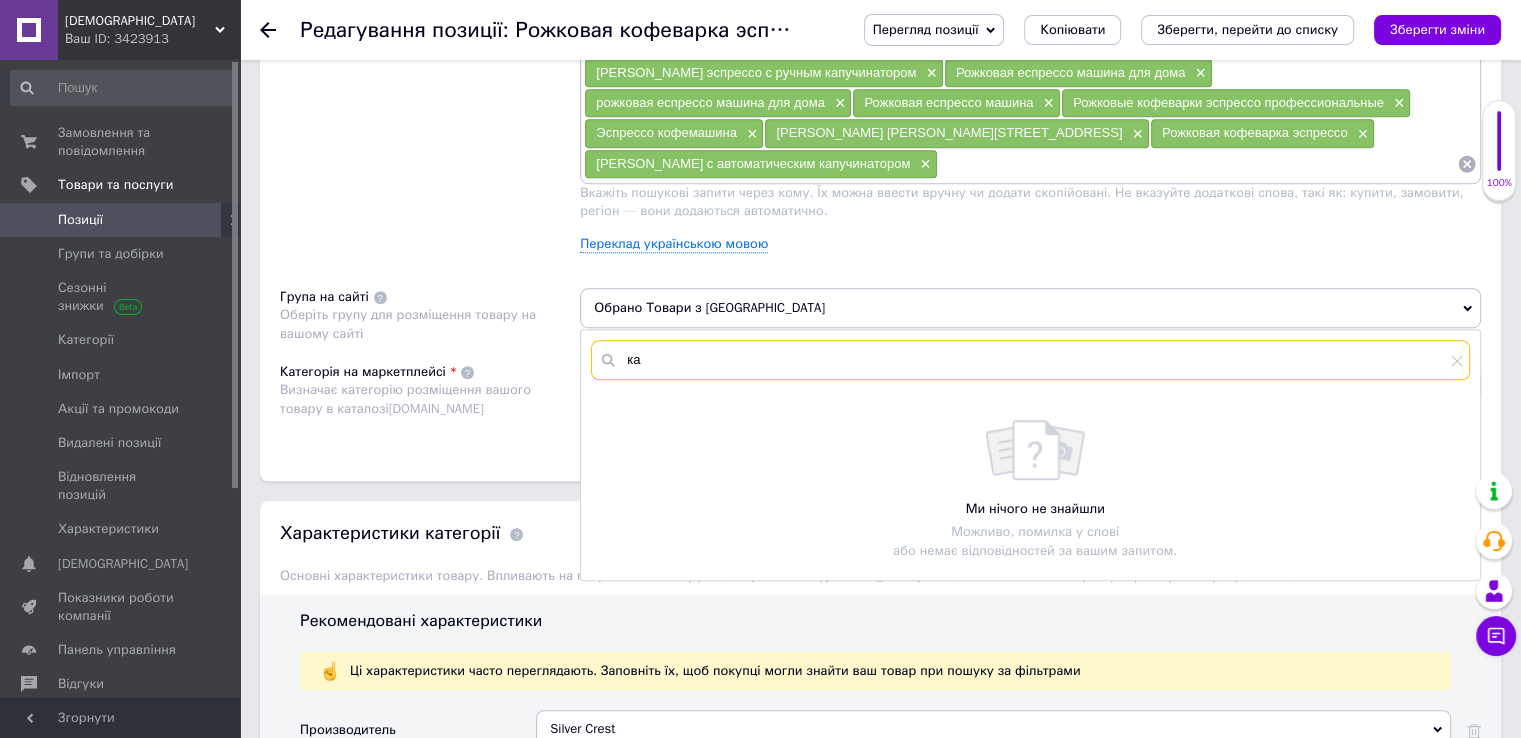 type on "к" 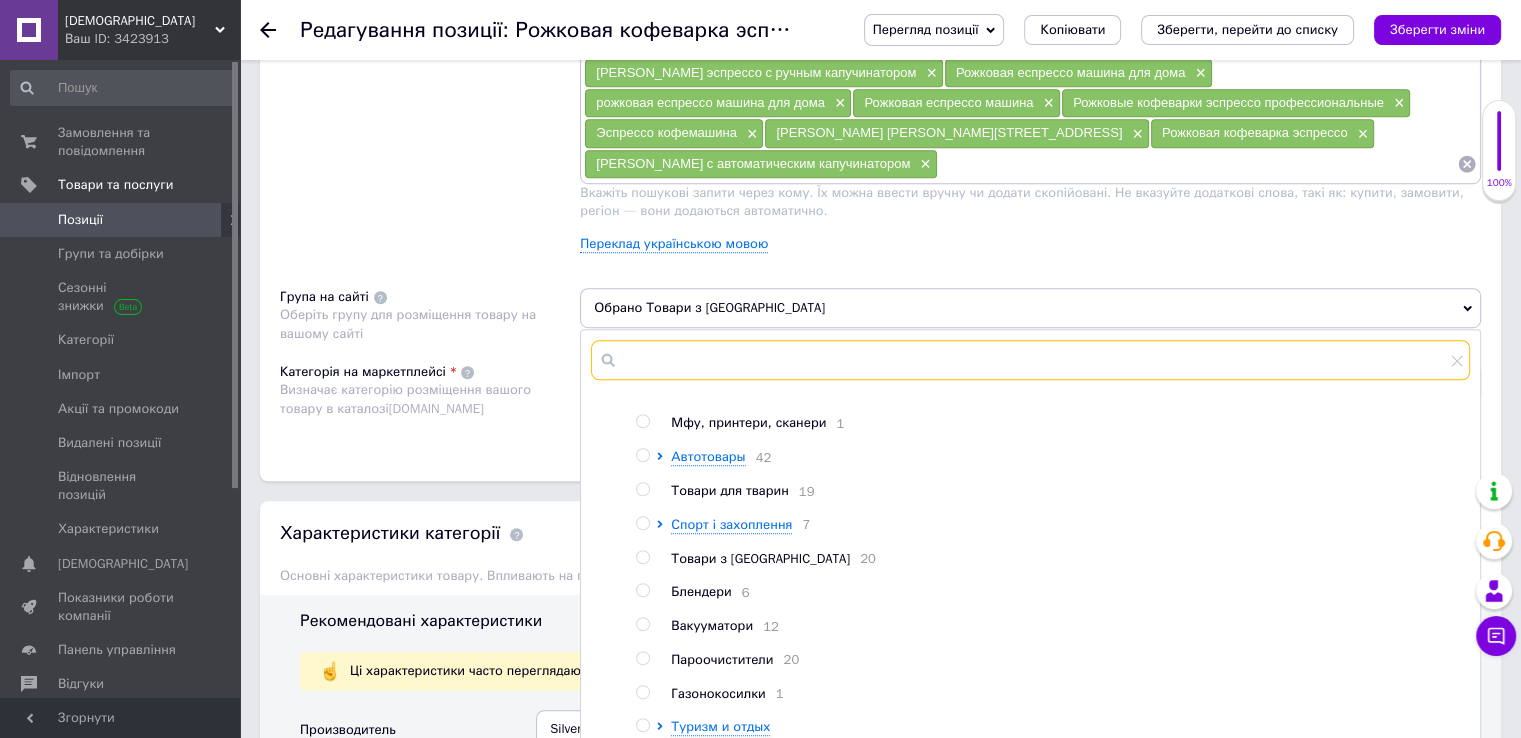 scroll, scrollTop: 765, scrollLeft: 0, axis: vertical 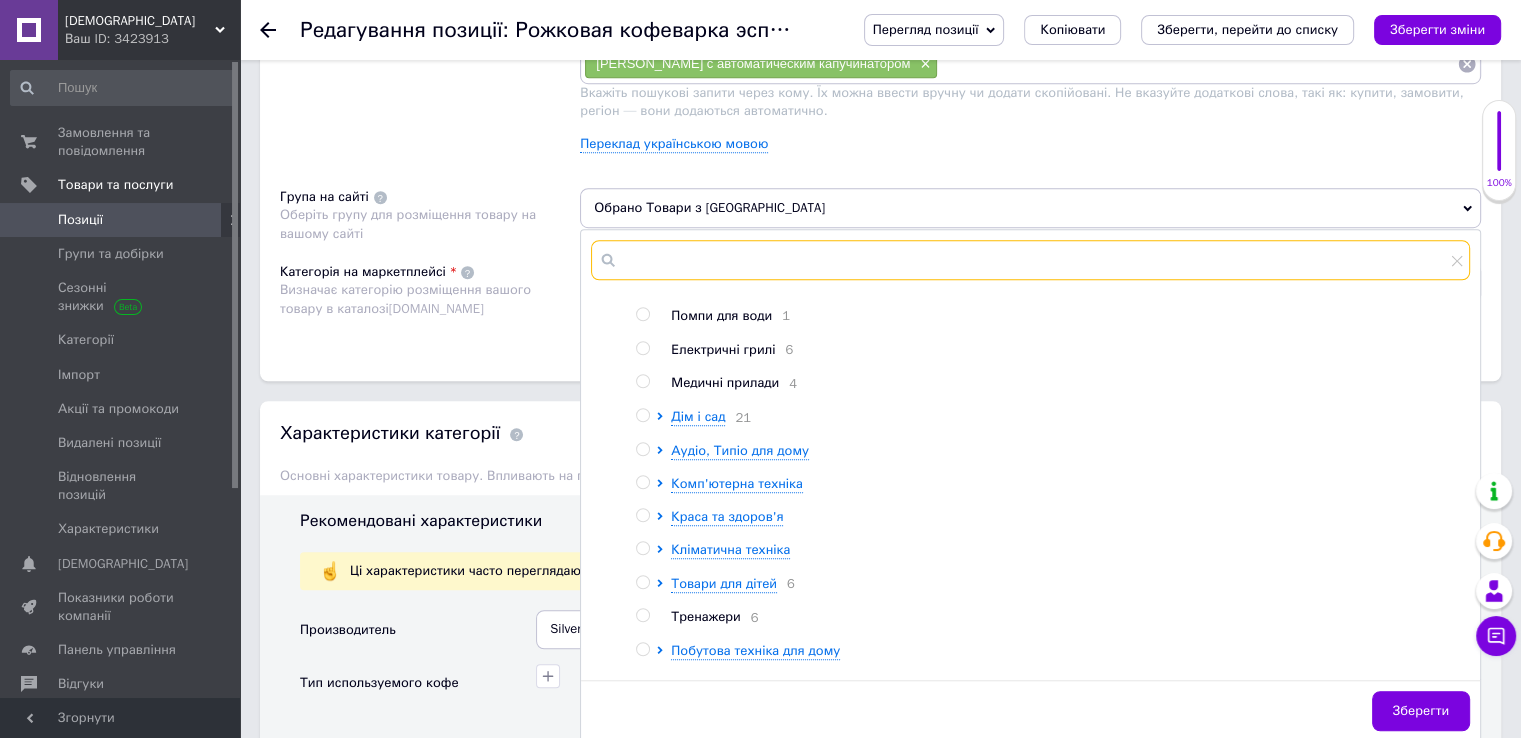 type 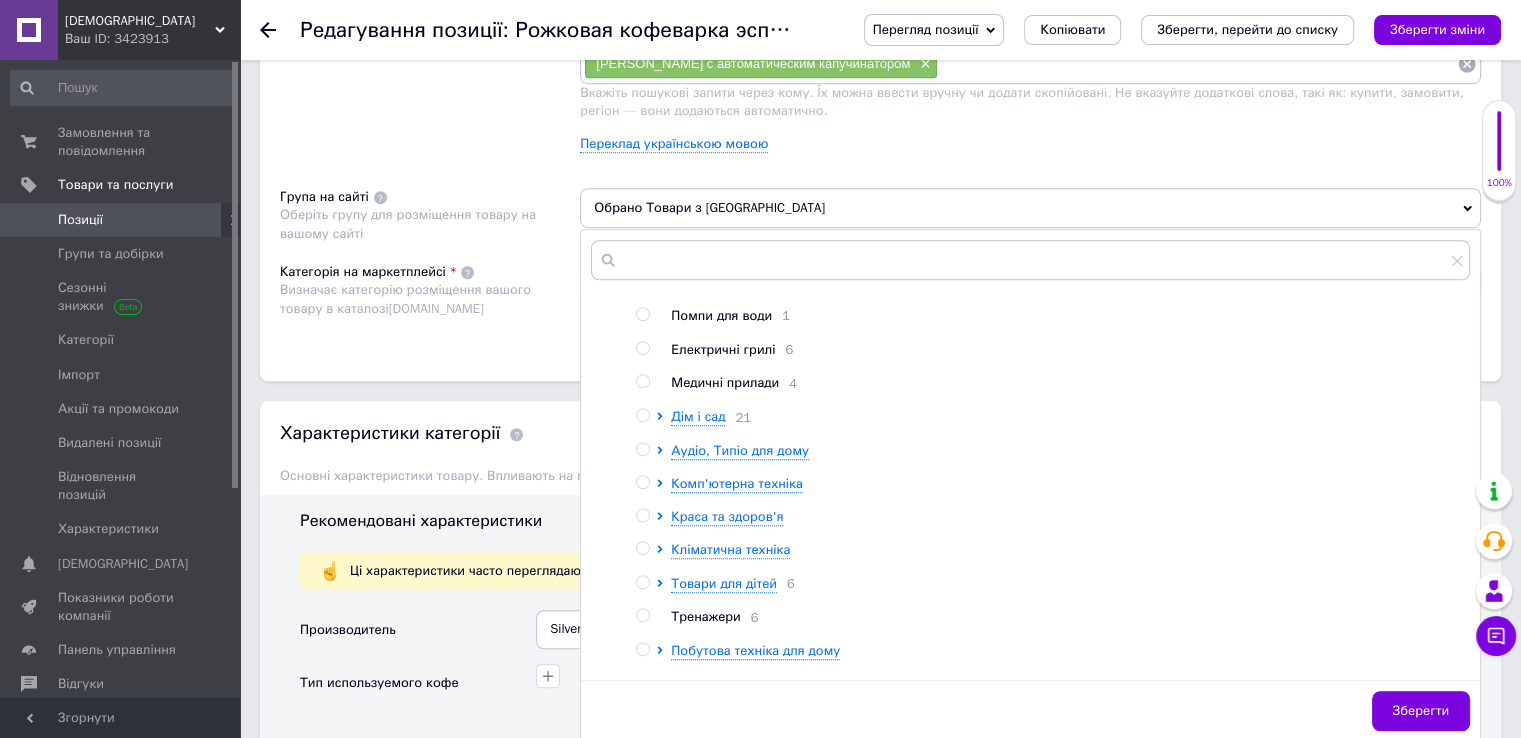 click on "Позиції" at bounding box center [123, 220] 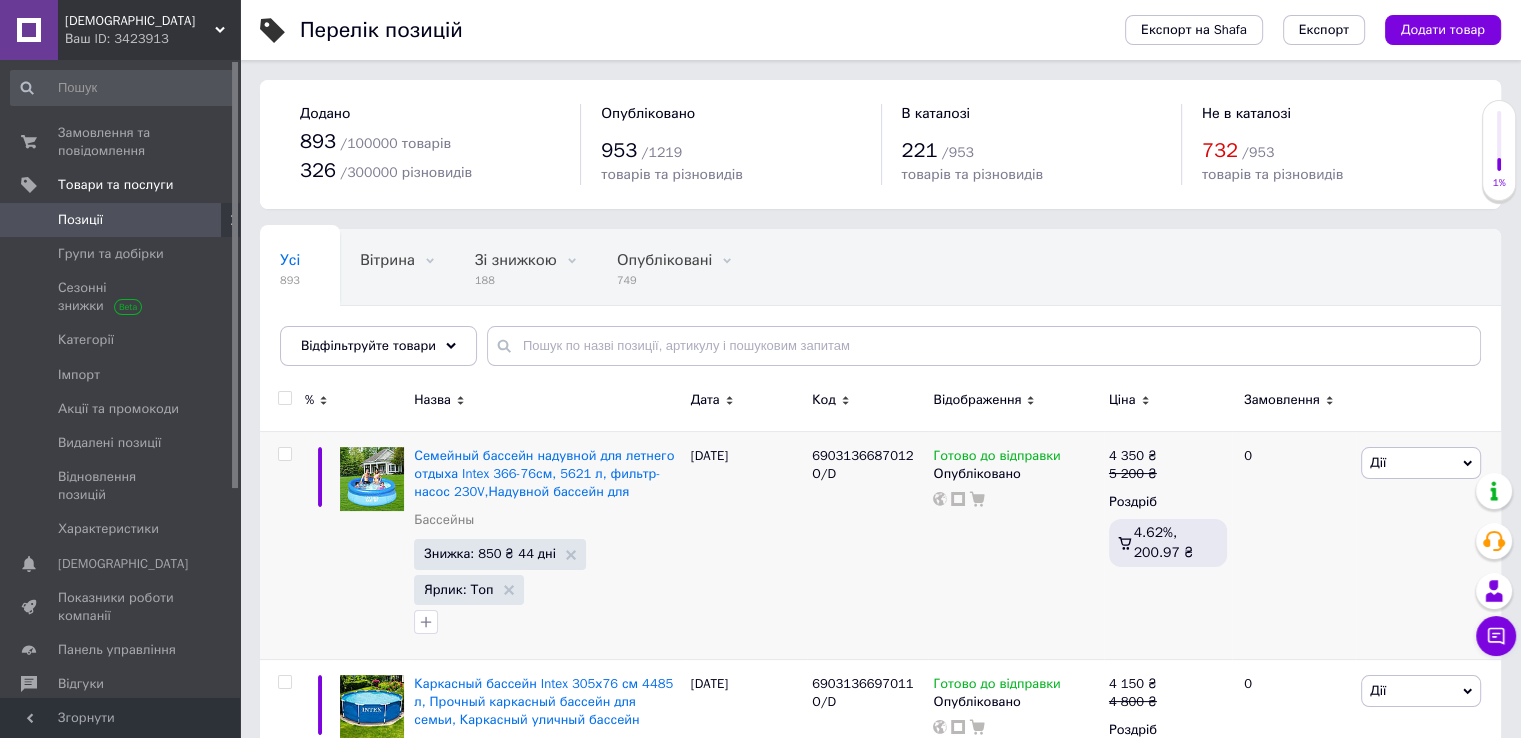 scroll, scrollTop: 300, scrollLeft: 0, axis: vertical 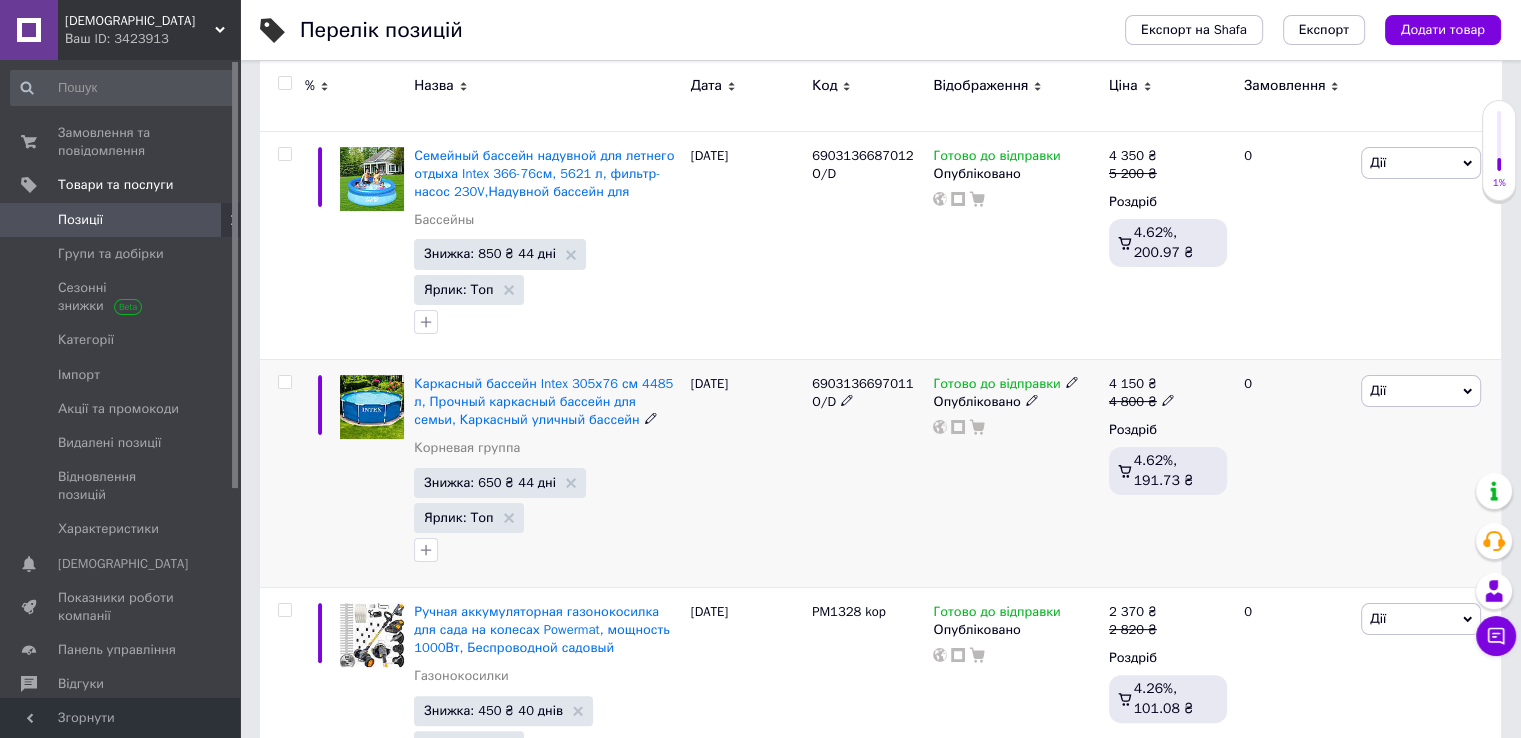 click at bounding box center [284, 382] 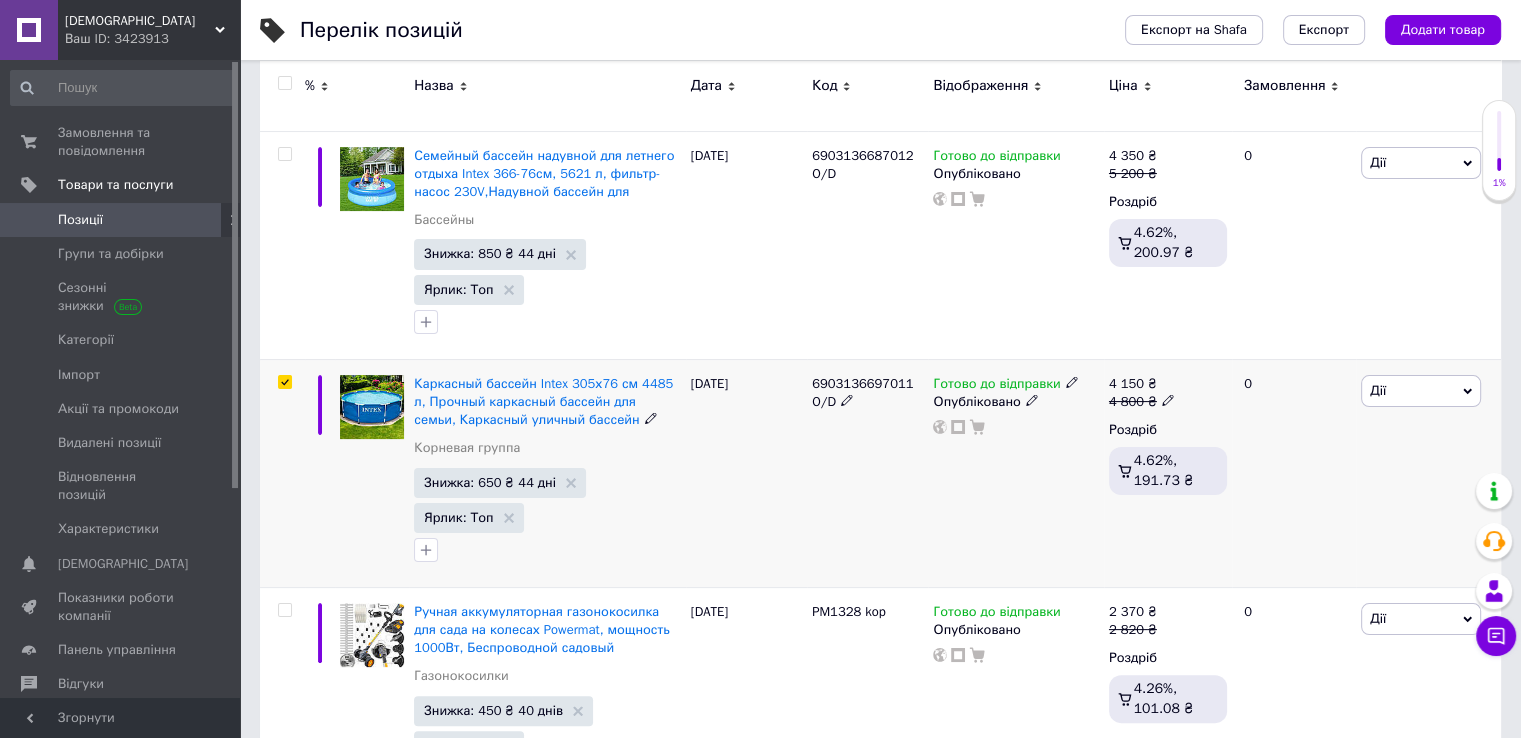 checkbox on "true" 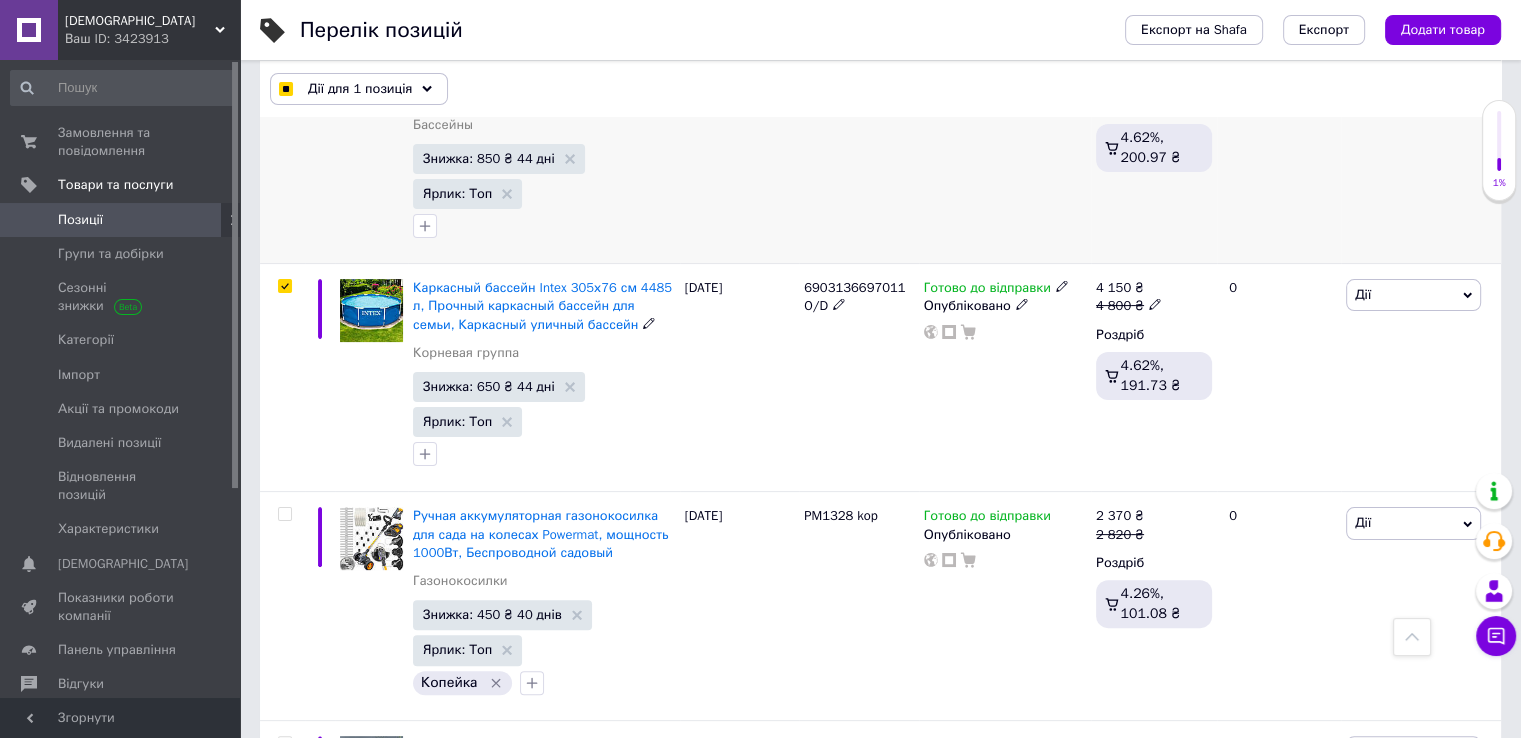 scroll, scrollTop: 200, scrollLeft: 0, axis: vertical 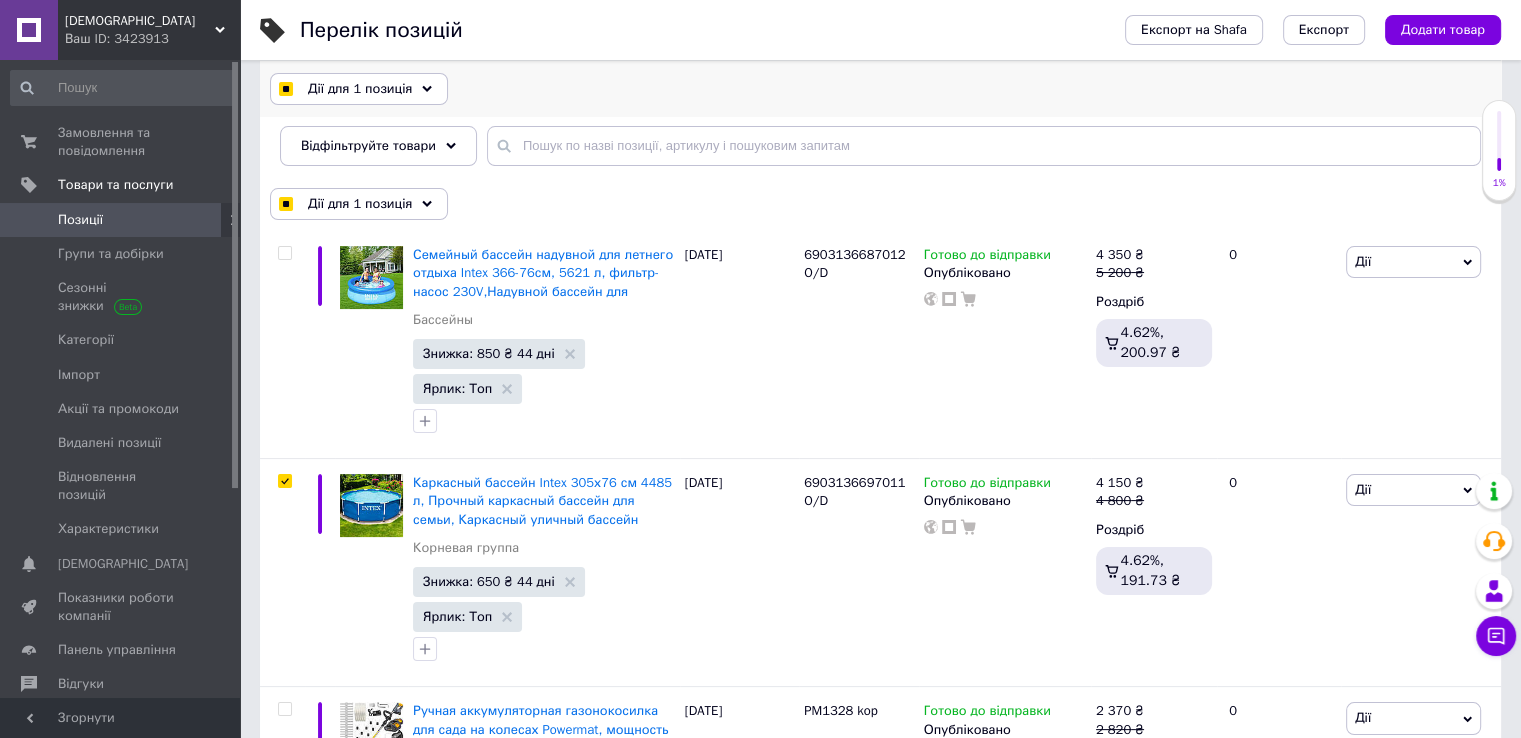 click 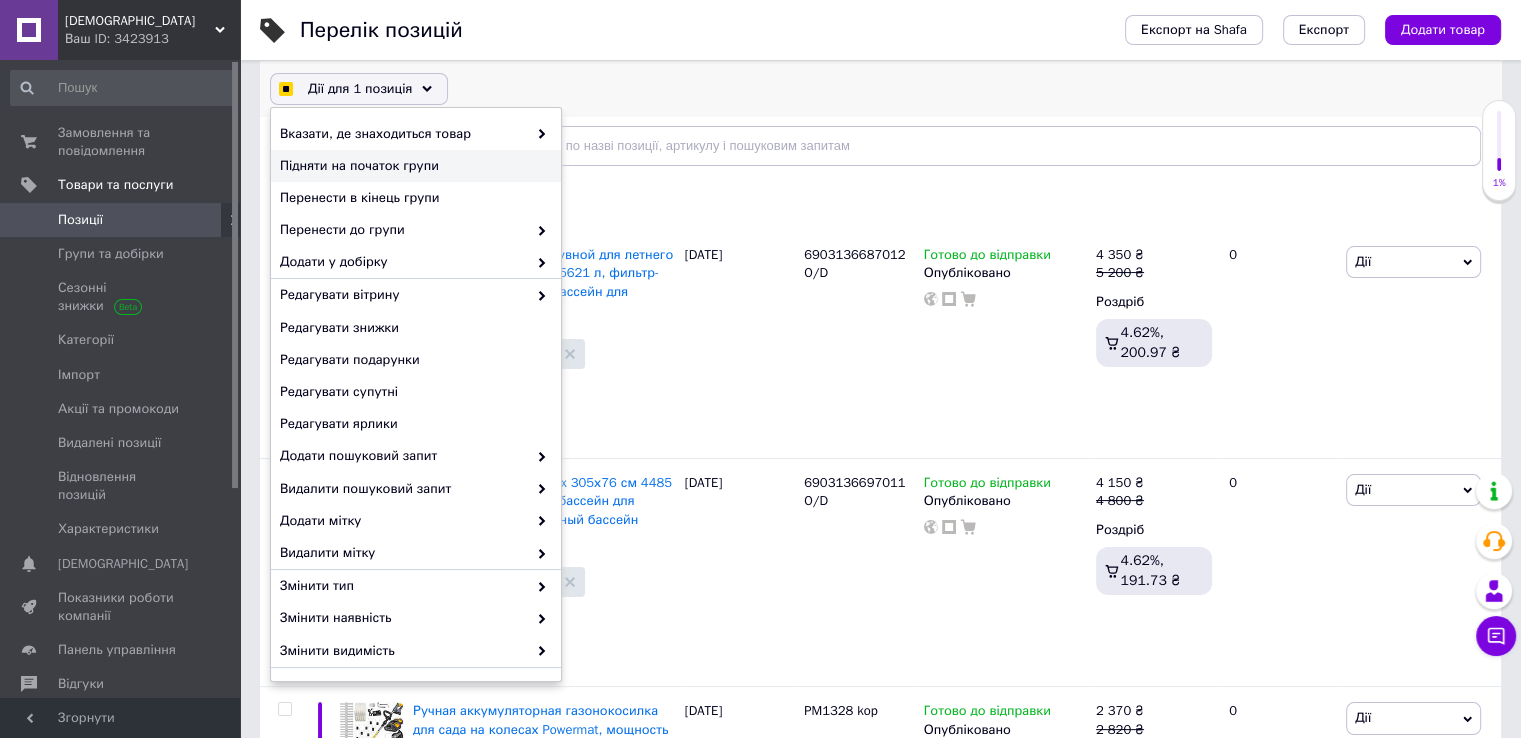 checkbox on "true" 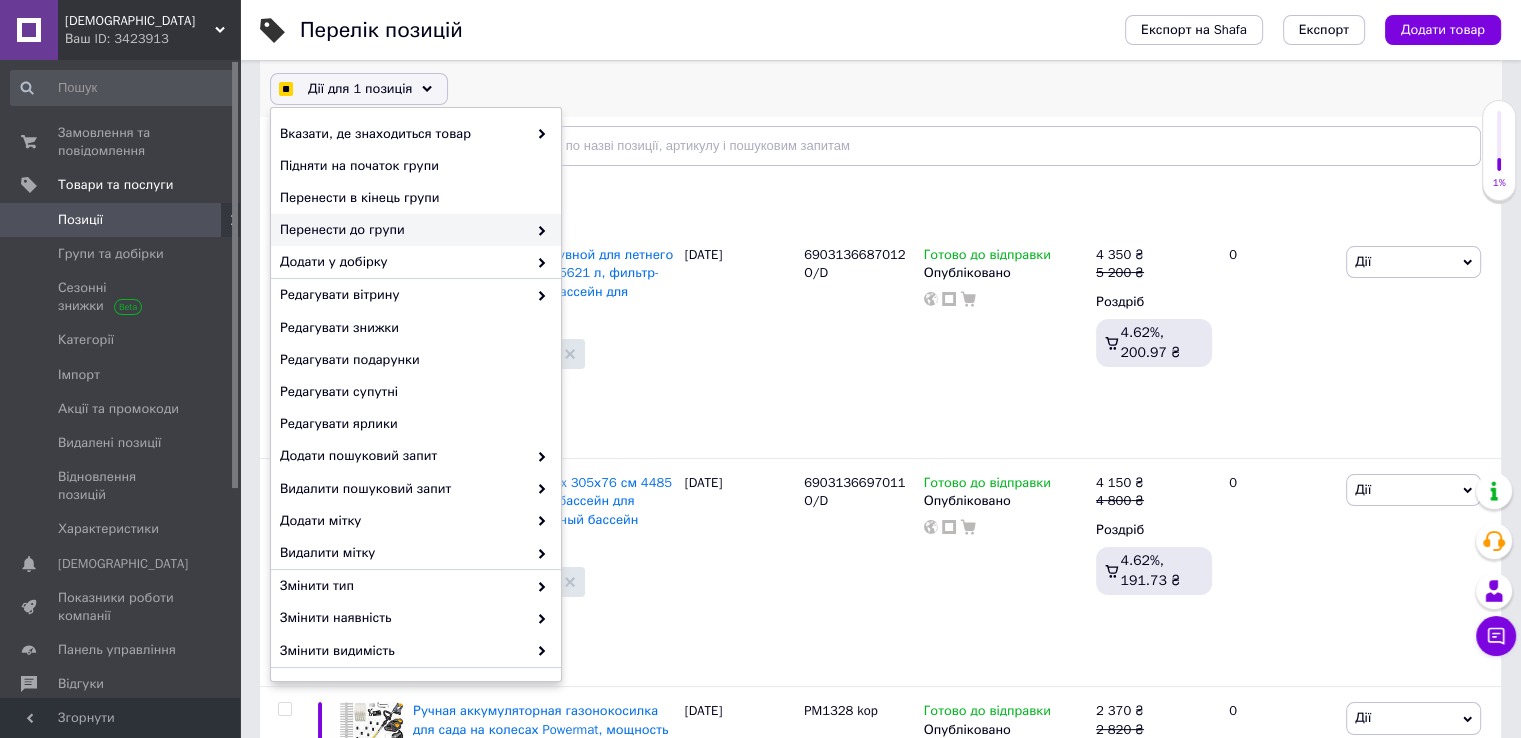 checkbox on "true" 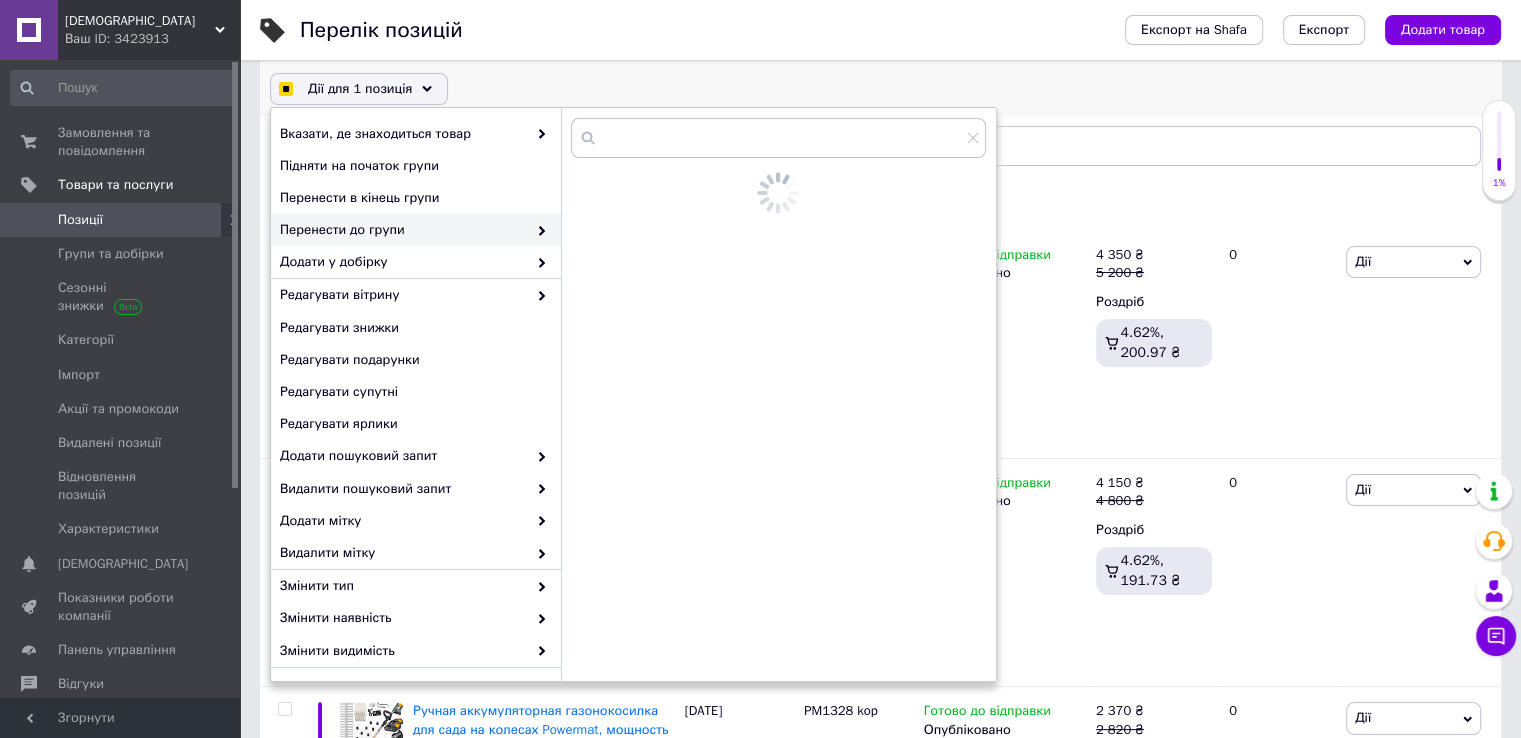 checkbox on "true" 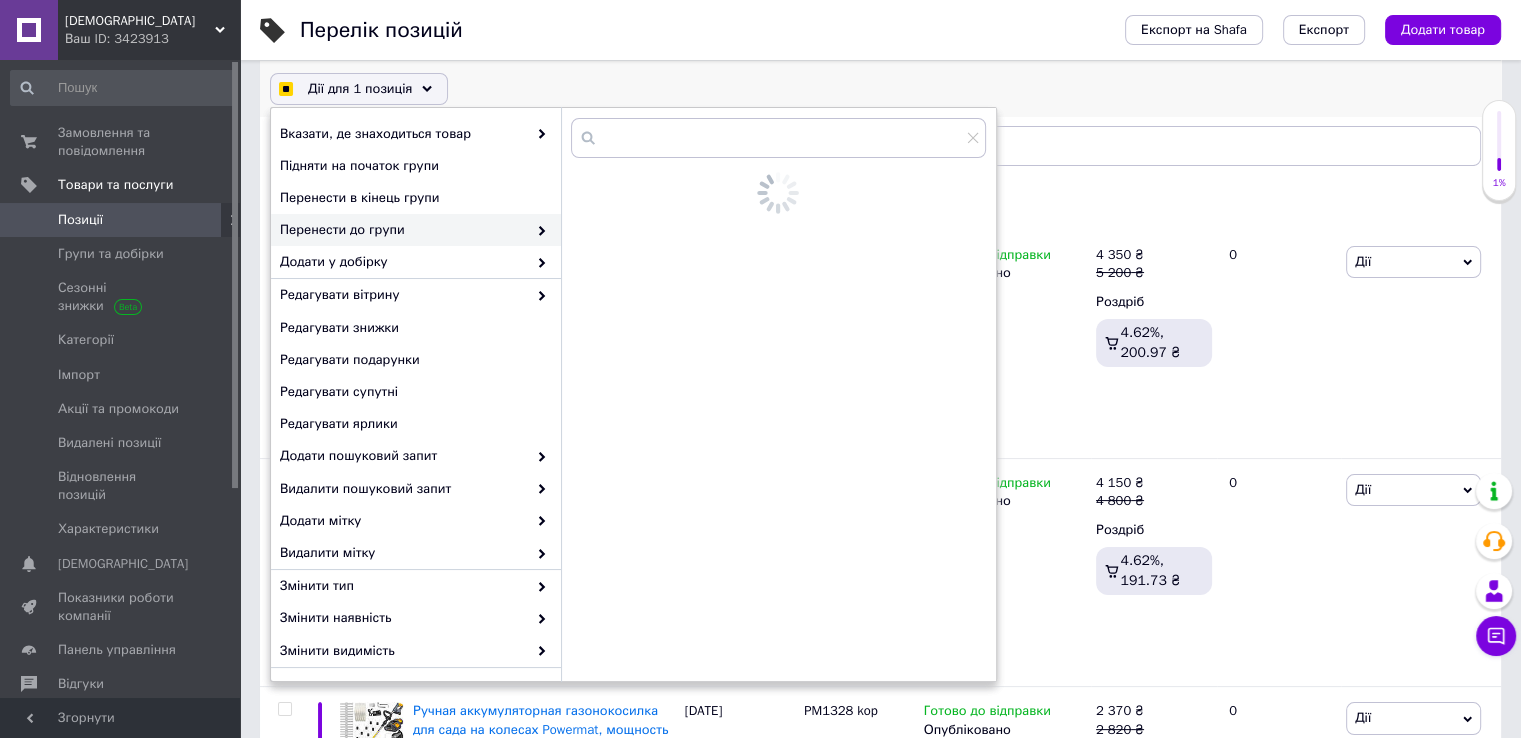 checkbox on "true" 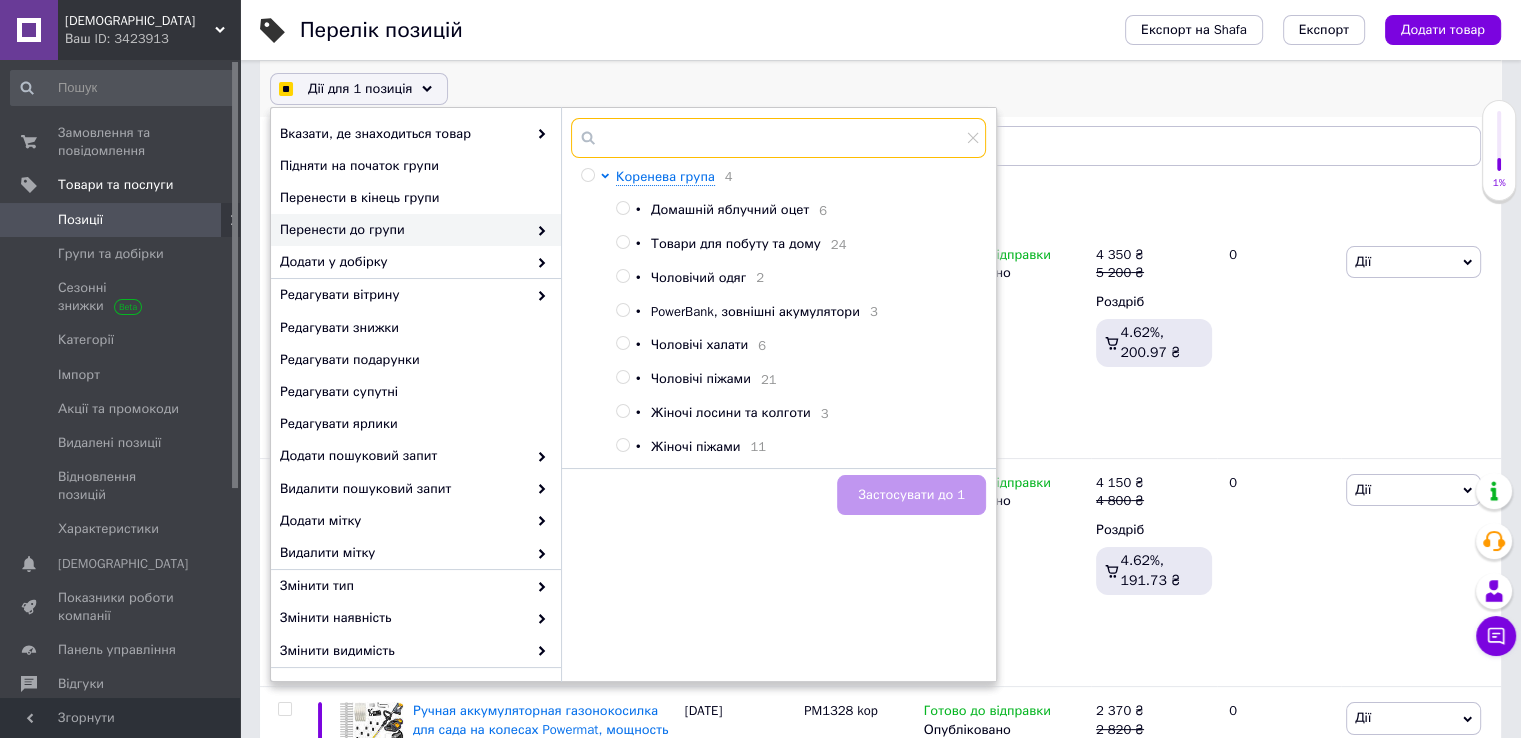 click at bounding box center [778, 138] 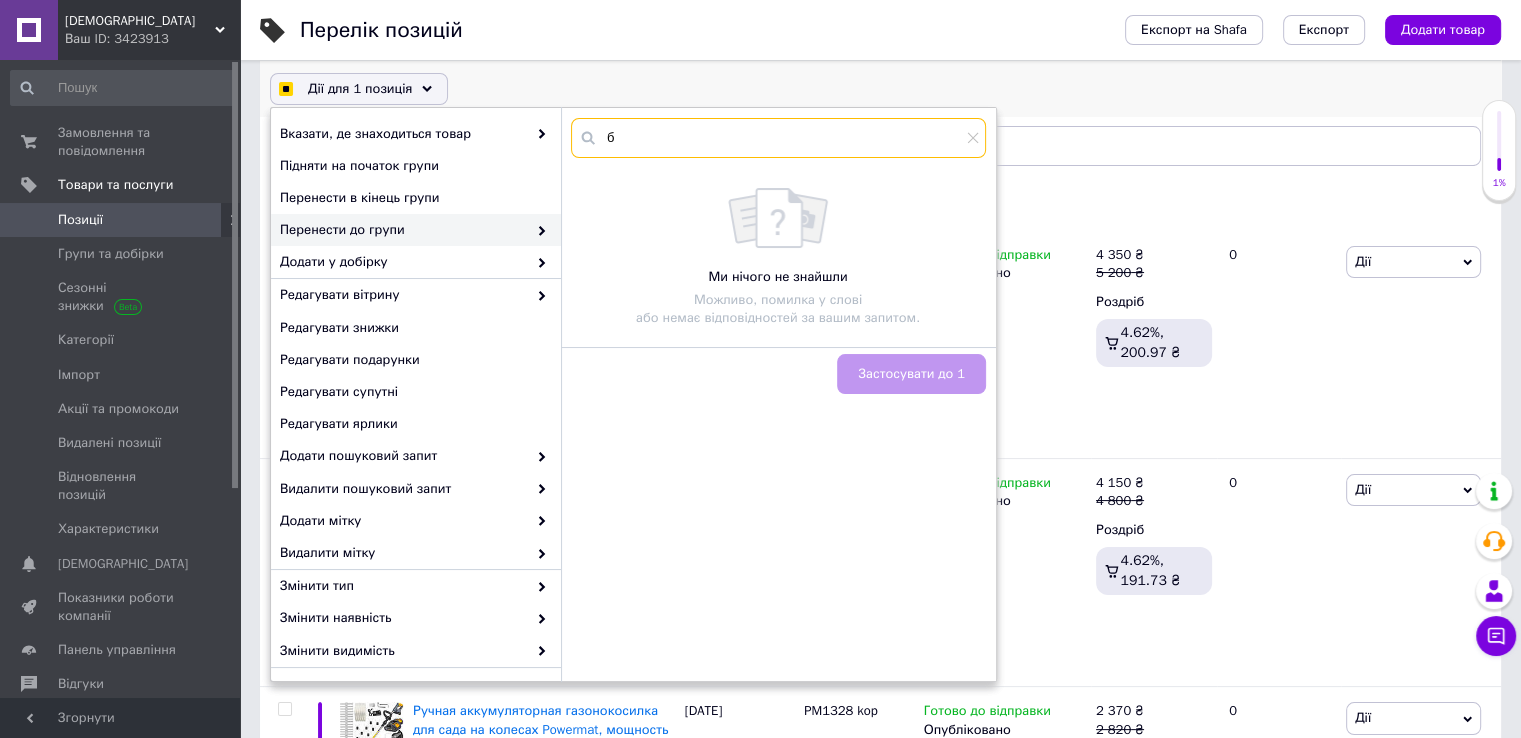 checkbox on "true" 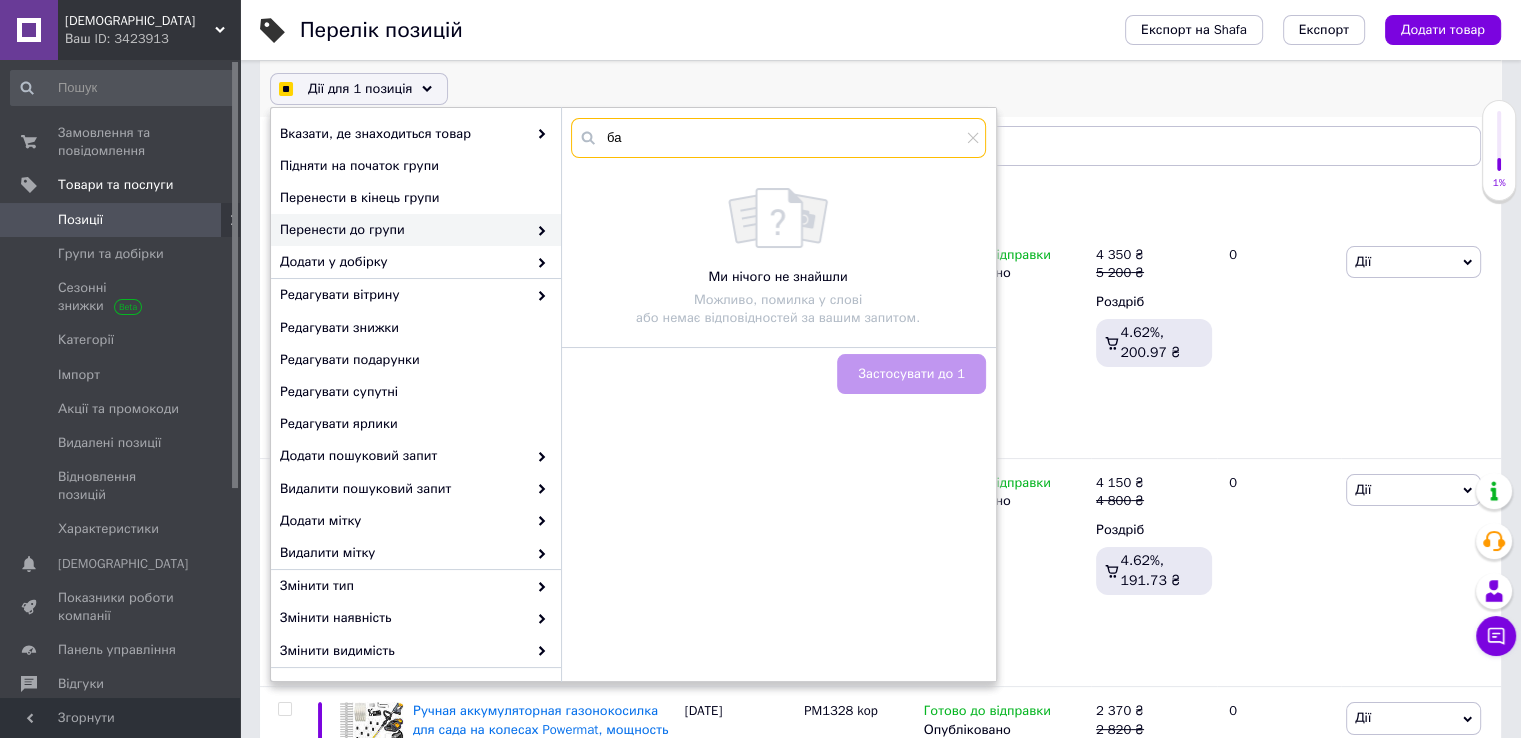 type on "бас" 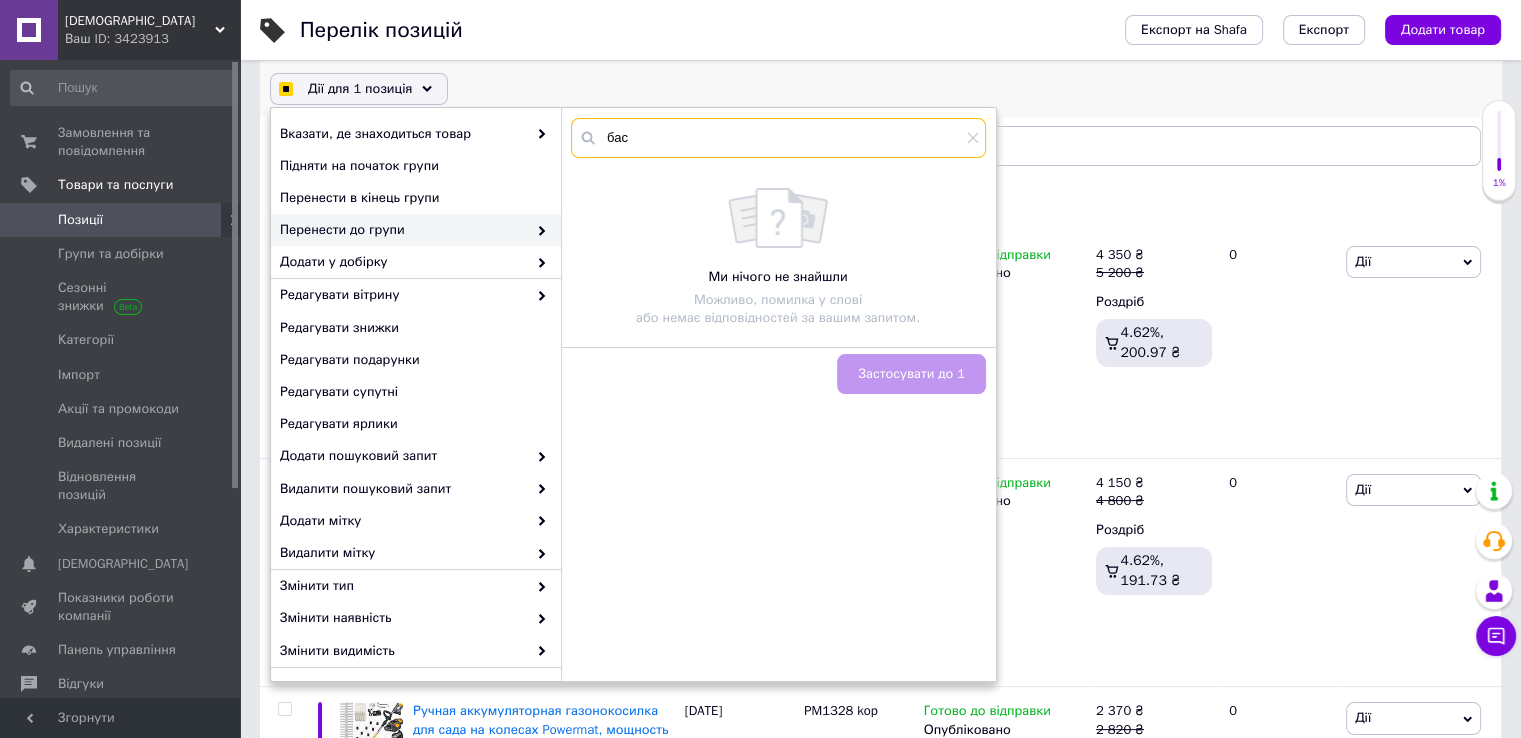 checkbox on "true" 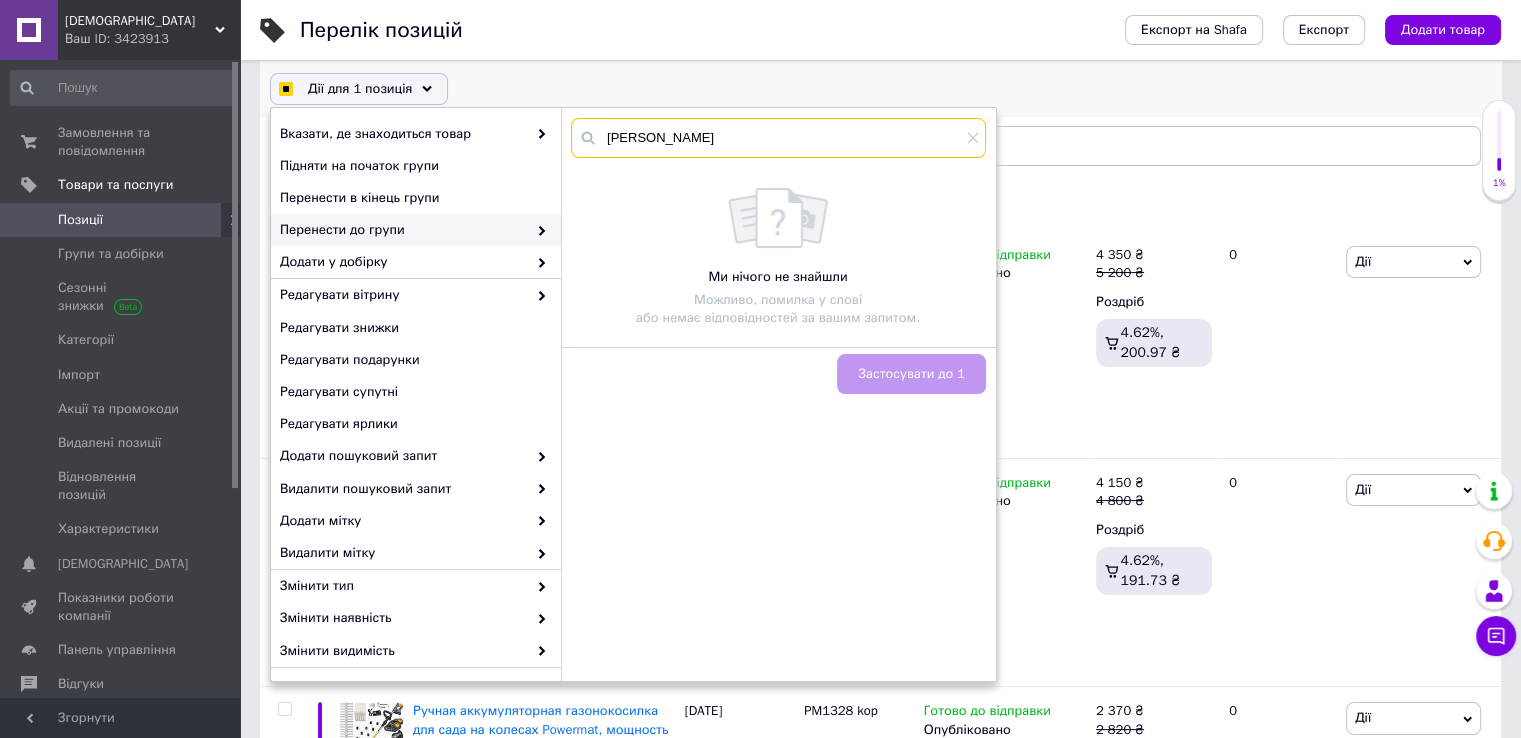 checkbox on "true" 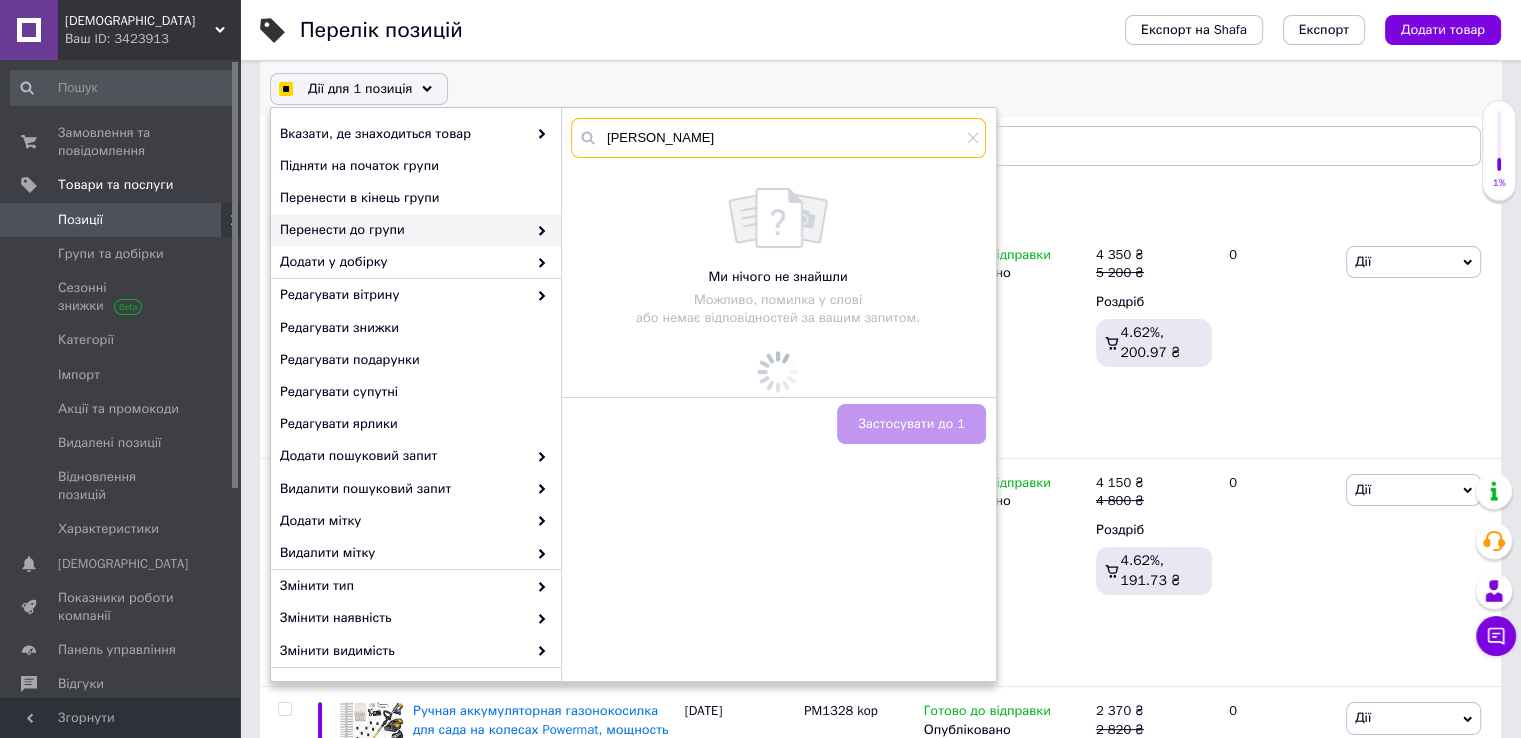 checkbox on "true" 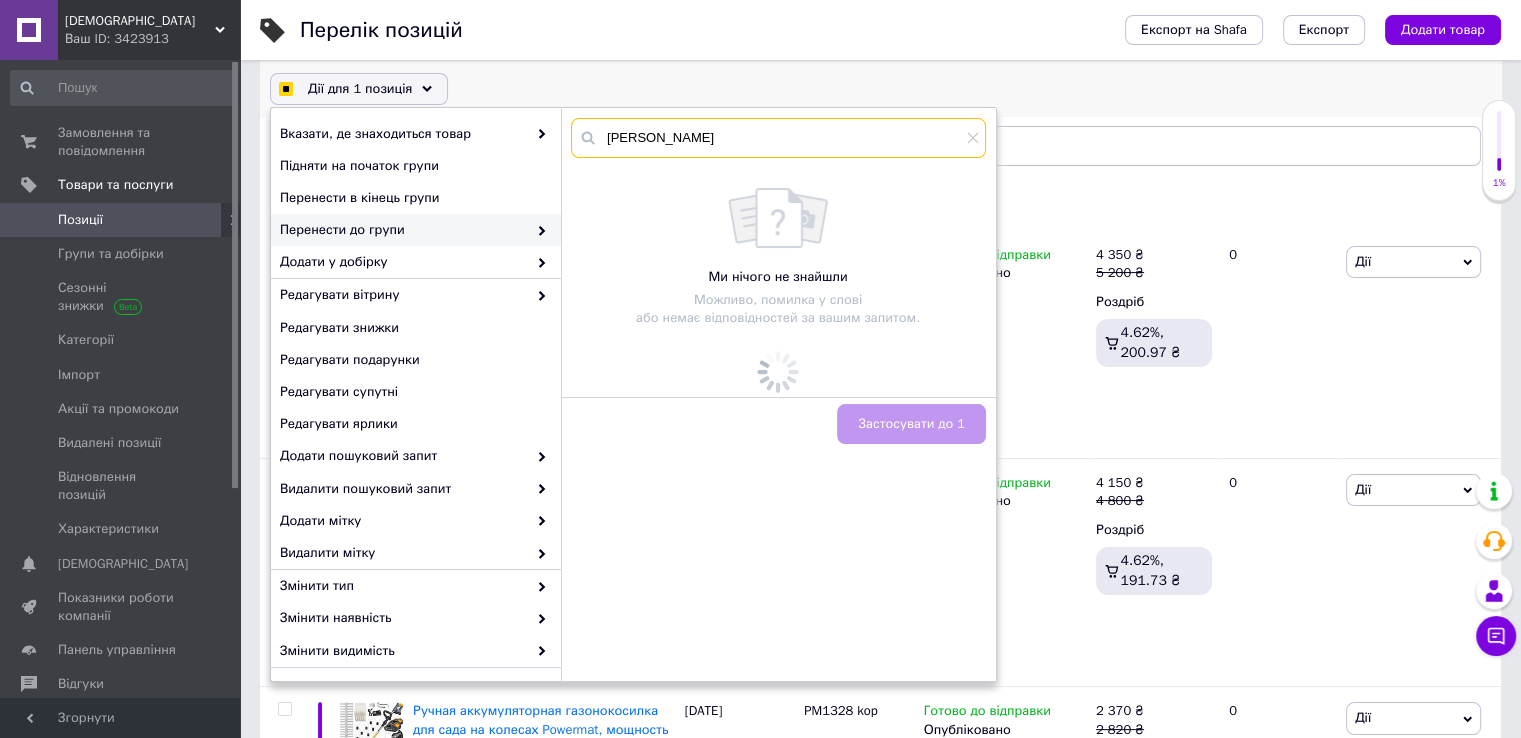 checkbox on "true" 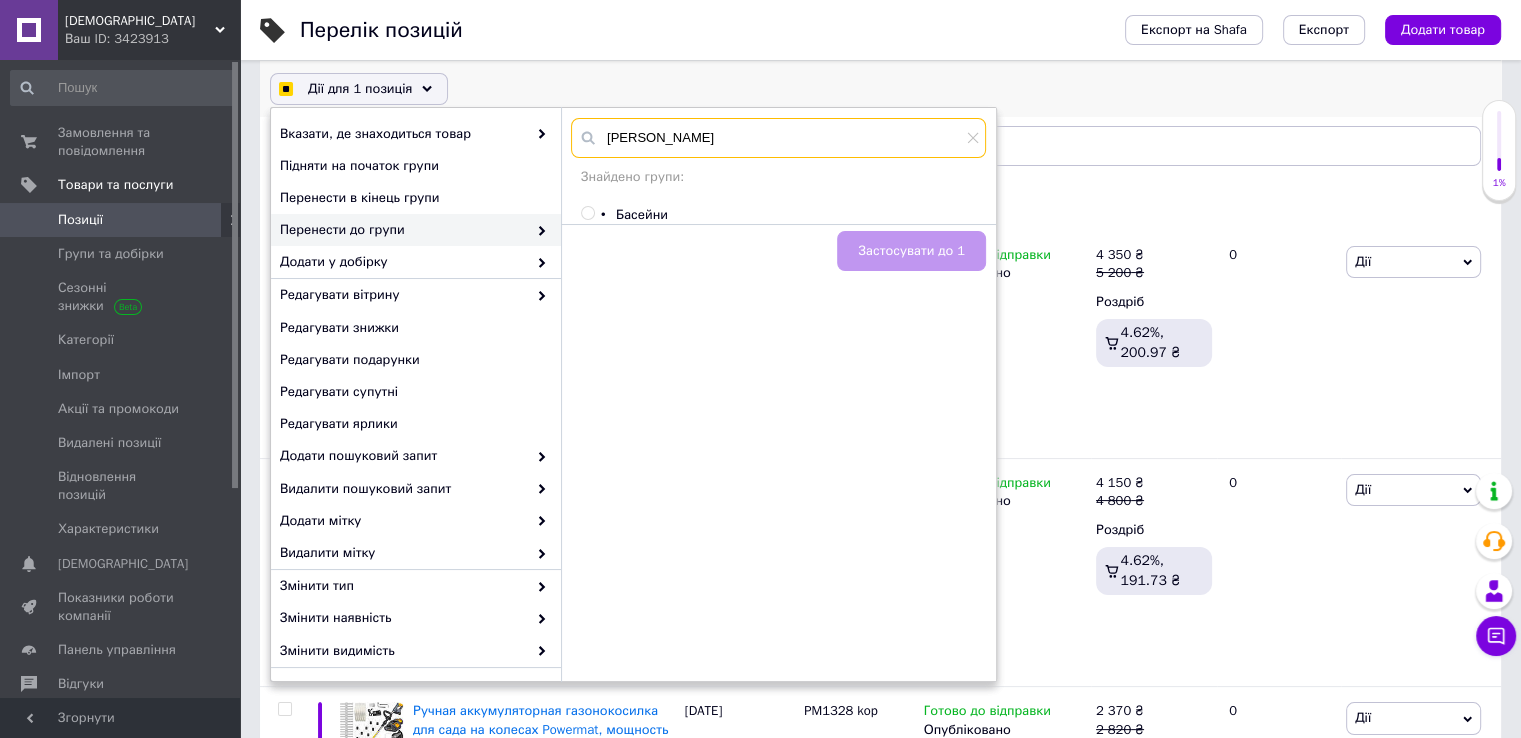 type on "[PERSON_NAME]" 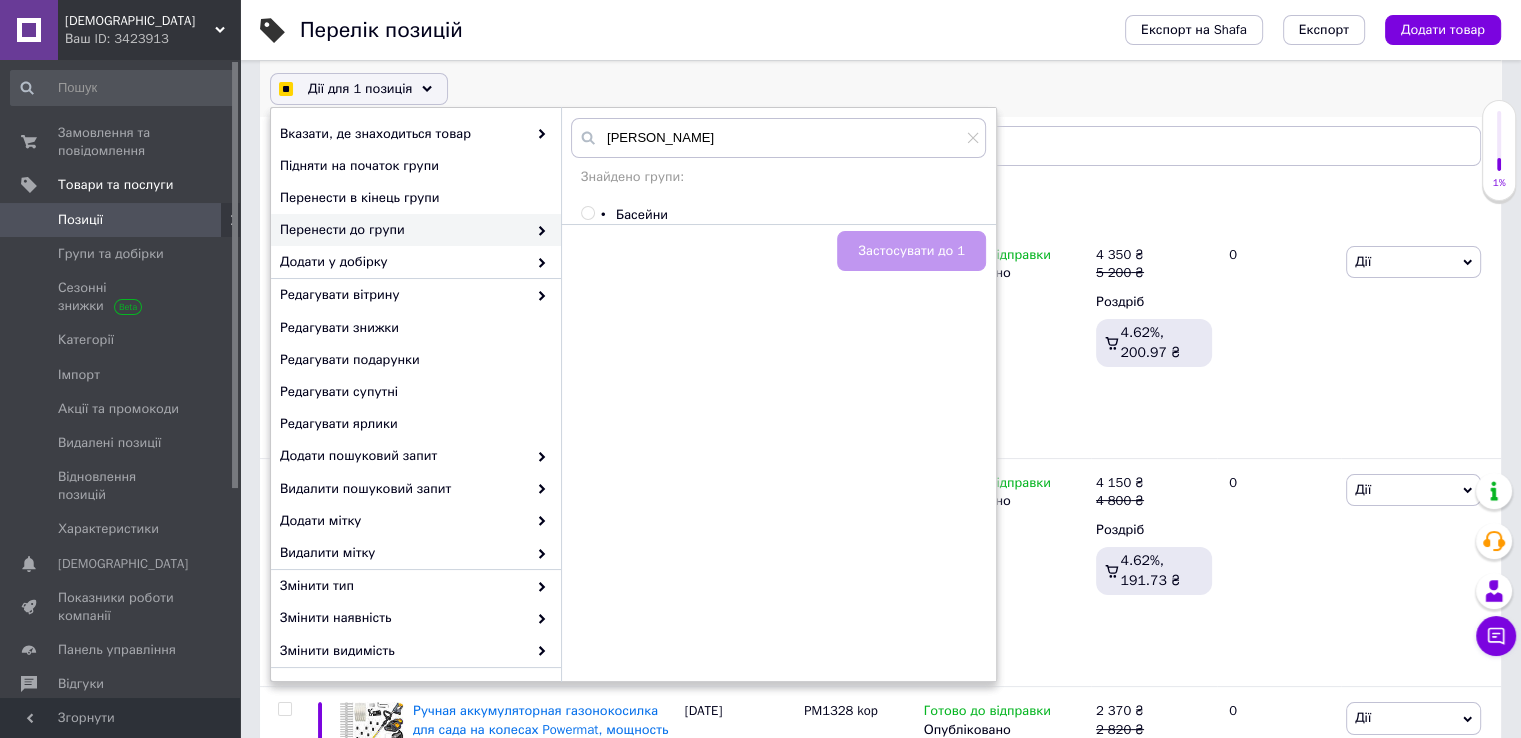 click at bounding box center (587, 213) 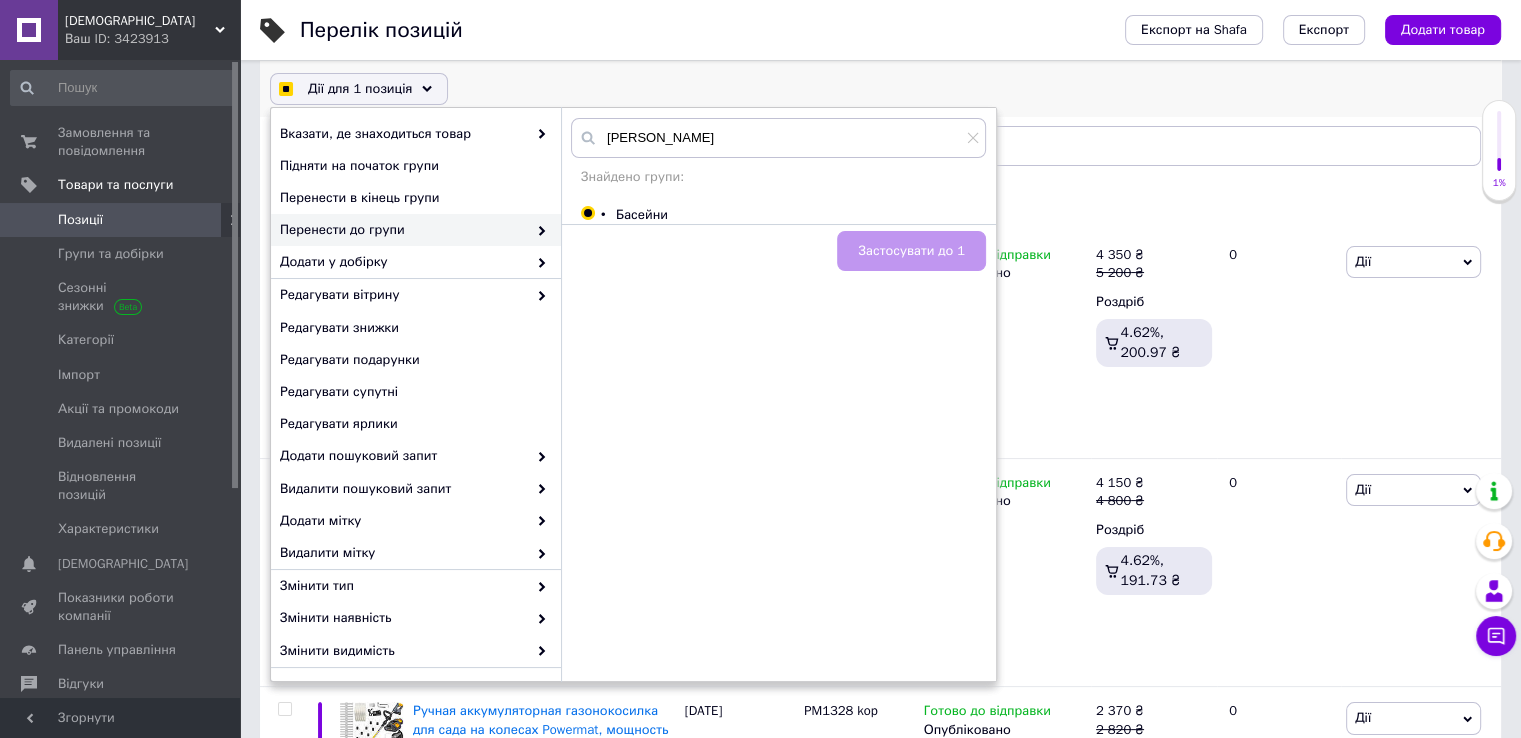 radio on "true" 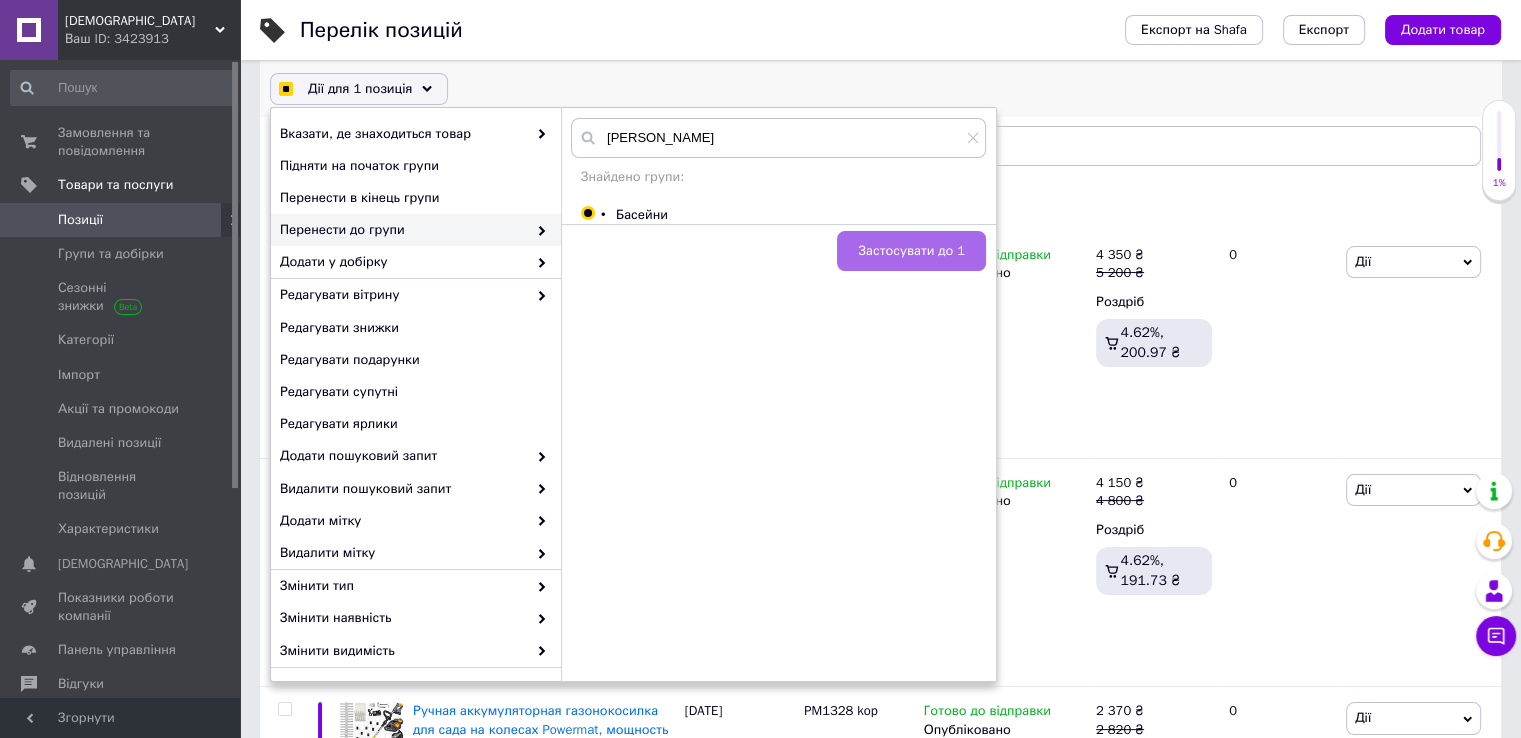 checkbox on "true" 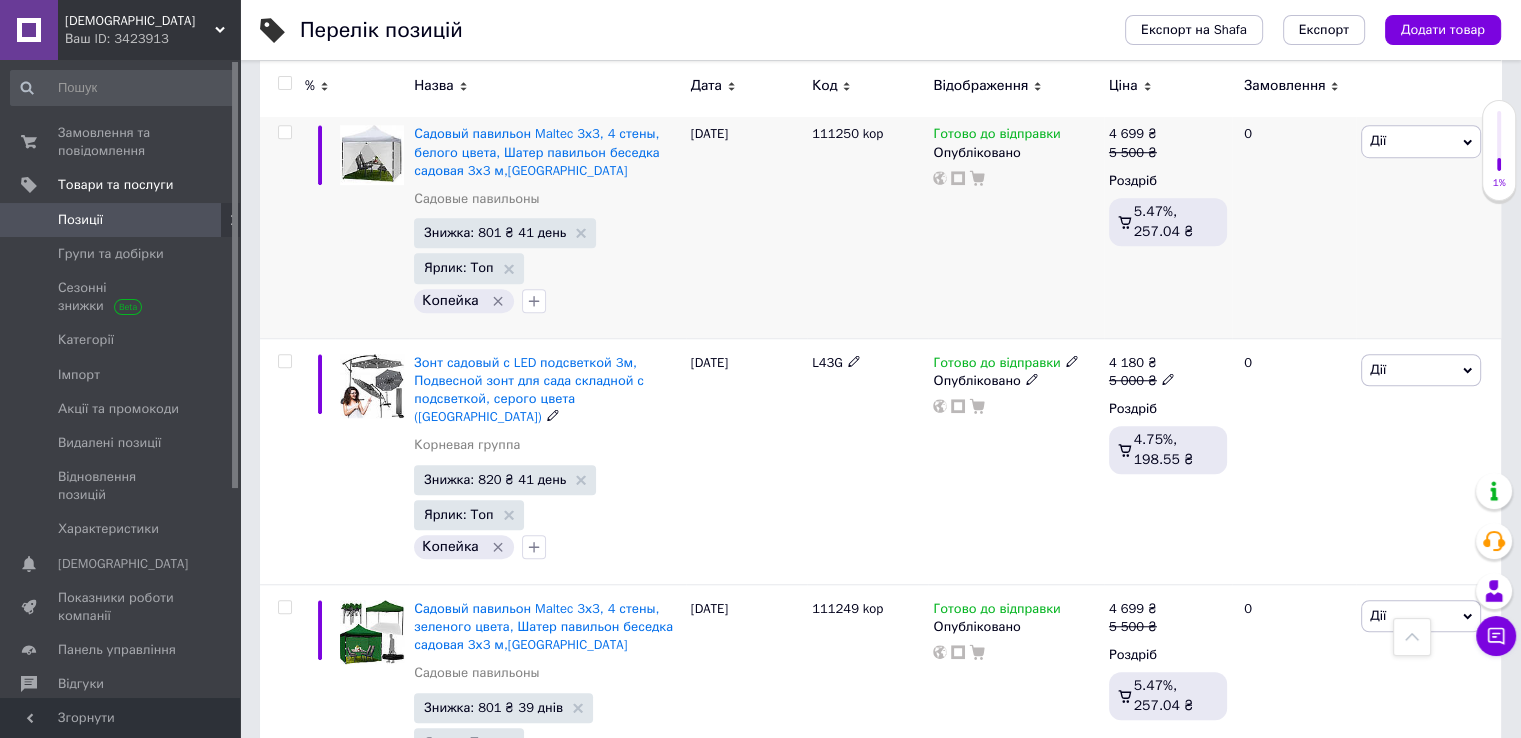 scroll, scrollTop: 1400, scrollLeft: 0, axis: vertical 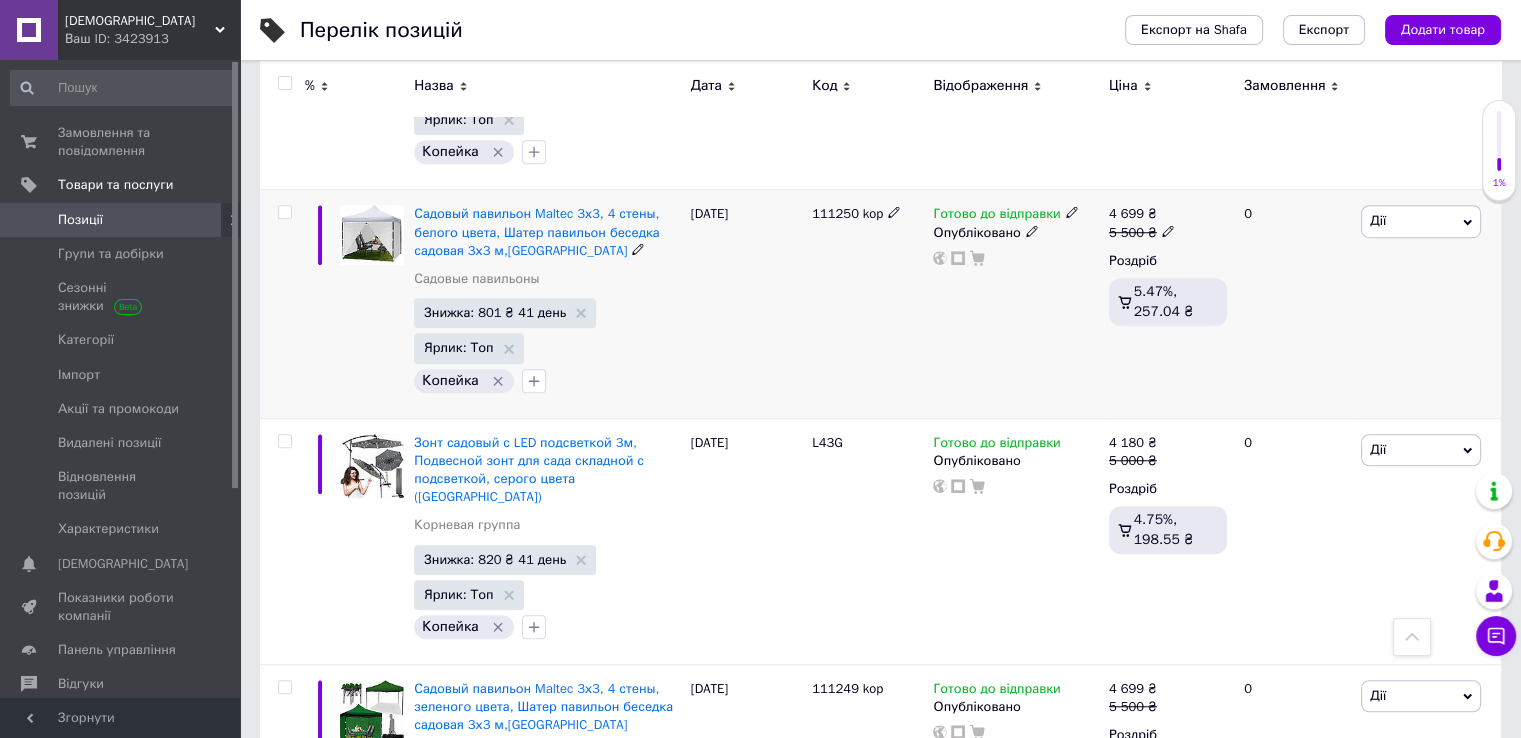 click 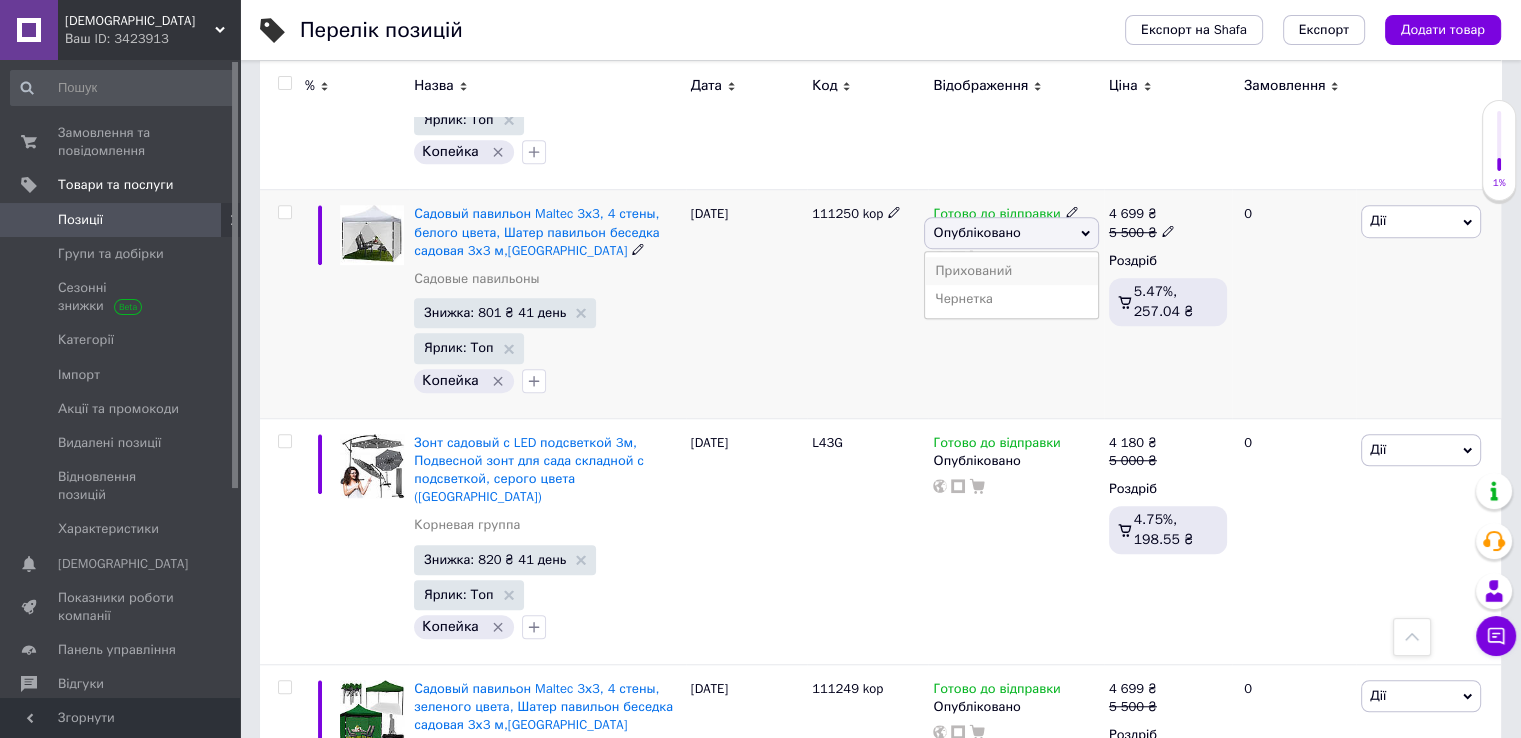 click on "Прихований" at bounding box center [1011, 271] 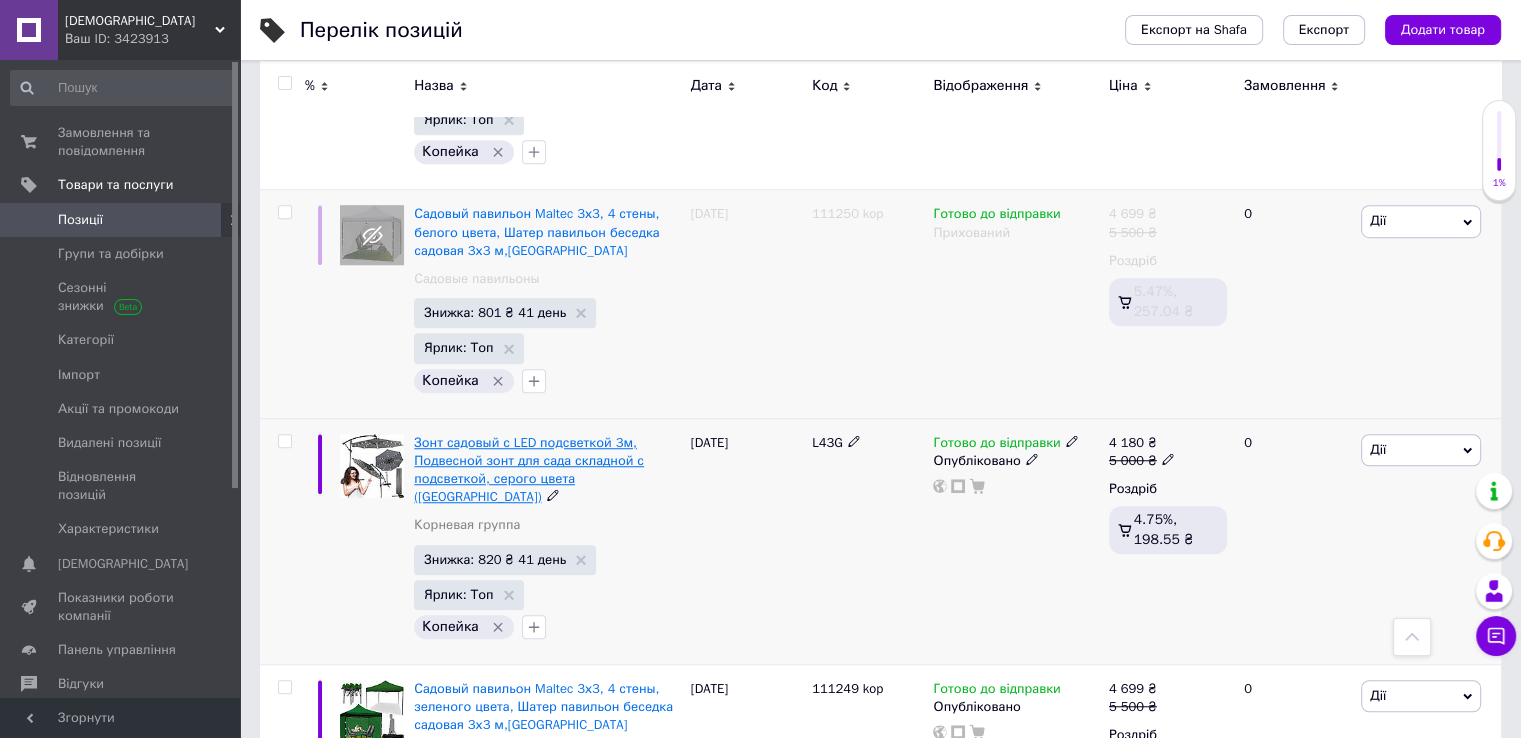 click on "Зонт садовый с LED подсветкой 3м, Подвесной зонт для сада складной с подсветкой, серого цвета (Польша)" at bounding box center [529, 470] 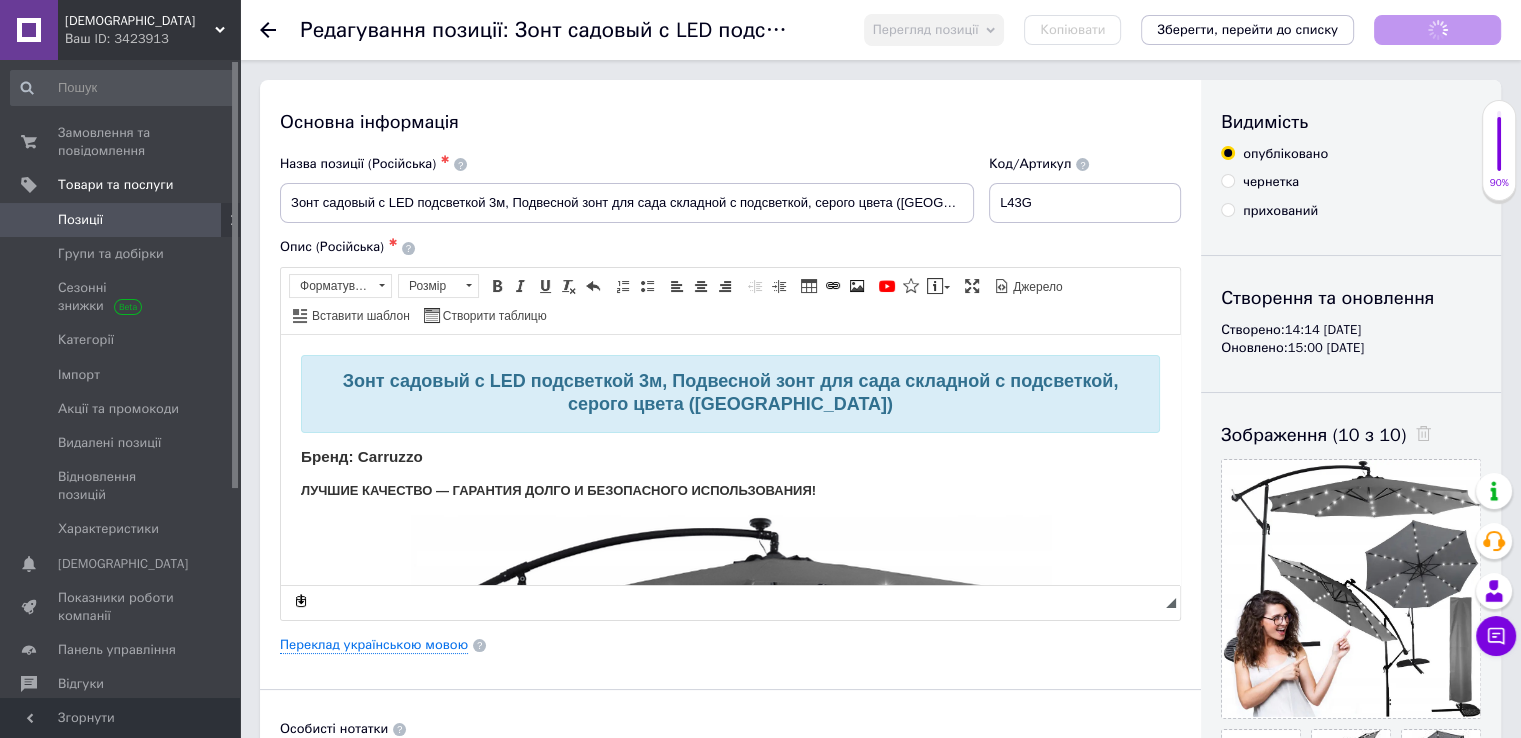 scroll, scrollTop: 0, scrollLeft: 0, axis: both 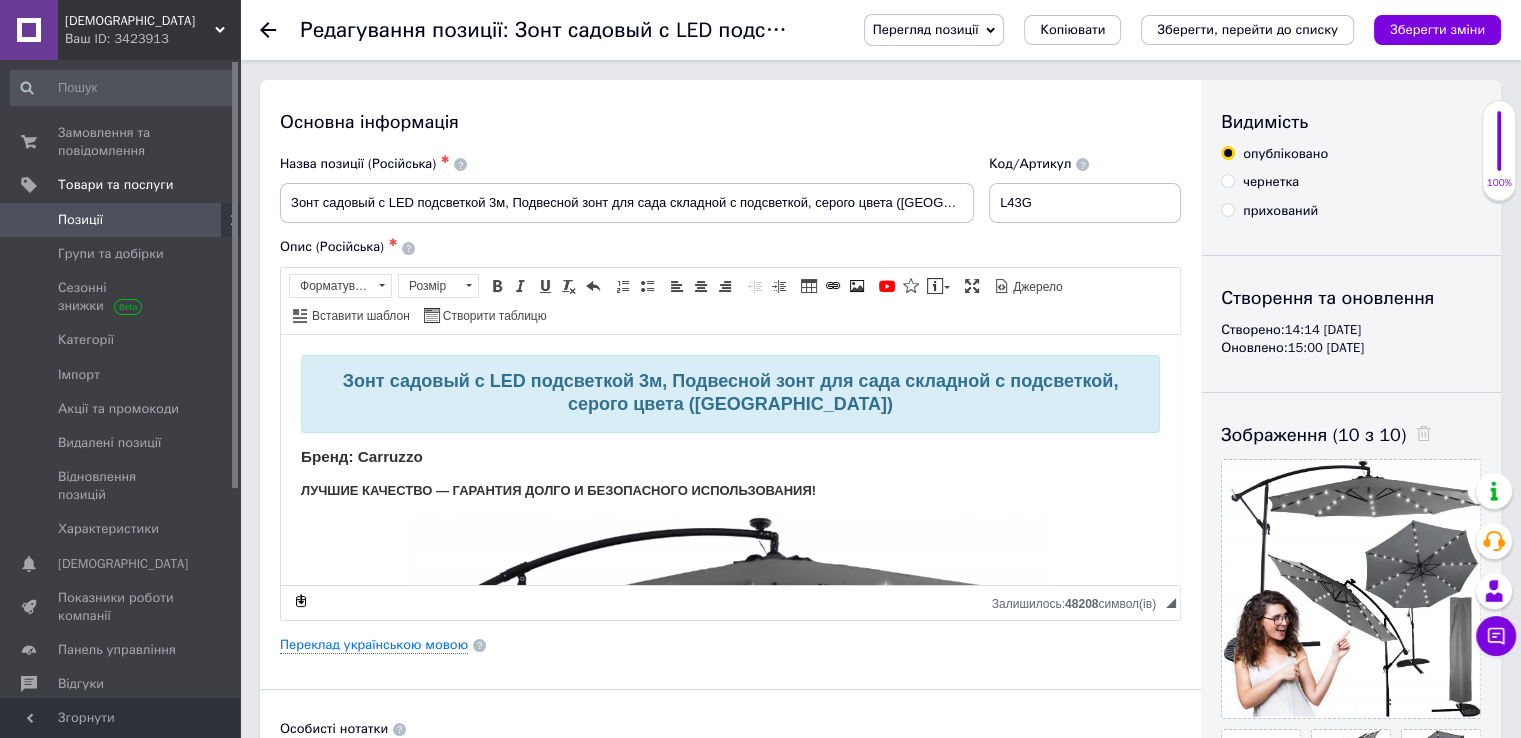 click on "Перегляд позиції" at bounding box center (926, 29) 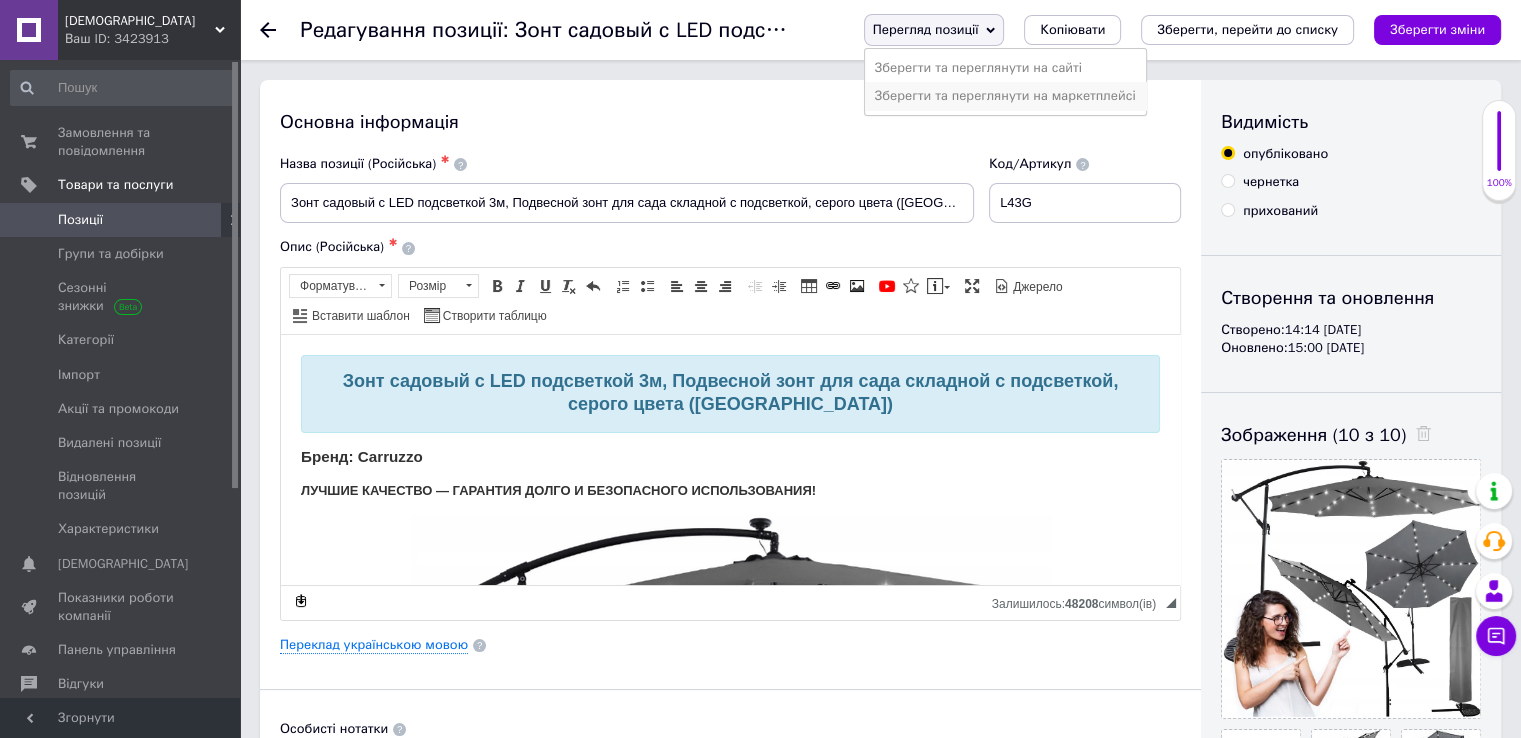 click on "Зберегти та переглянути на маркетплейсі" at bounding box center (1005, 96) 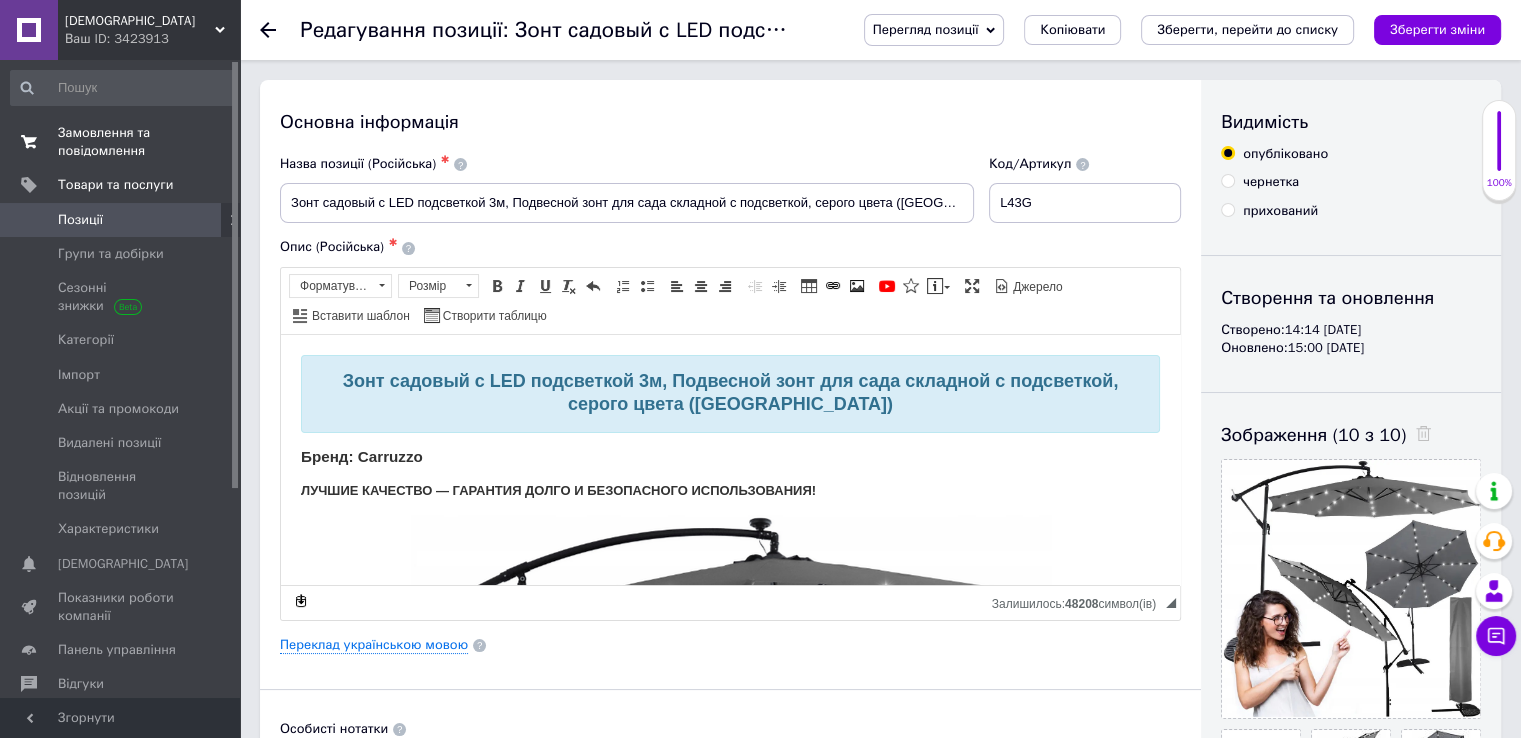 click on "Замовлення та повідомлення" at bounding box center [121, 142] 